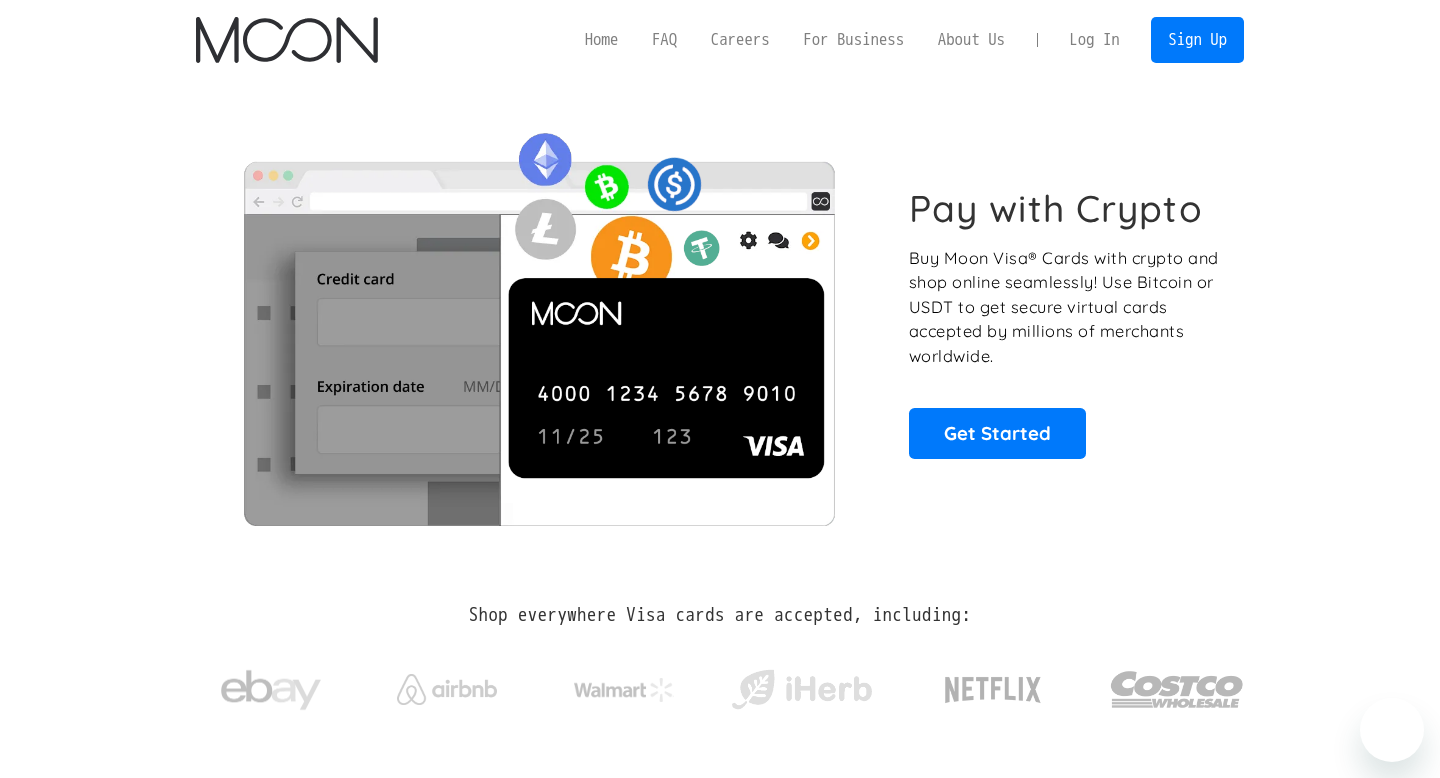 scroll, scrollTop: 0, scrollLeft: 0, axis: both 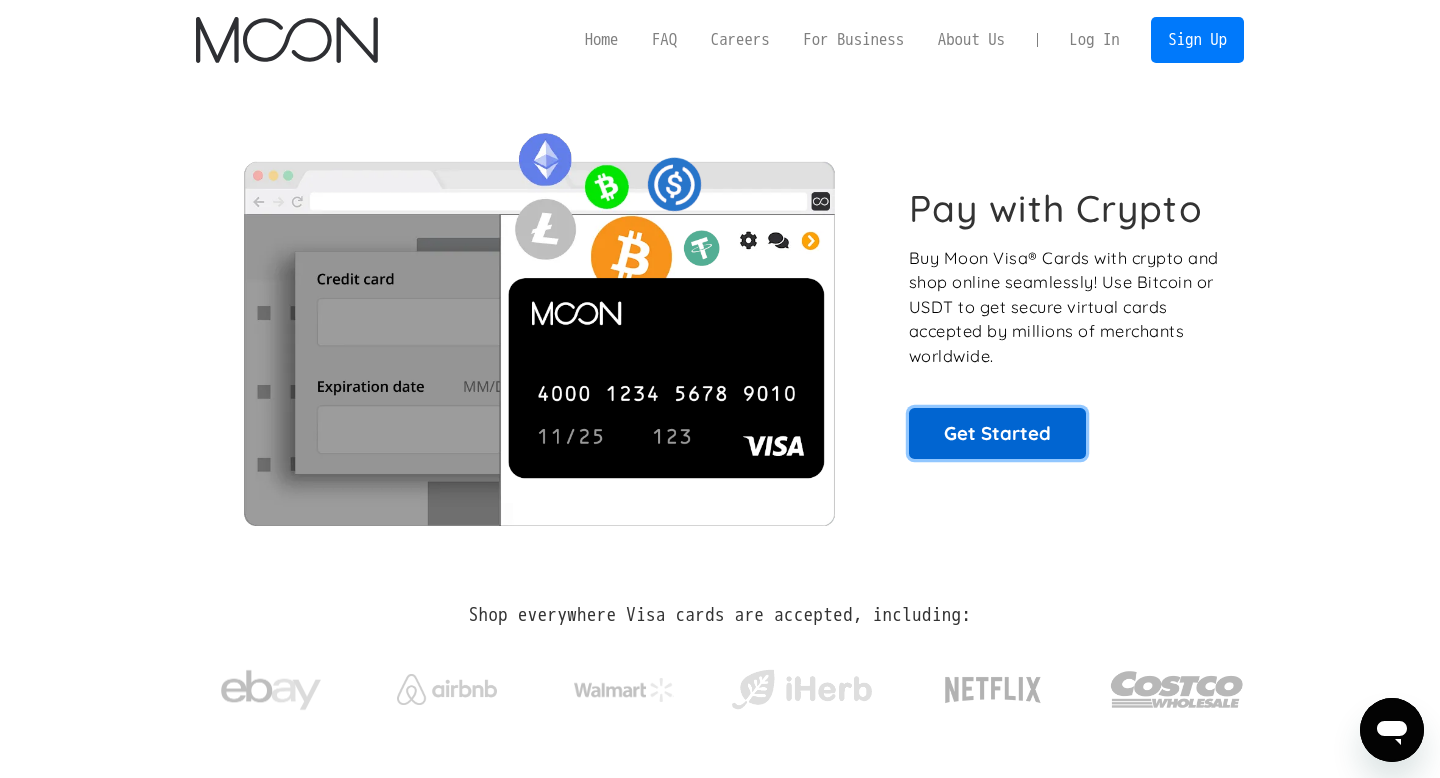 click on "Get Started" at bounding box center [997, 433] 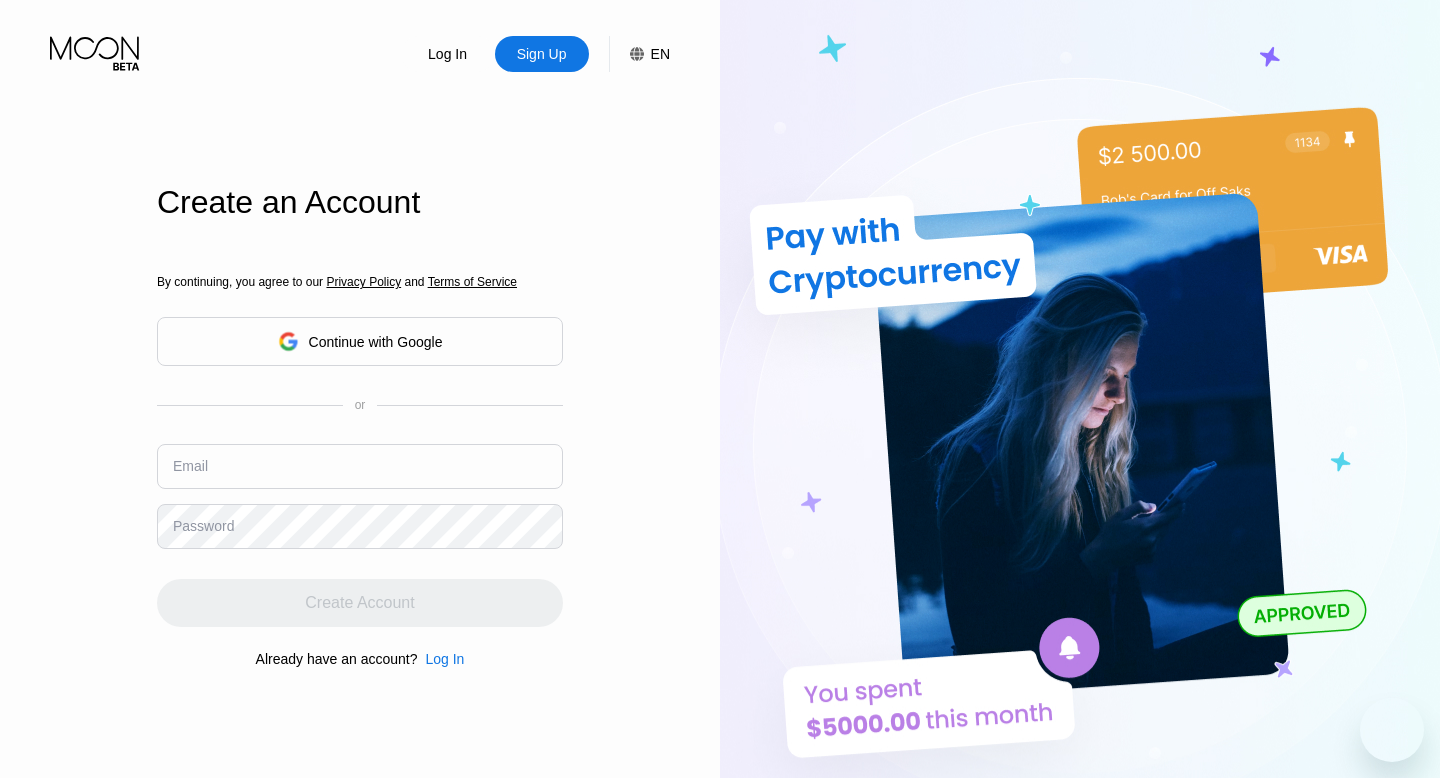 scroll, scrollTop: 0, scrollLeft: 0, axis: both 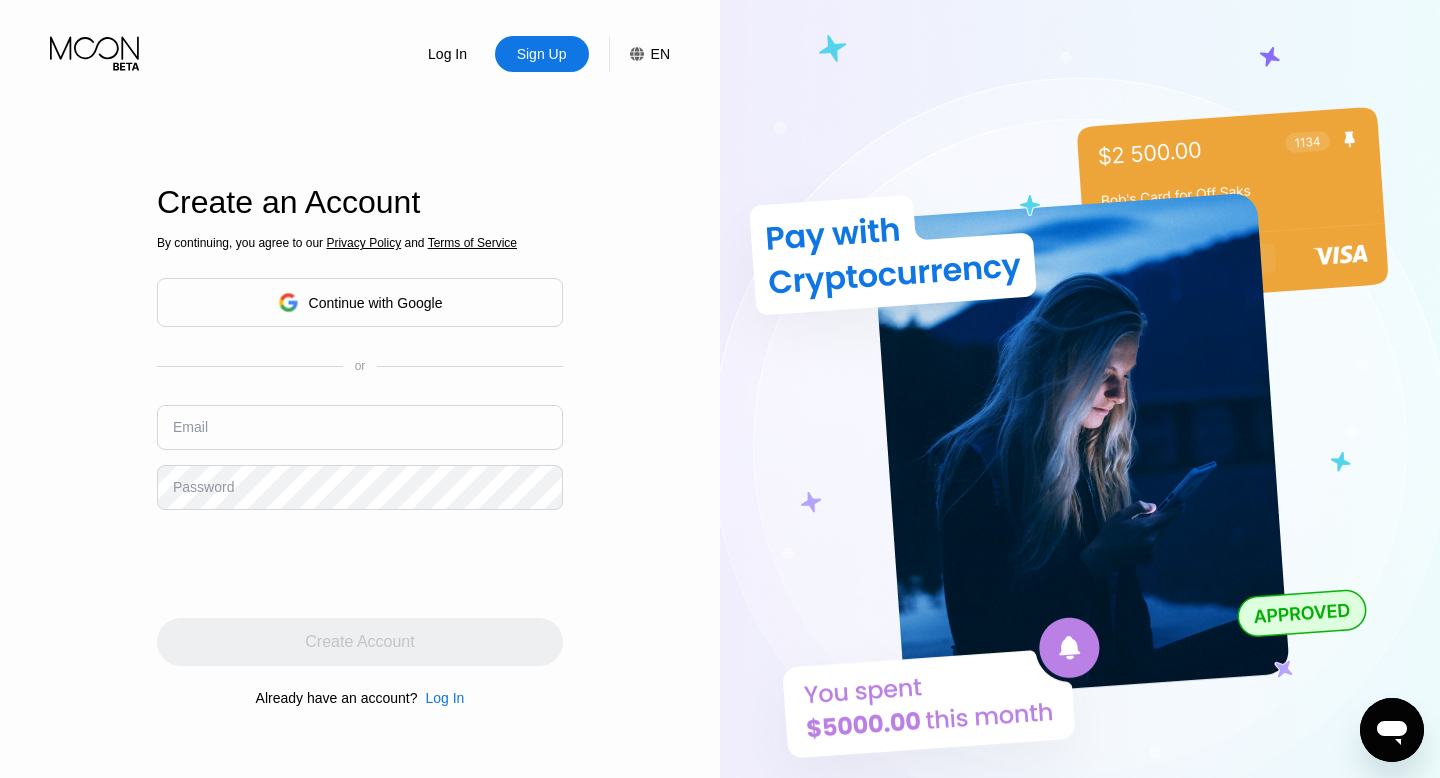 click on "Continue with Google" at bounding box center [360, 302] 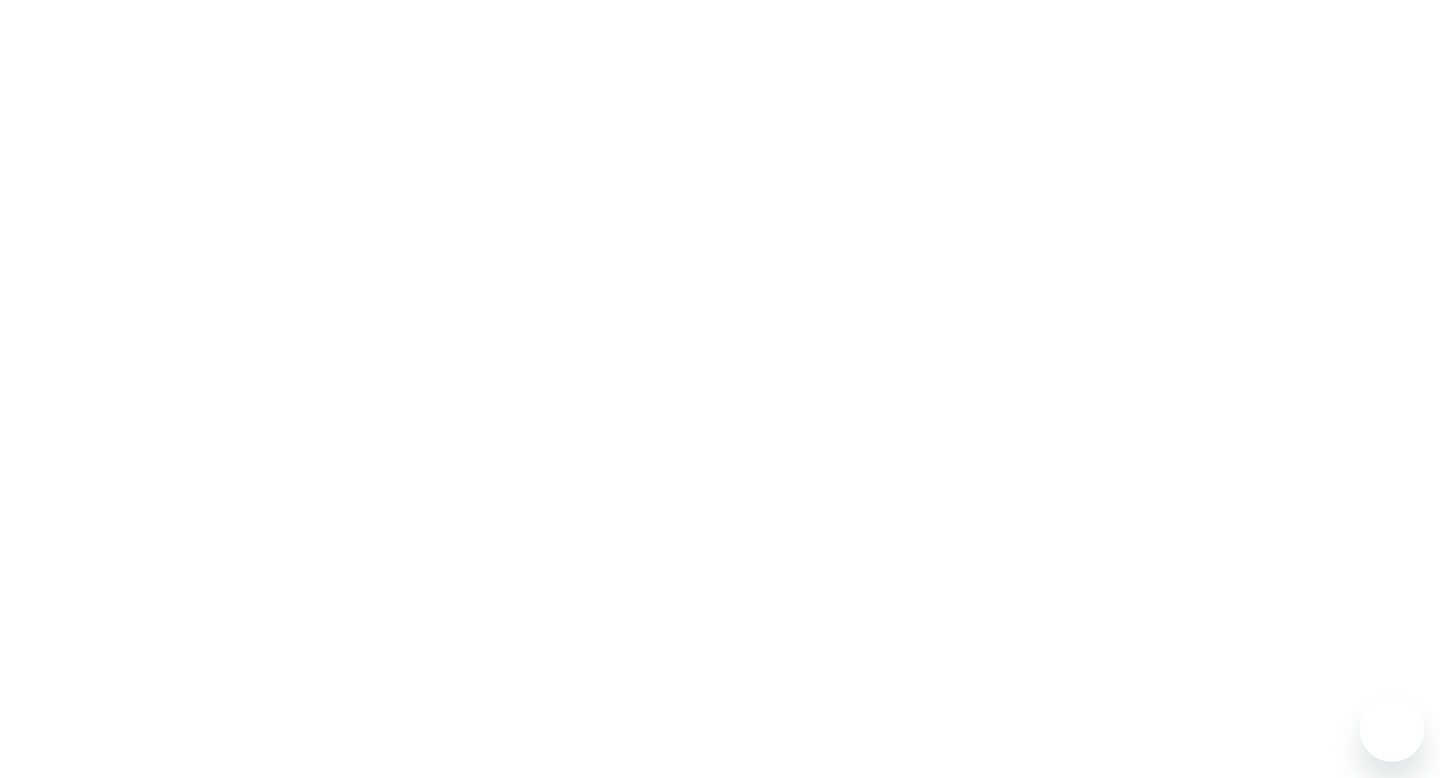 scroll, scrollTop: 0, scrollLeft: 0, axis: both 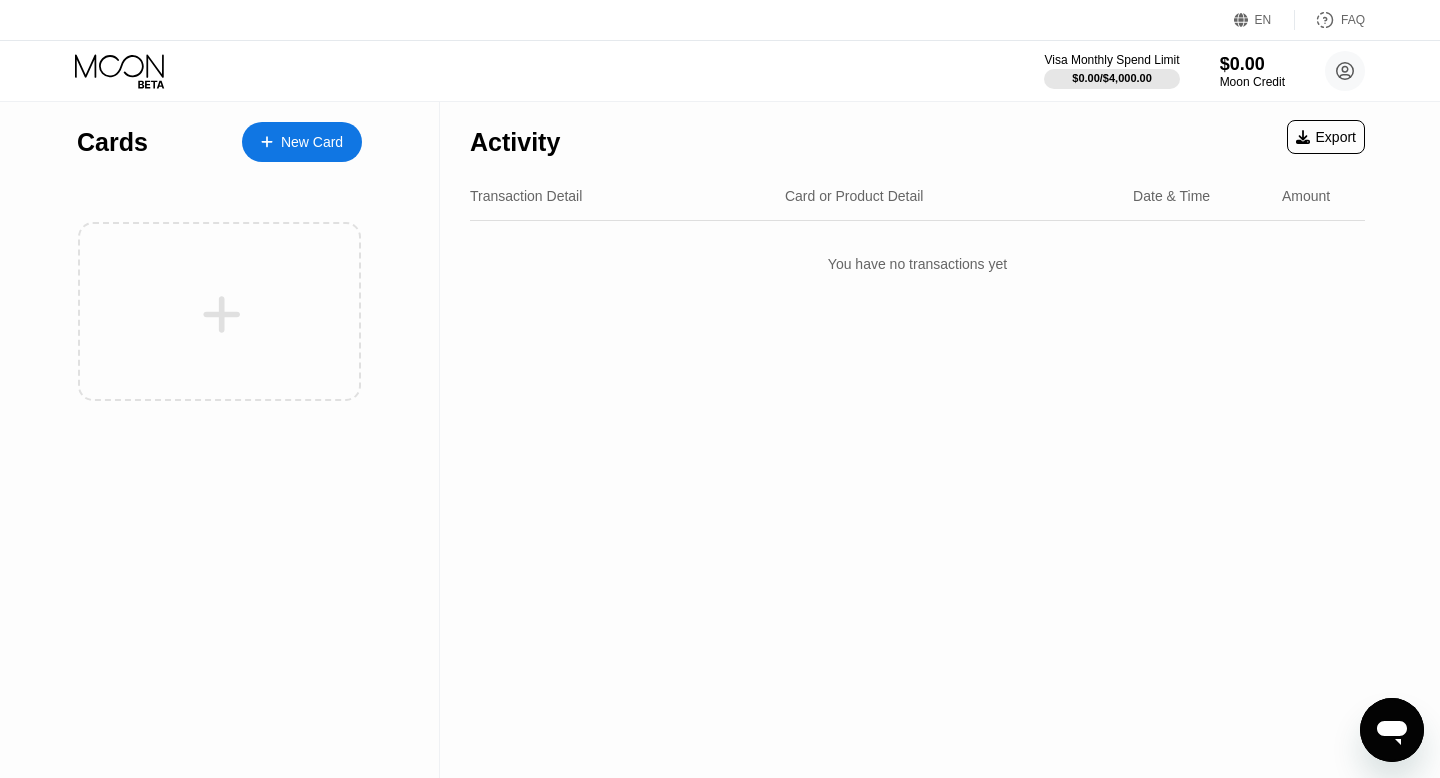 click on "New Card" at bounding box center [312, 142] 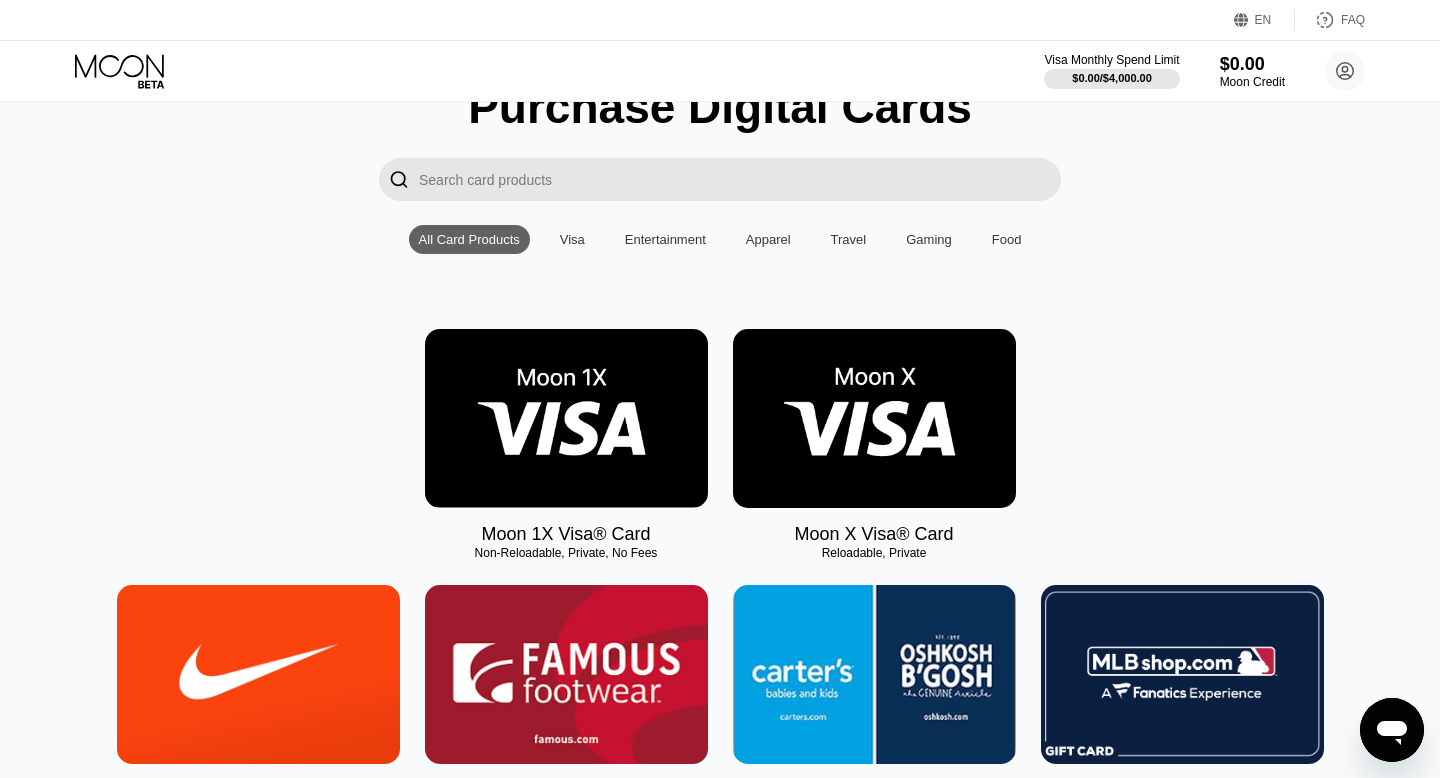 scroll, scrollTop: 93, scrollLeft: 0, axis: vertical 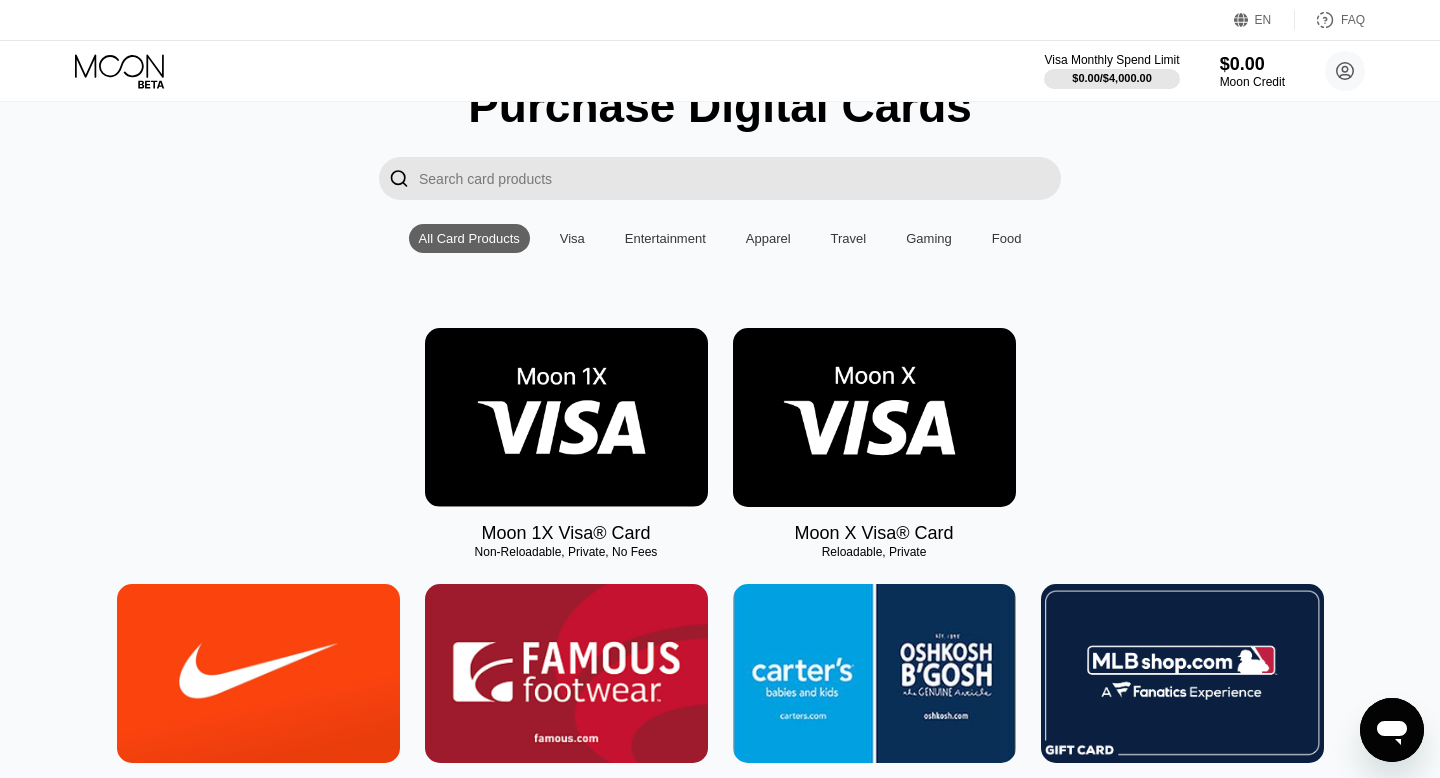 click at bounding box center (566, 417) 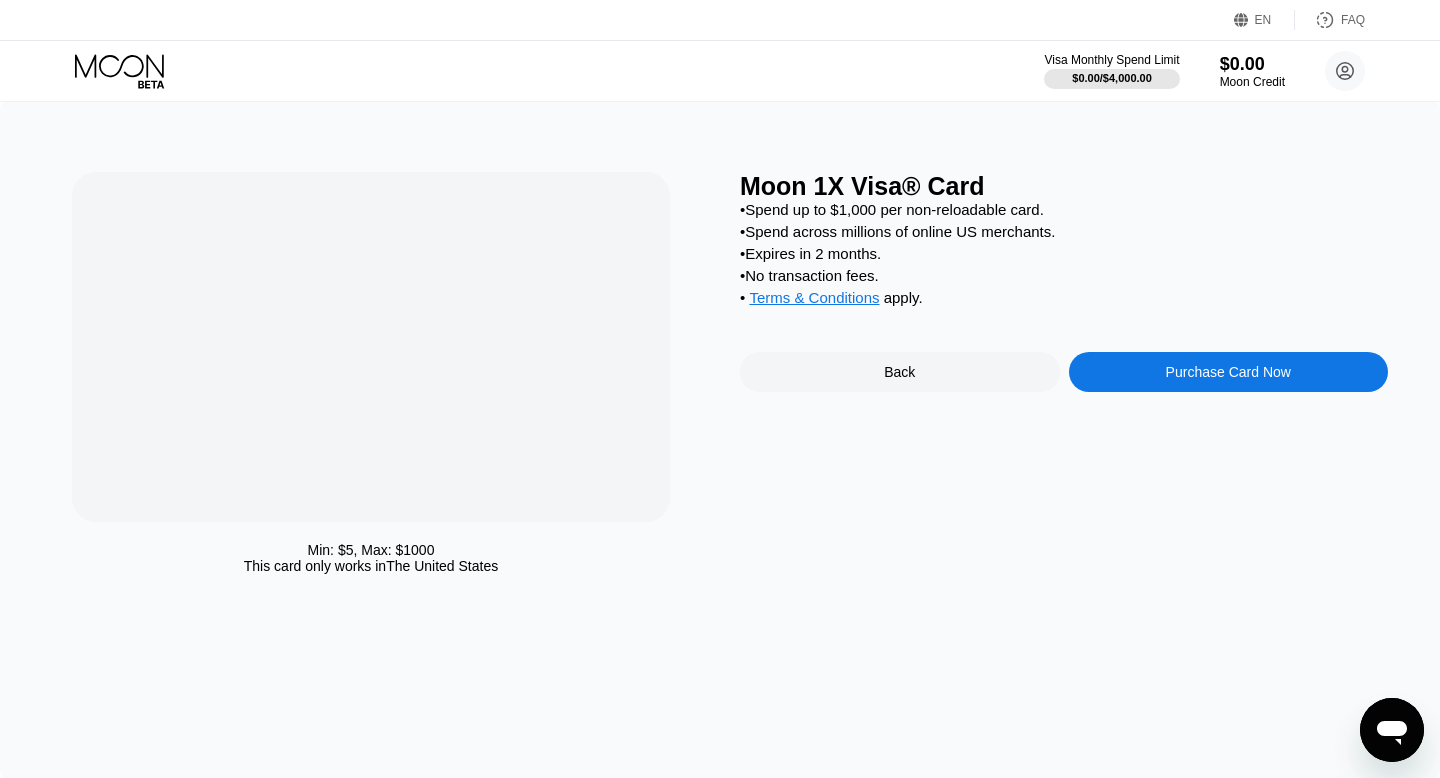 scroll, scrollTop: 0, scrollLeft: 0, axis: both 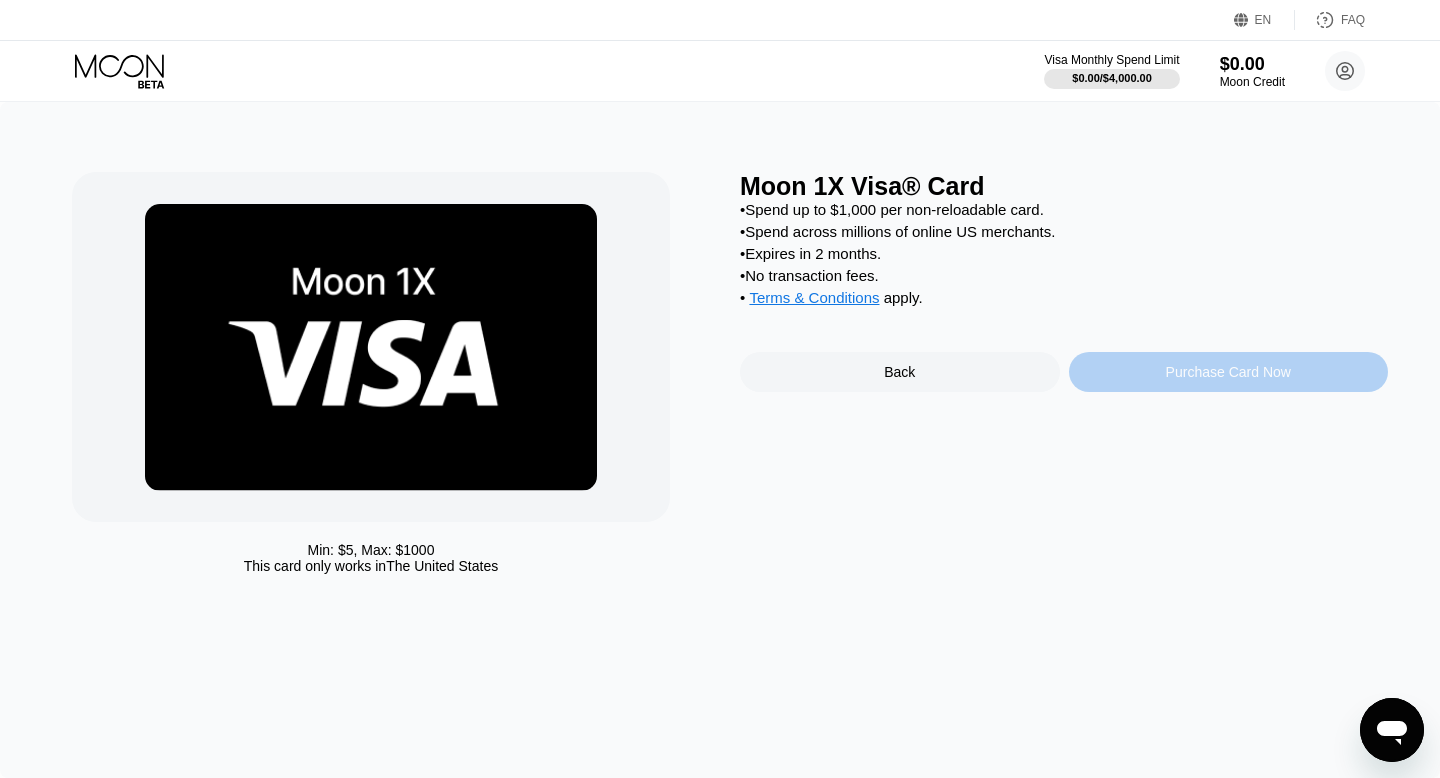 click on "Purchase Card Now" at bounding box center [1228, 372] 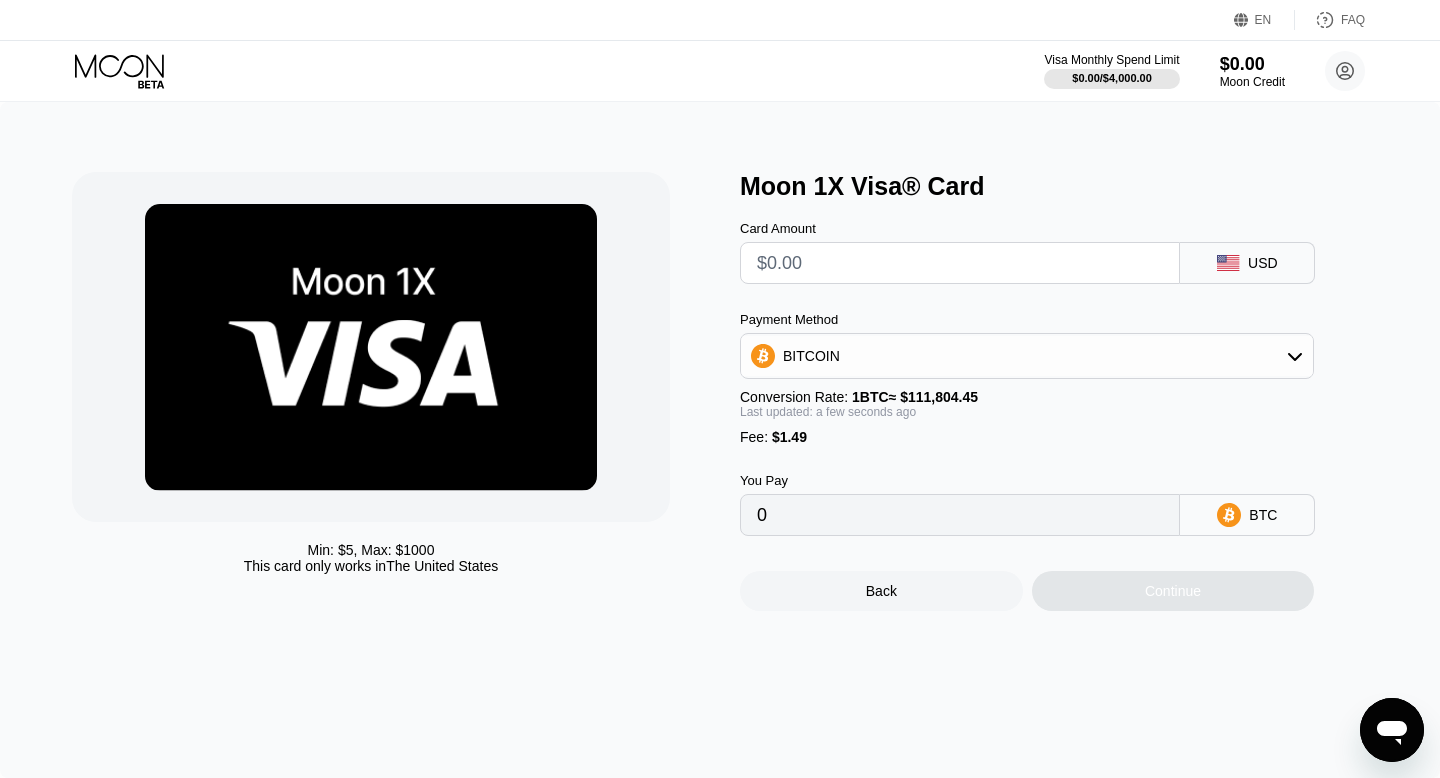 click at bounding box center [960, 263] 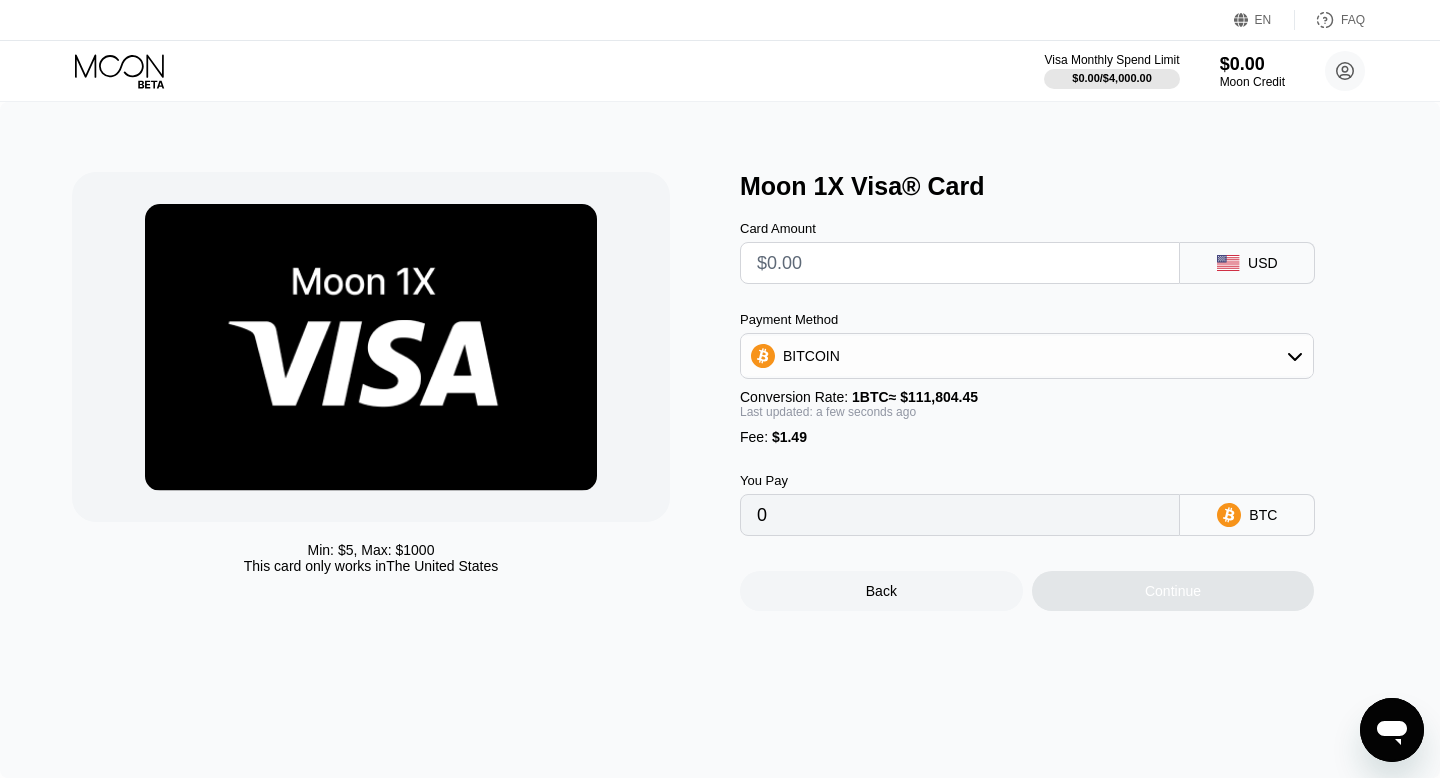 type on "$1" 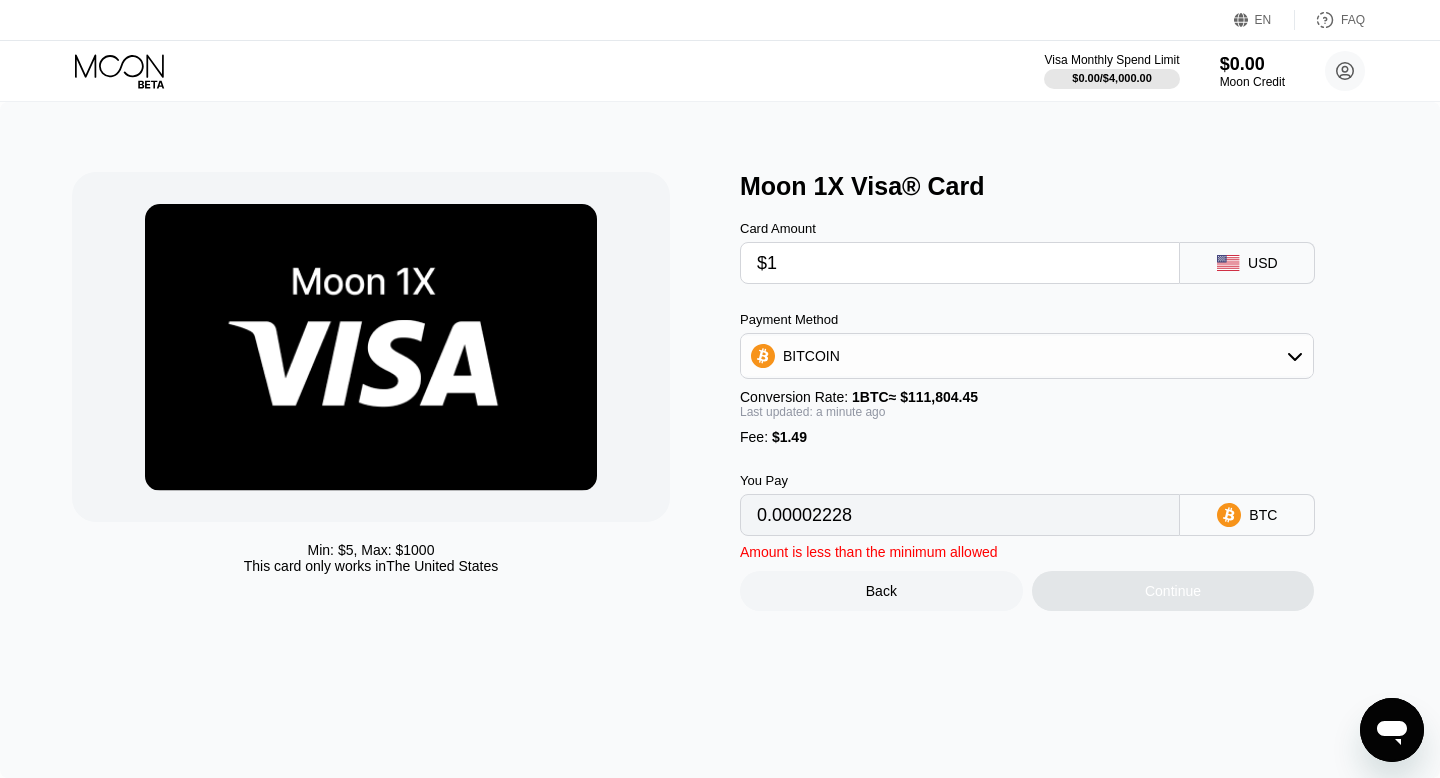 type on "0.00002228" 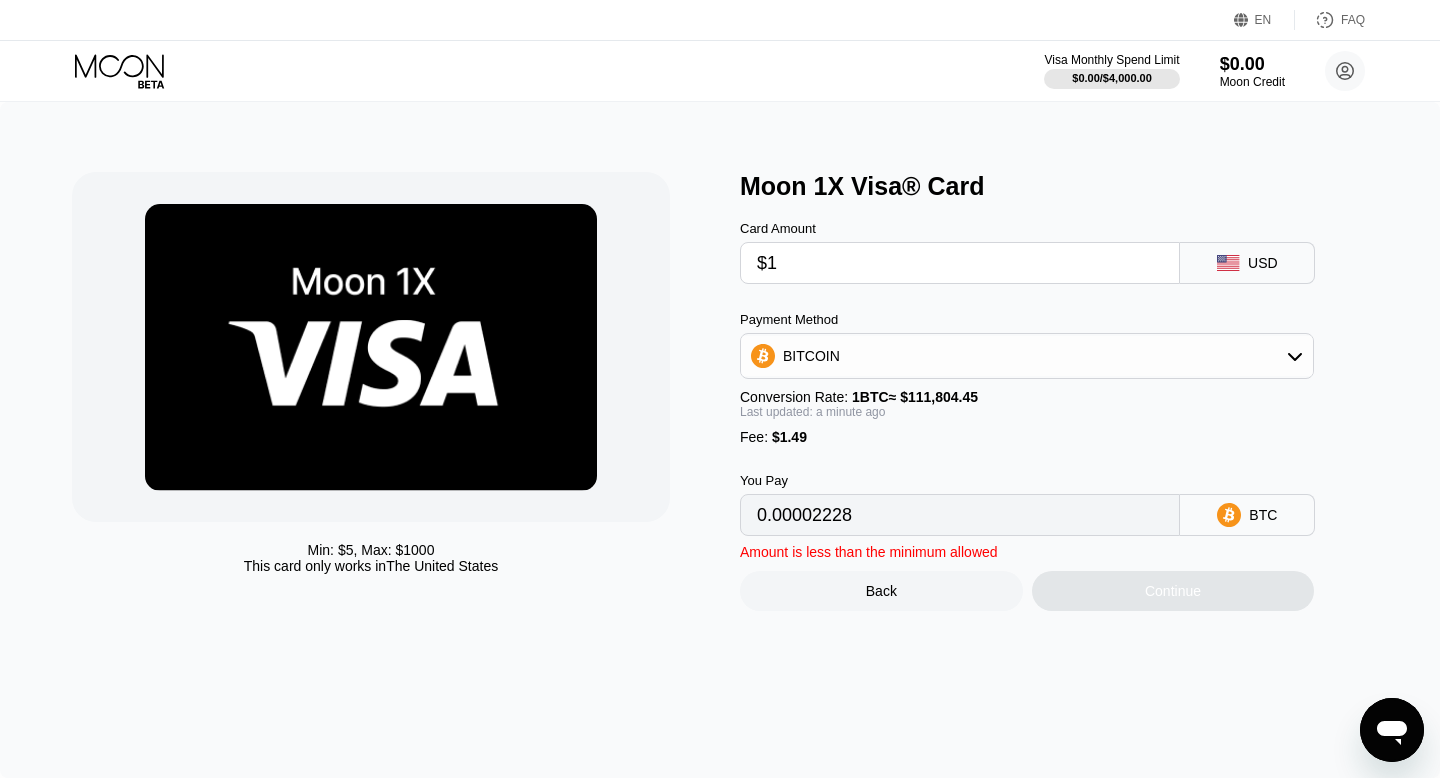 type on "$1" 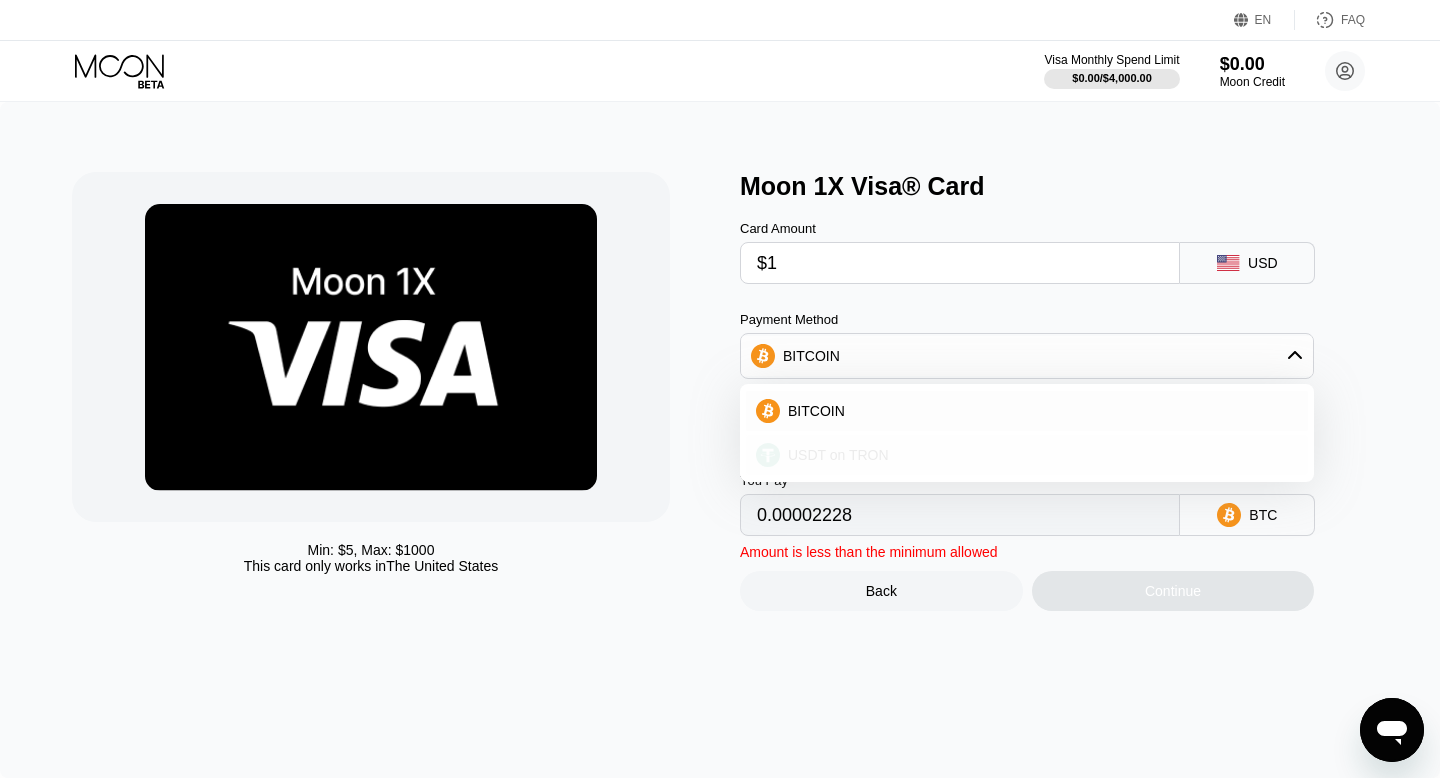 click on "USDT on TRON" at bounding box center [1039, 455] 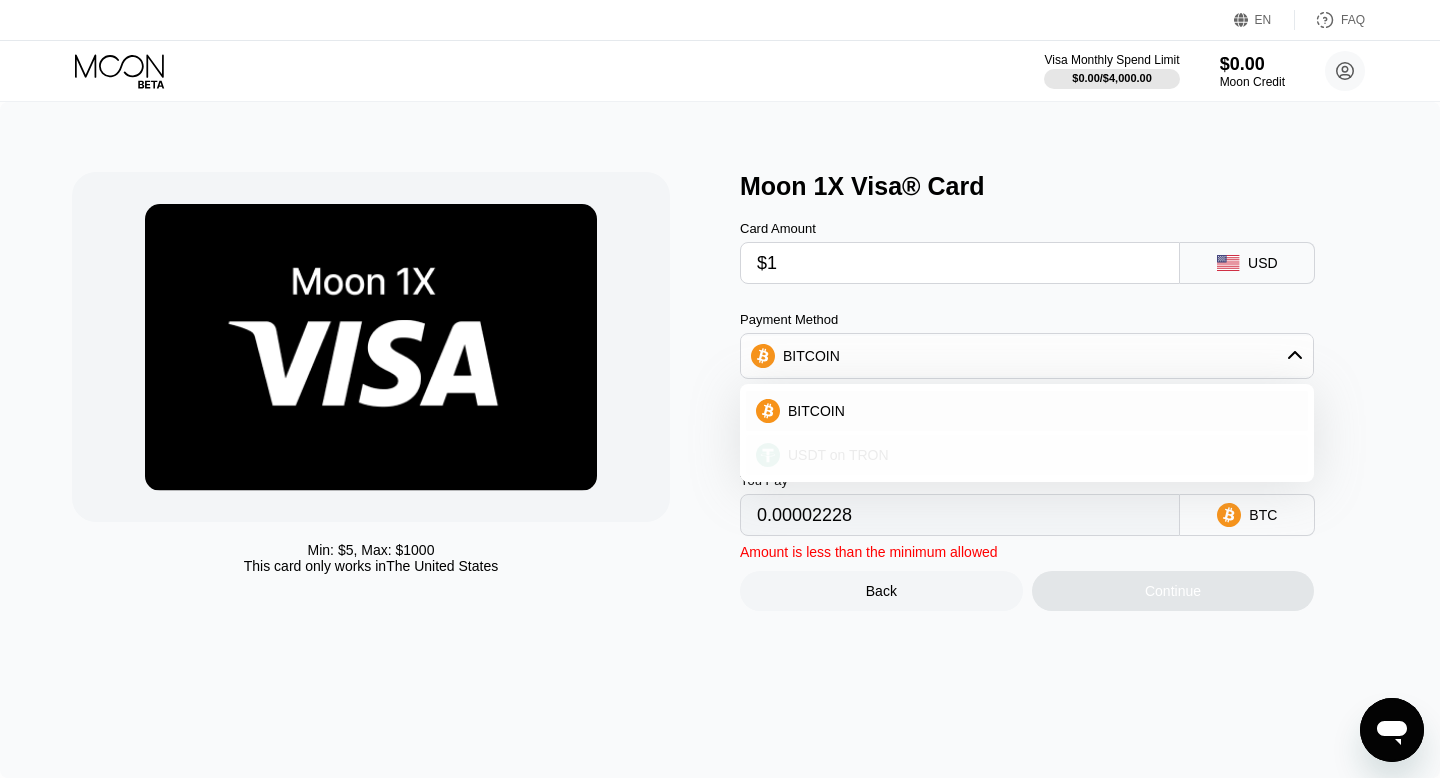 type on "2.52" 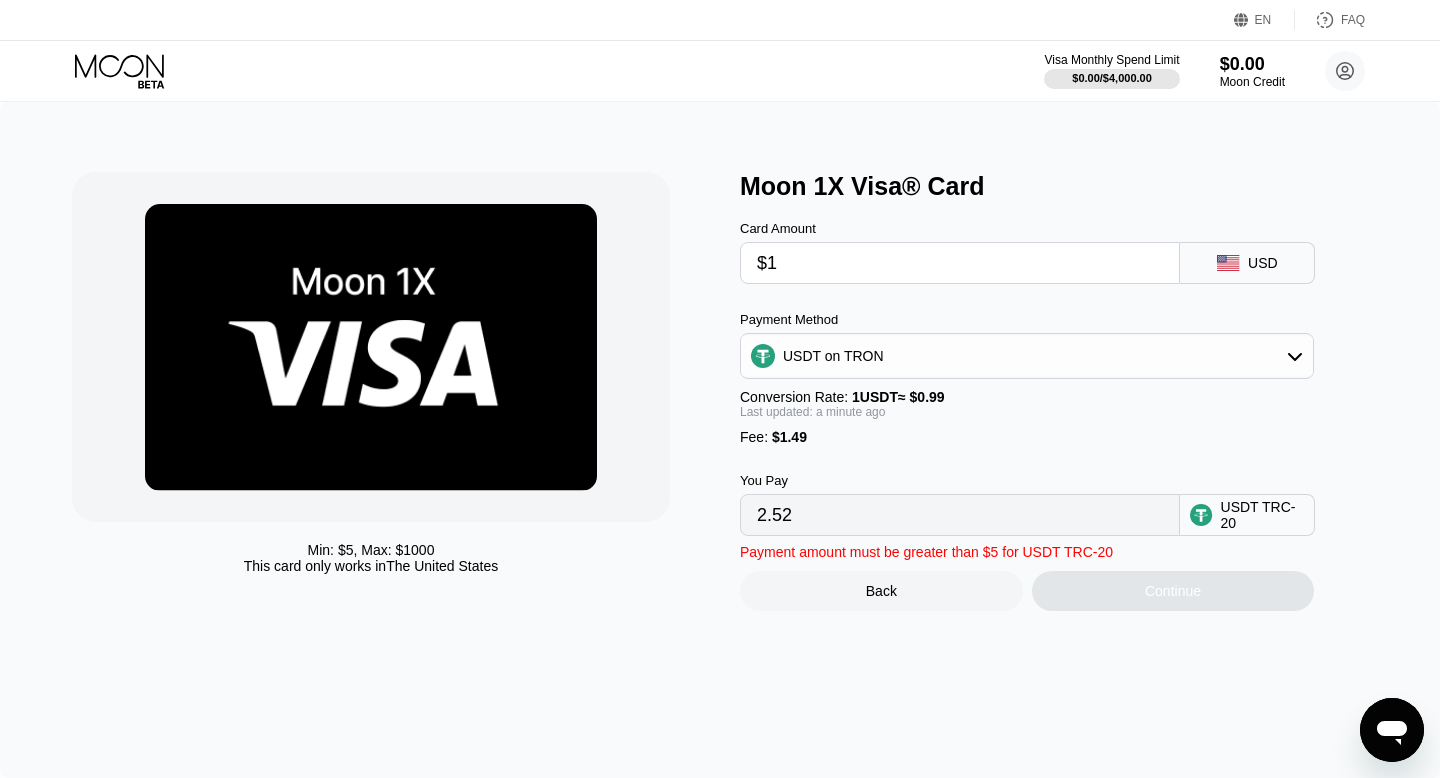 drag, startPoint x: 807, startPoint y: 268, endPoint x: 749, endPoint y: 262, distance: 58.30952 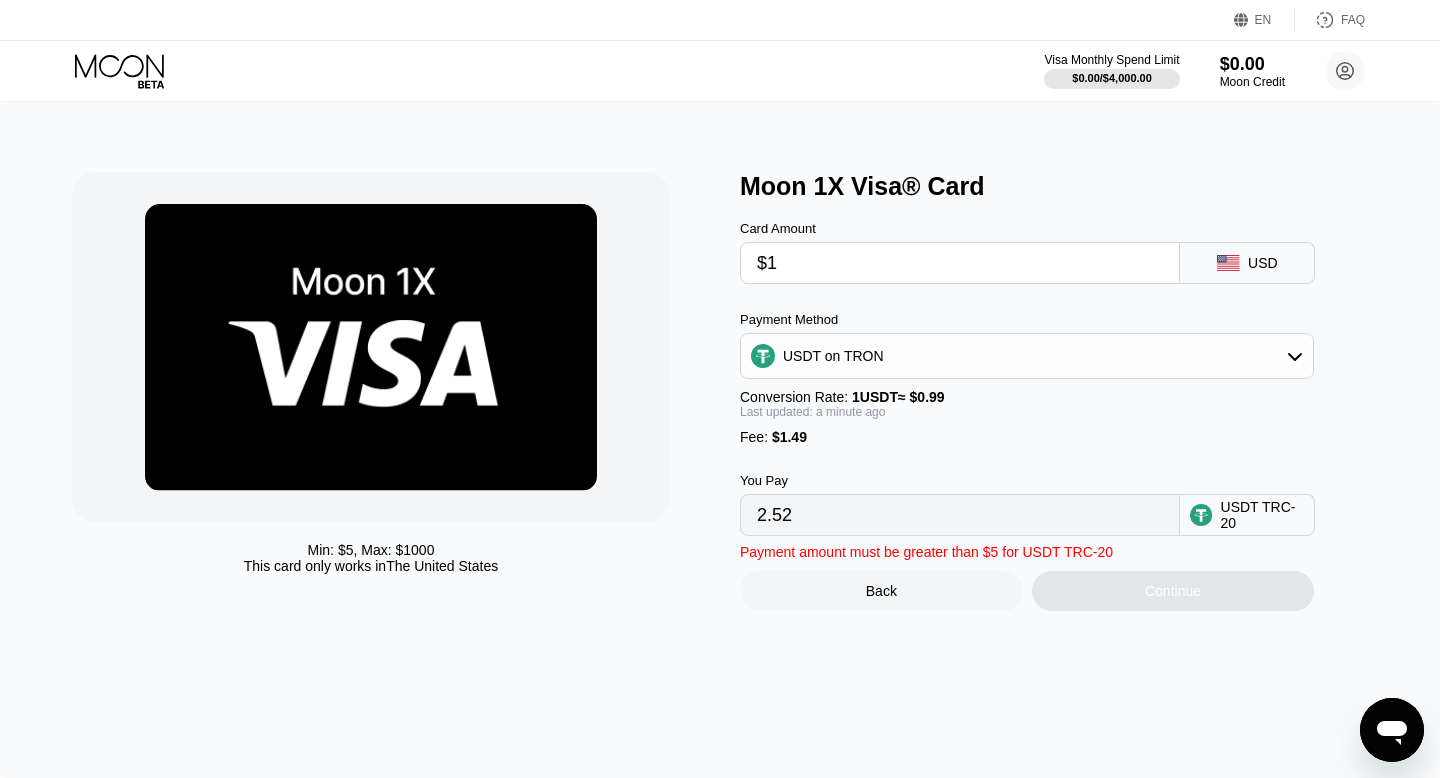 click on "$1" at bounding box center (960, 263) 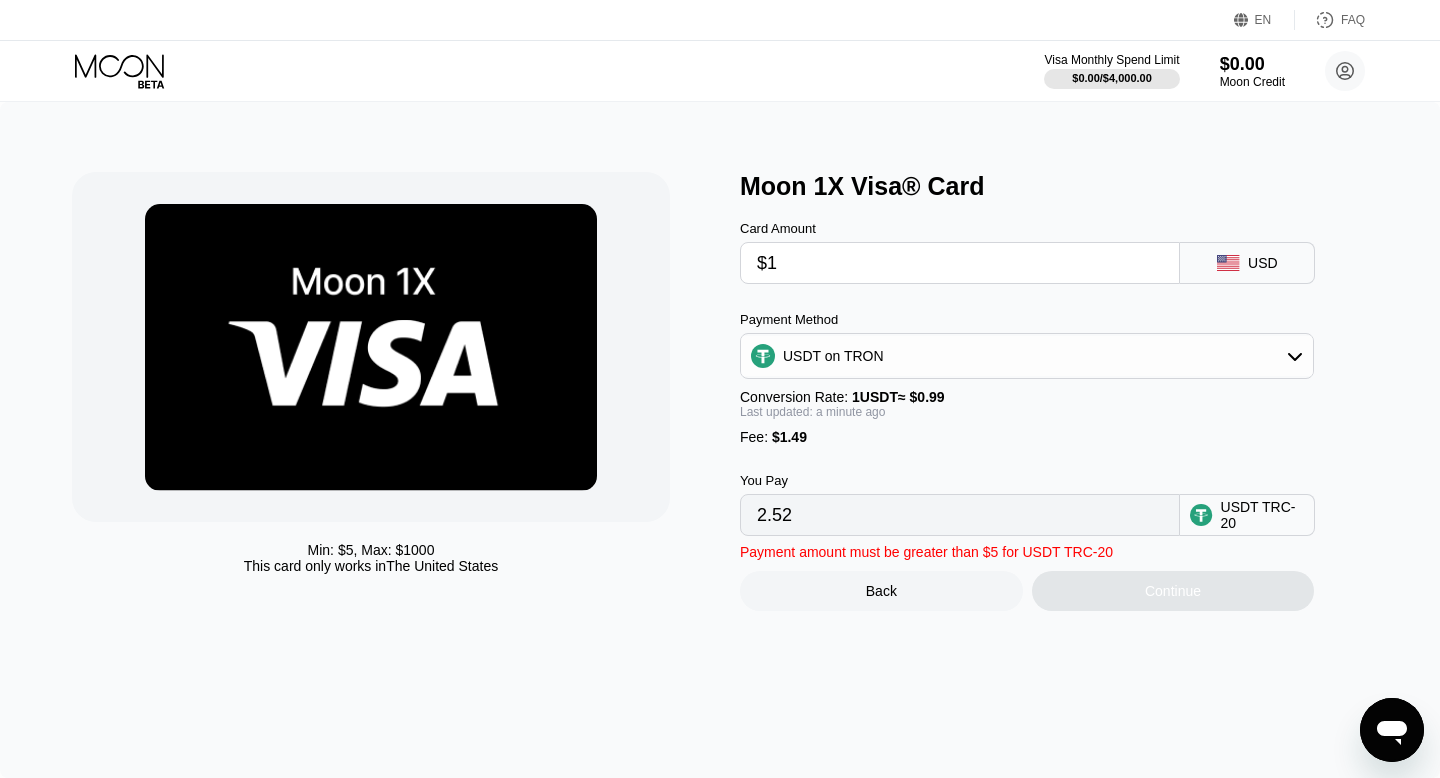 type on "$5" 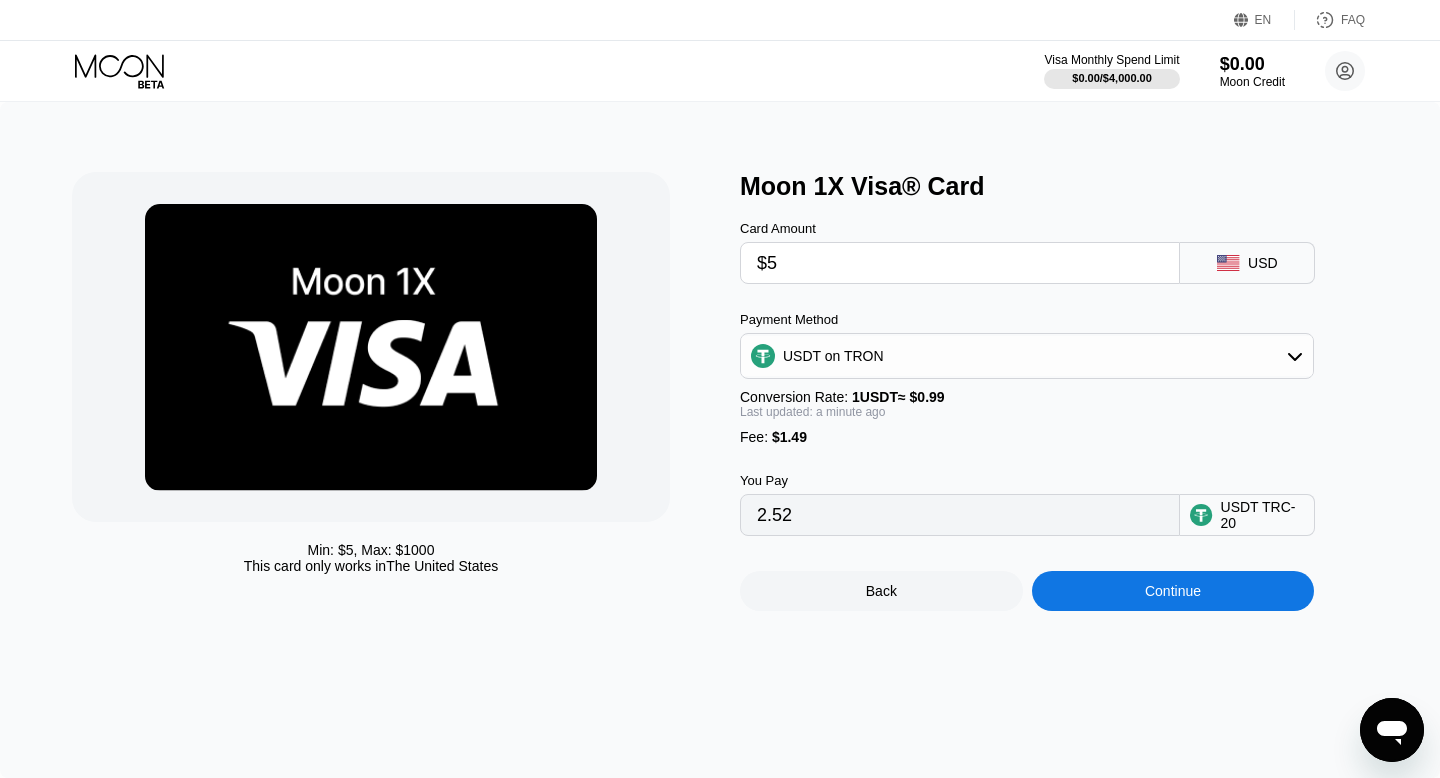 type on "6.56" 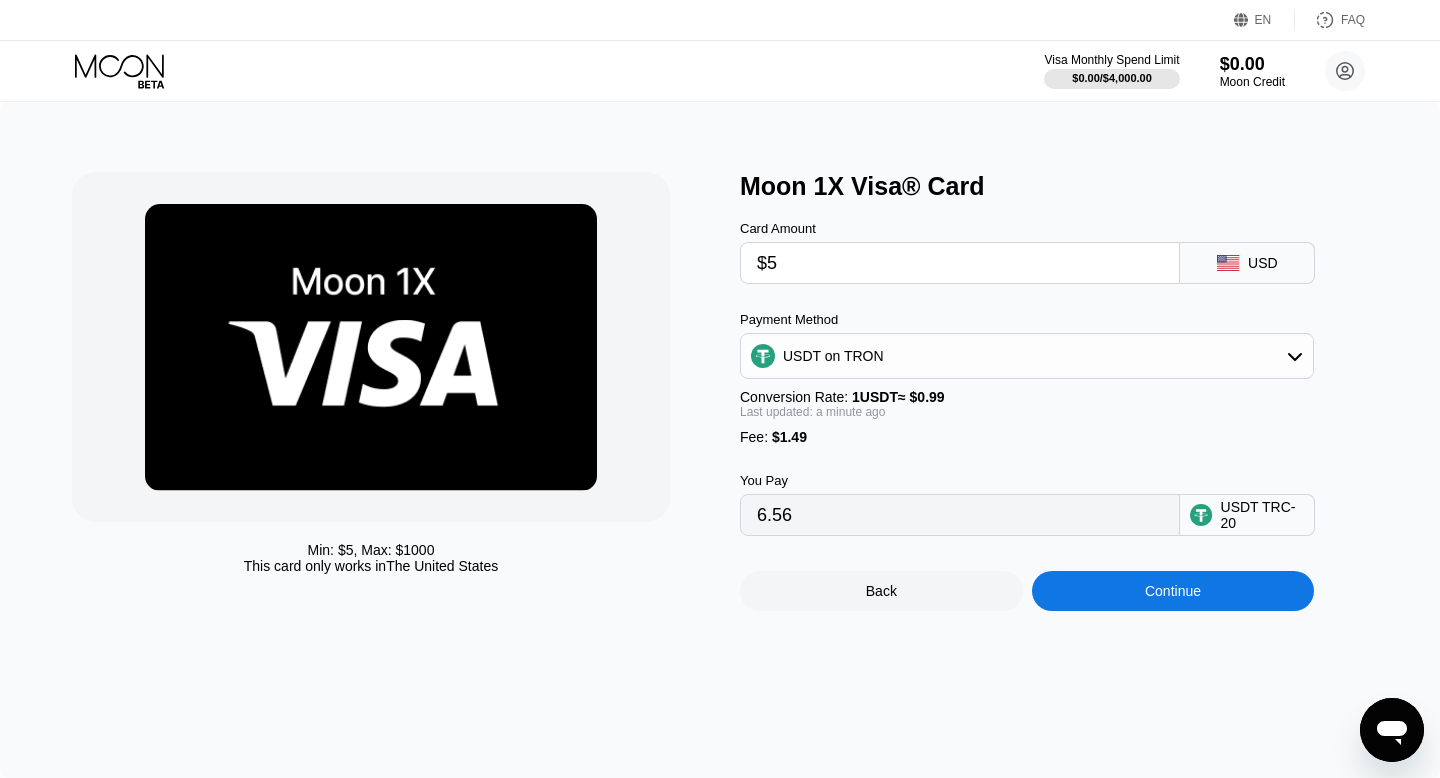 click on "Min: $ 5 , Max: $ 1000 This card only works in  The United States" at bounding box center [396, 391] 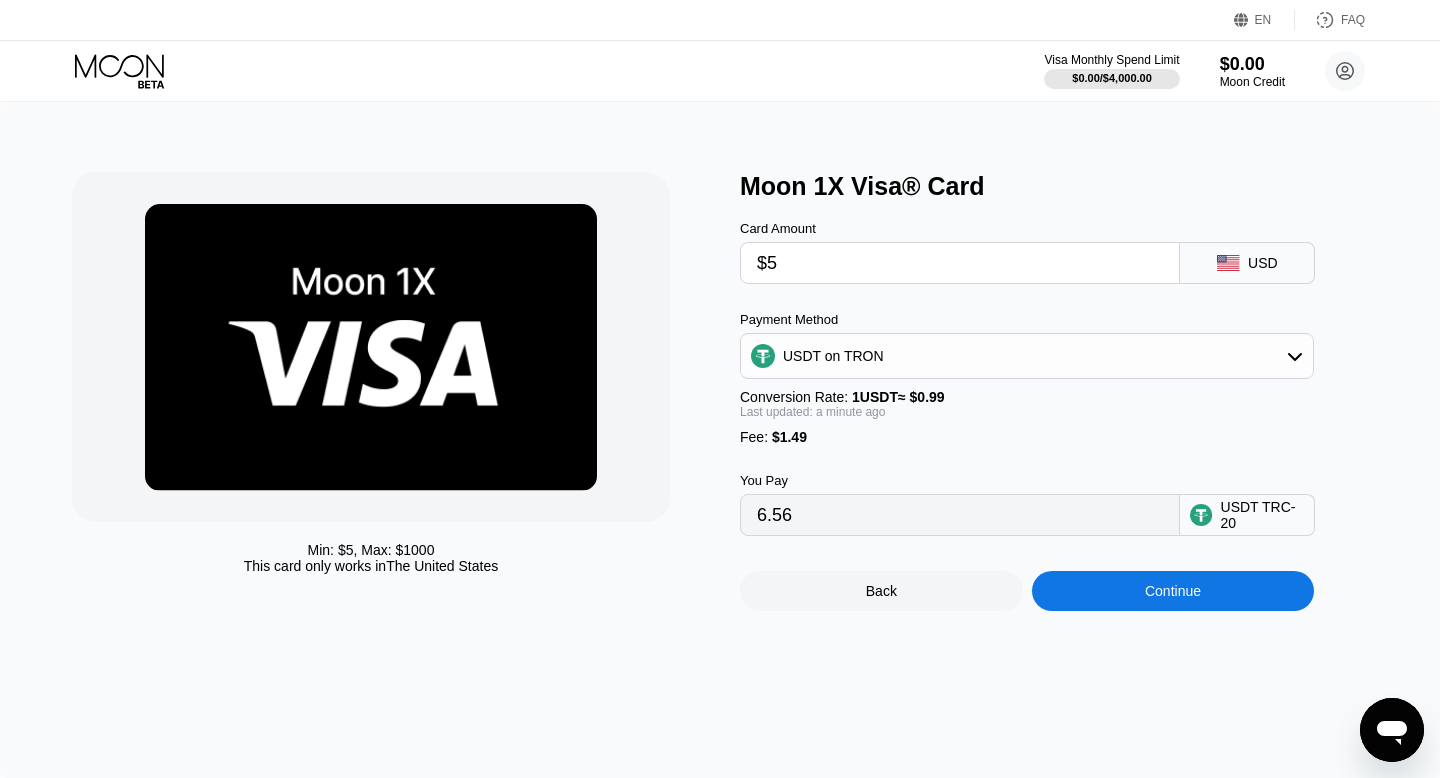 type on "$50" 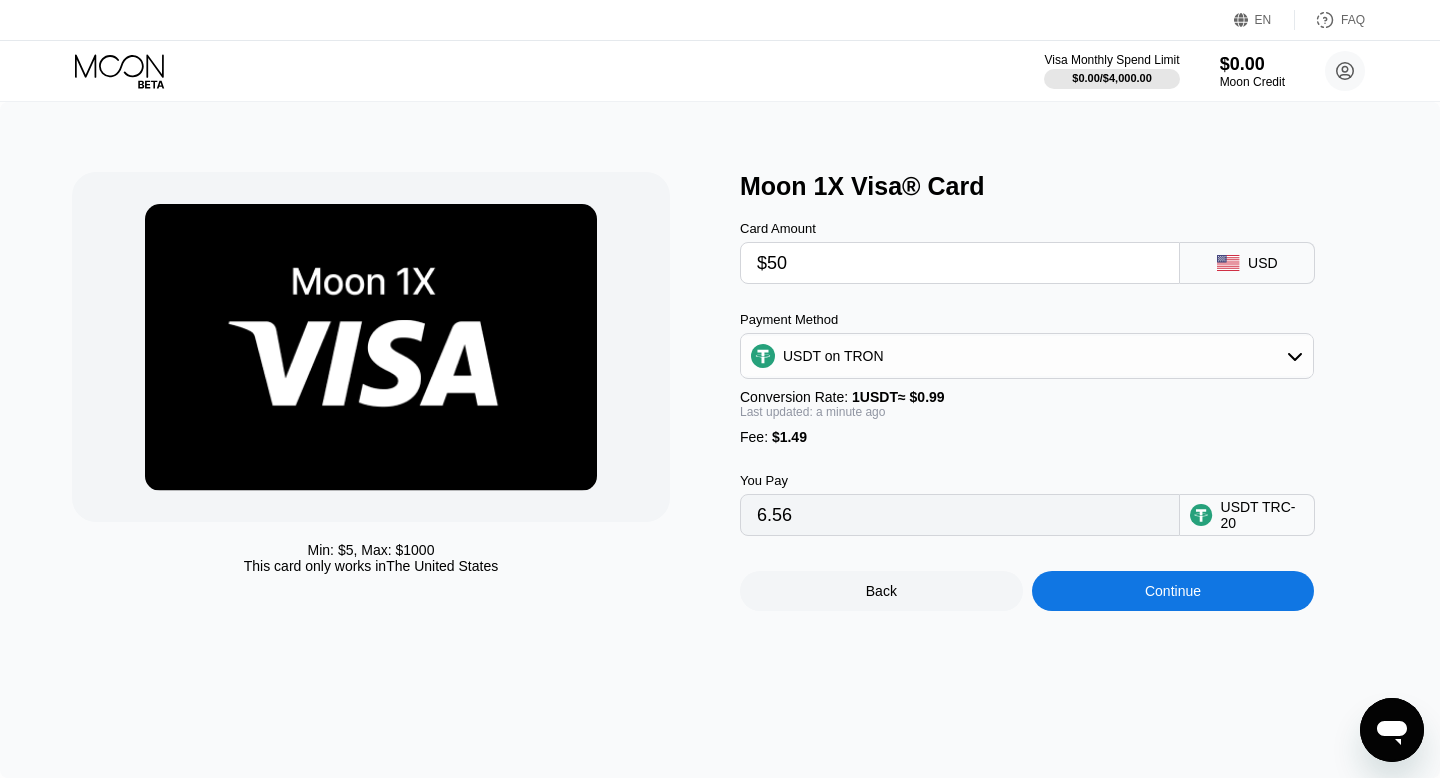 type on "52.01" 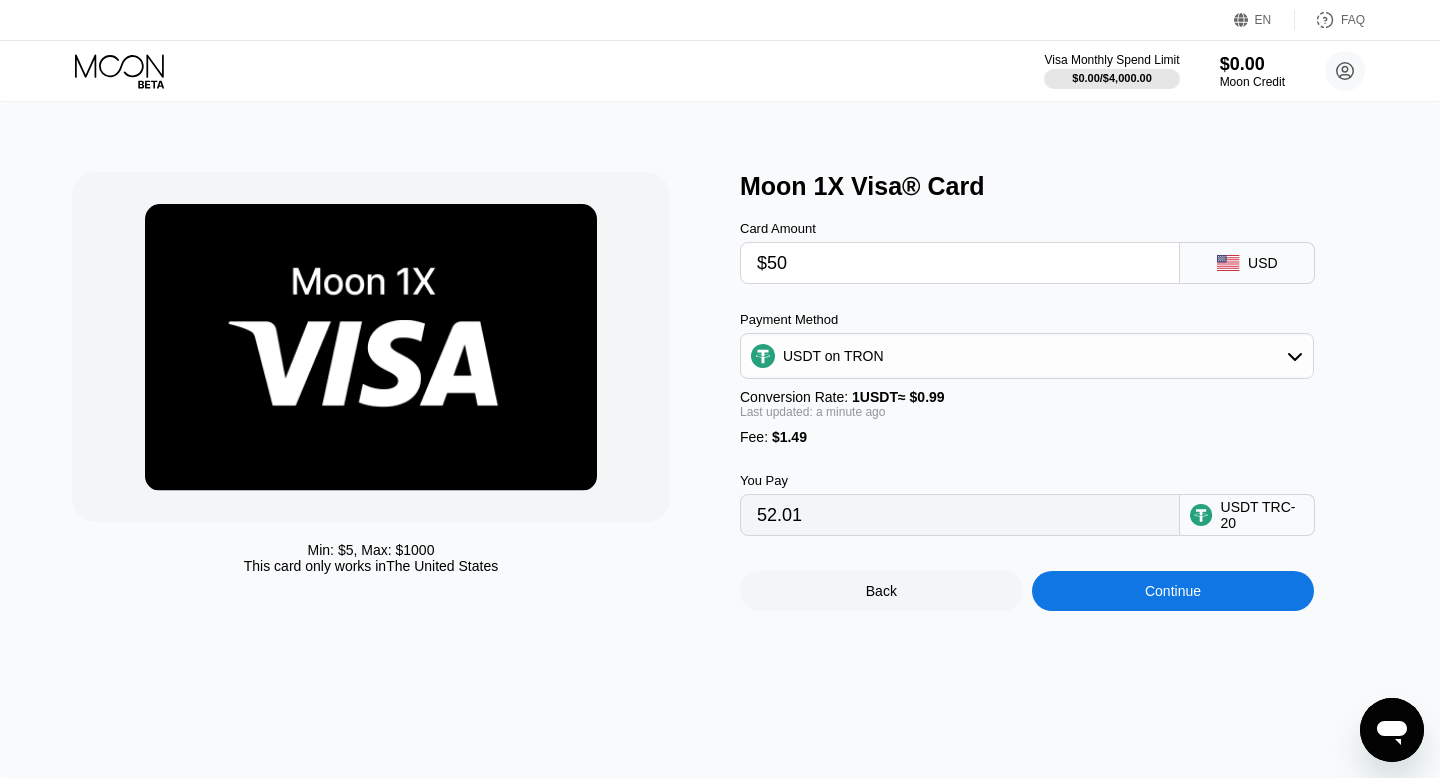 type on "$50" 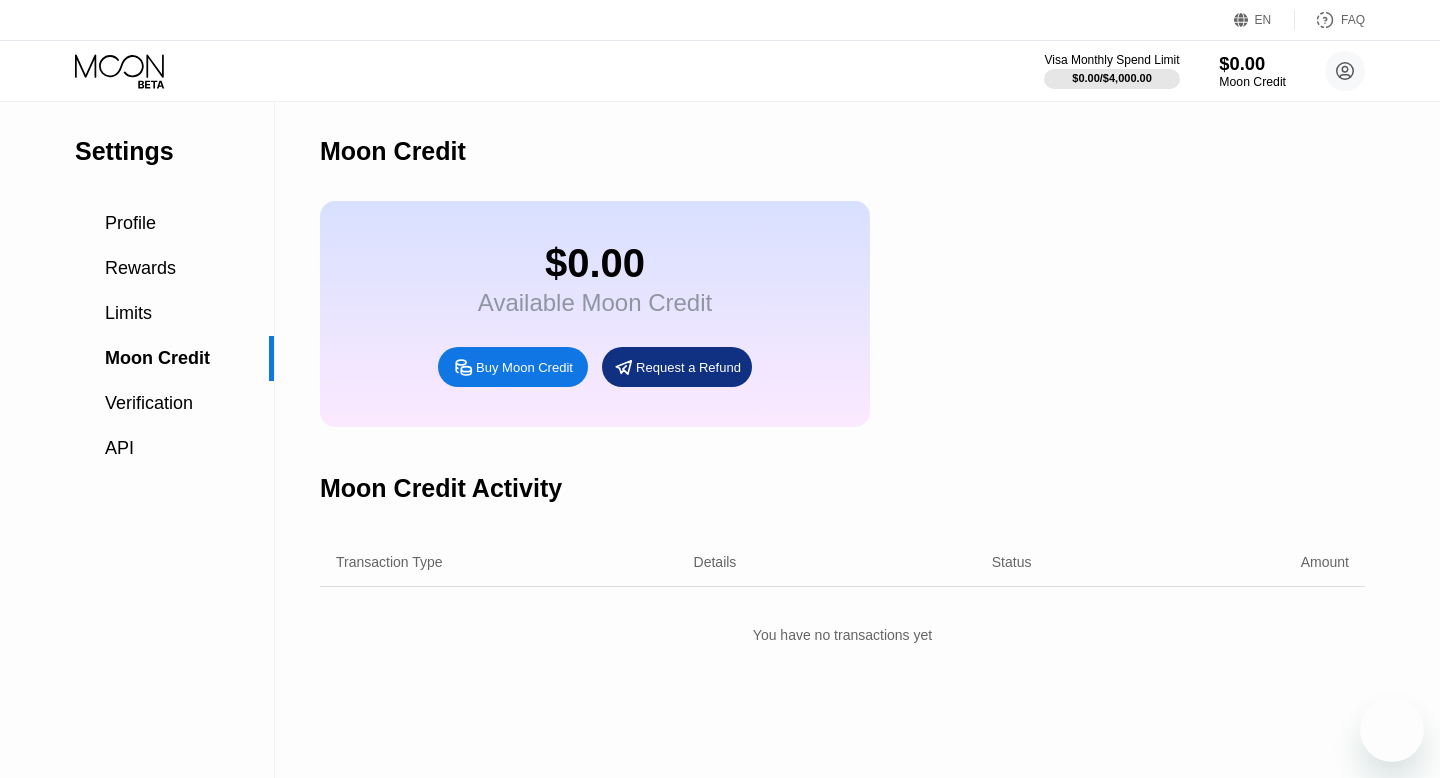 scroll, scrollTop: 0, scrollLeft: 0, axis: both 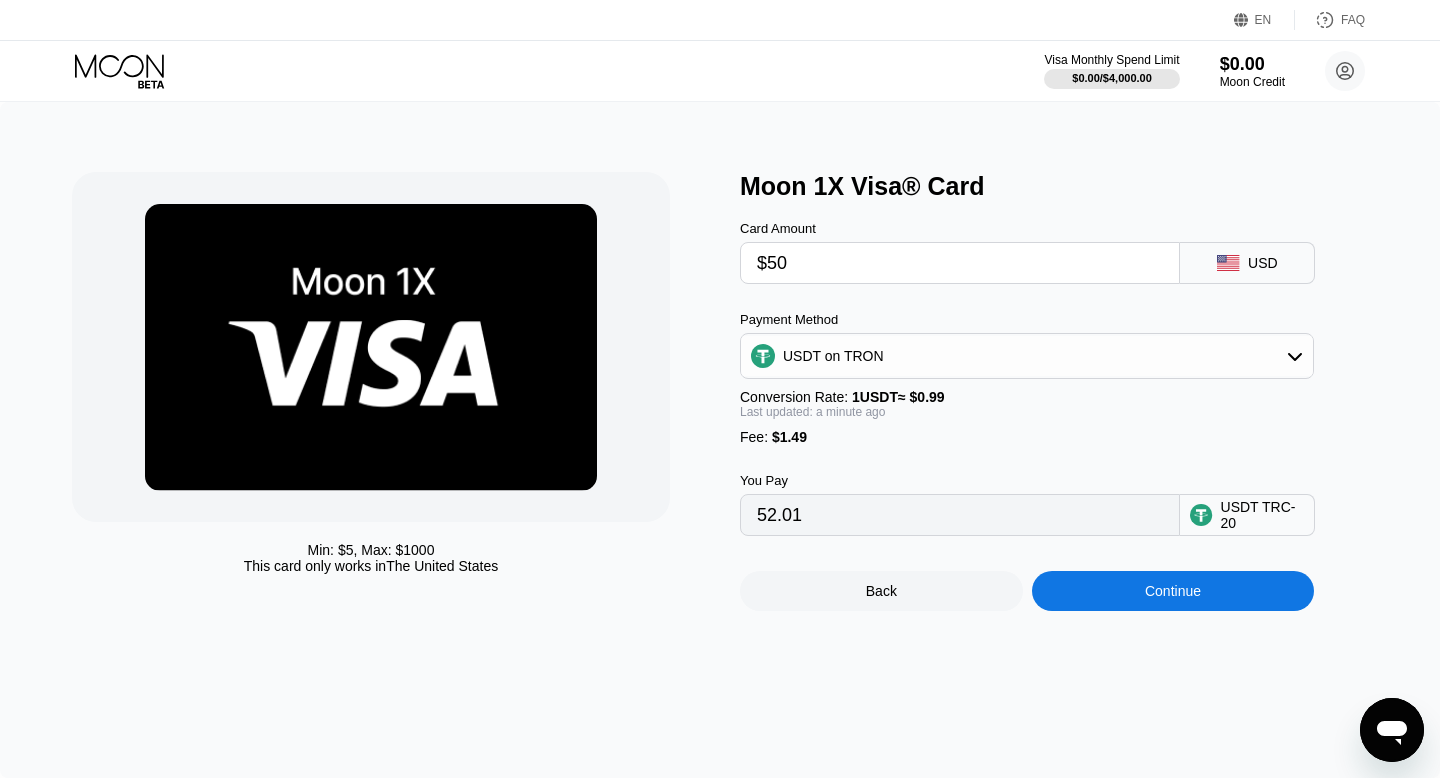 click on "Min: $ 5 , Max: $ 1000 This card only works in  The United States Moon 1X Visa® Card Card Amount $50 USD Payment Method USDT on TRON Conversion Rate:   1  USDT  ≈   $0.99 Last updated:   a minute ago Fee :   $1.49 You Pay 52.01 USDT TRC-20 Back Continue" at bounding box center (720, 391) 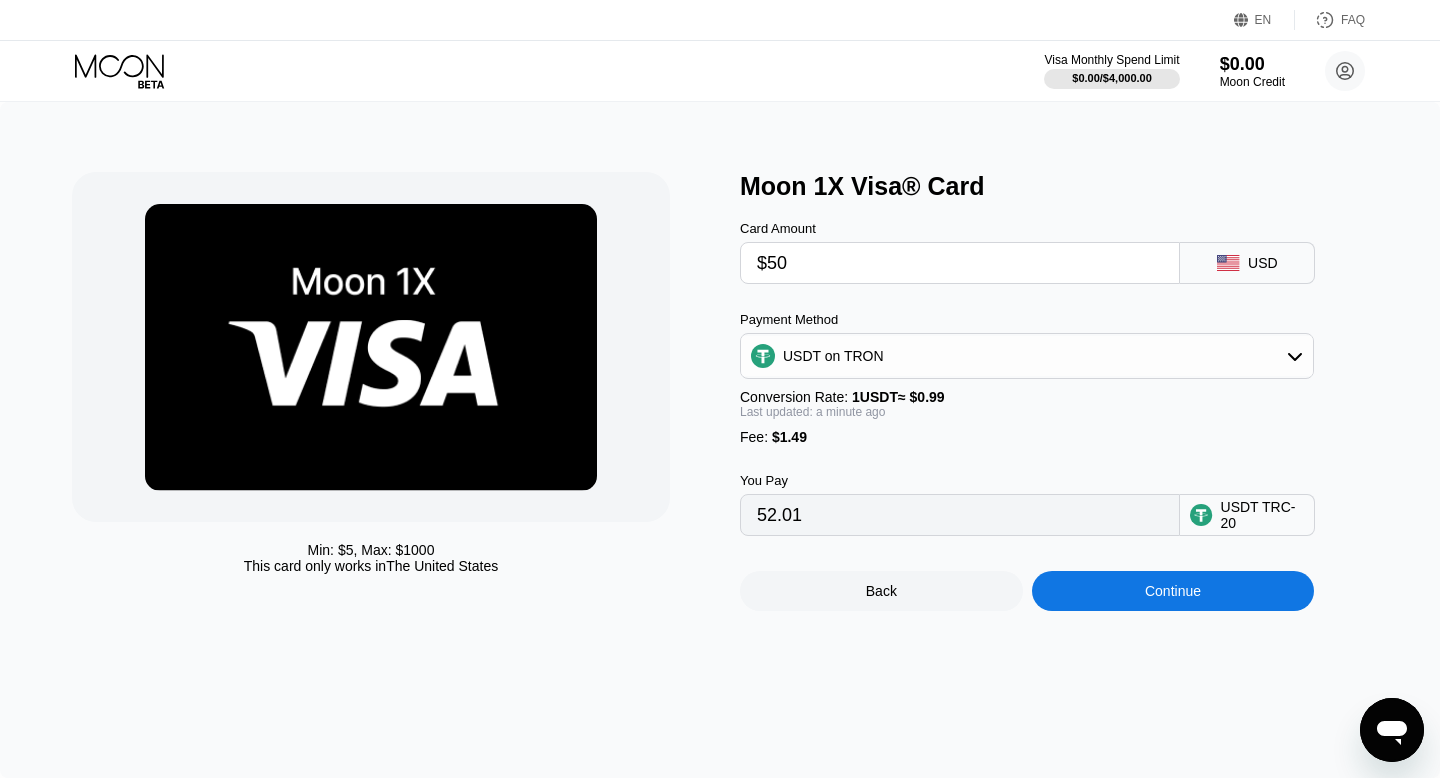drag, startPoint x: 803, startPoint y: 261, endPoint x: 783, endPoint y: 260, distance: 20.024984 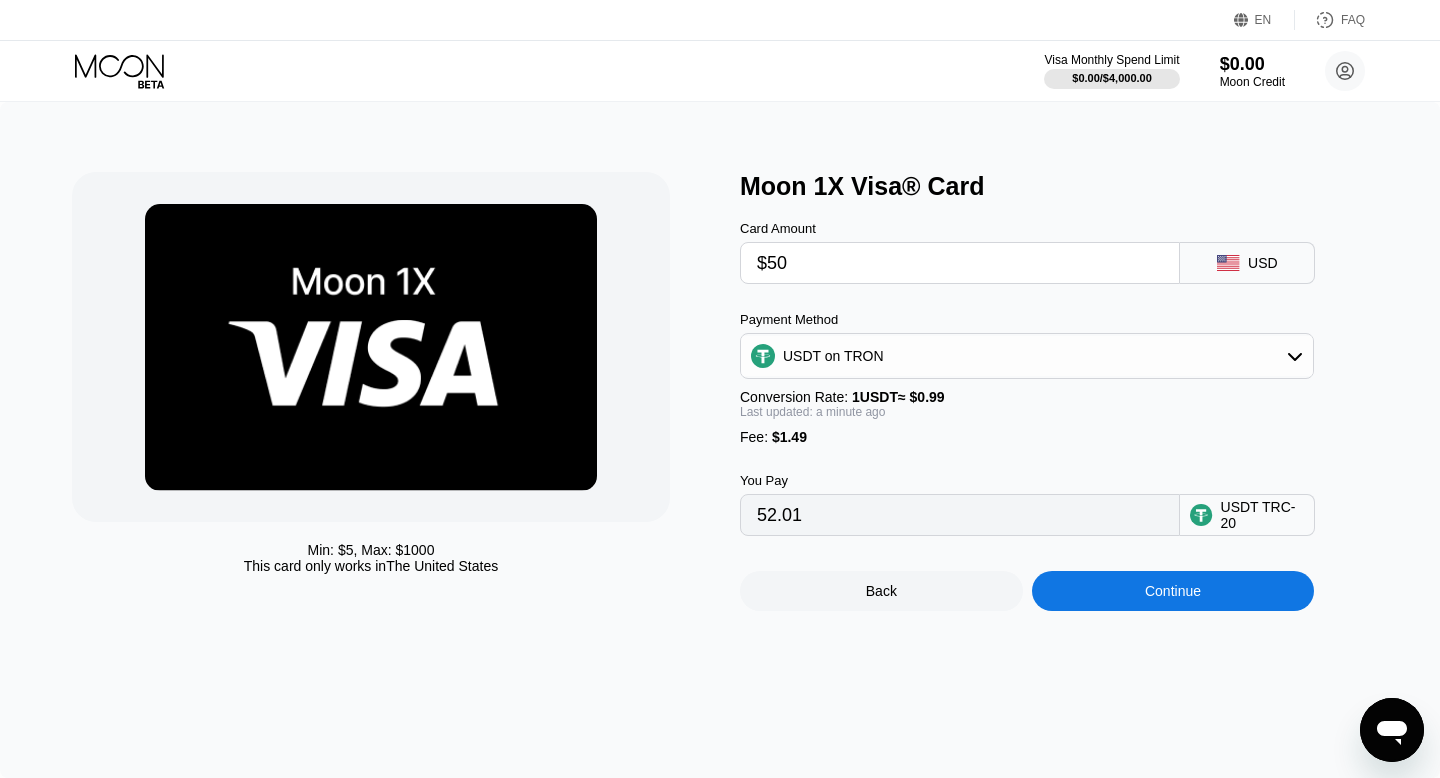 click on "$50" at bounding box center [960, 263] 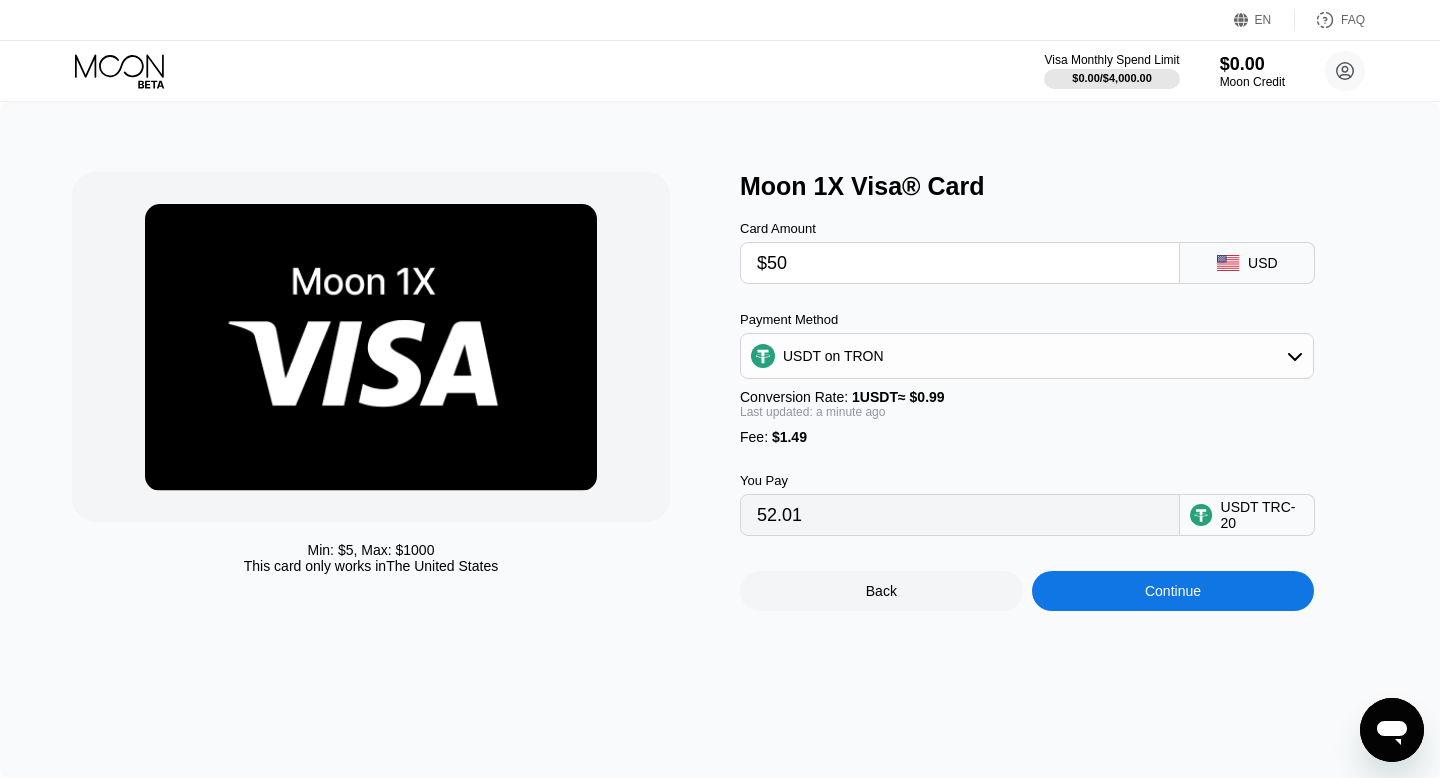 type on "$5" 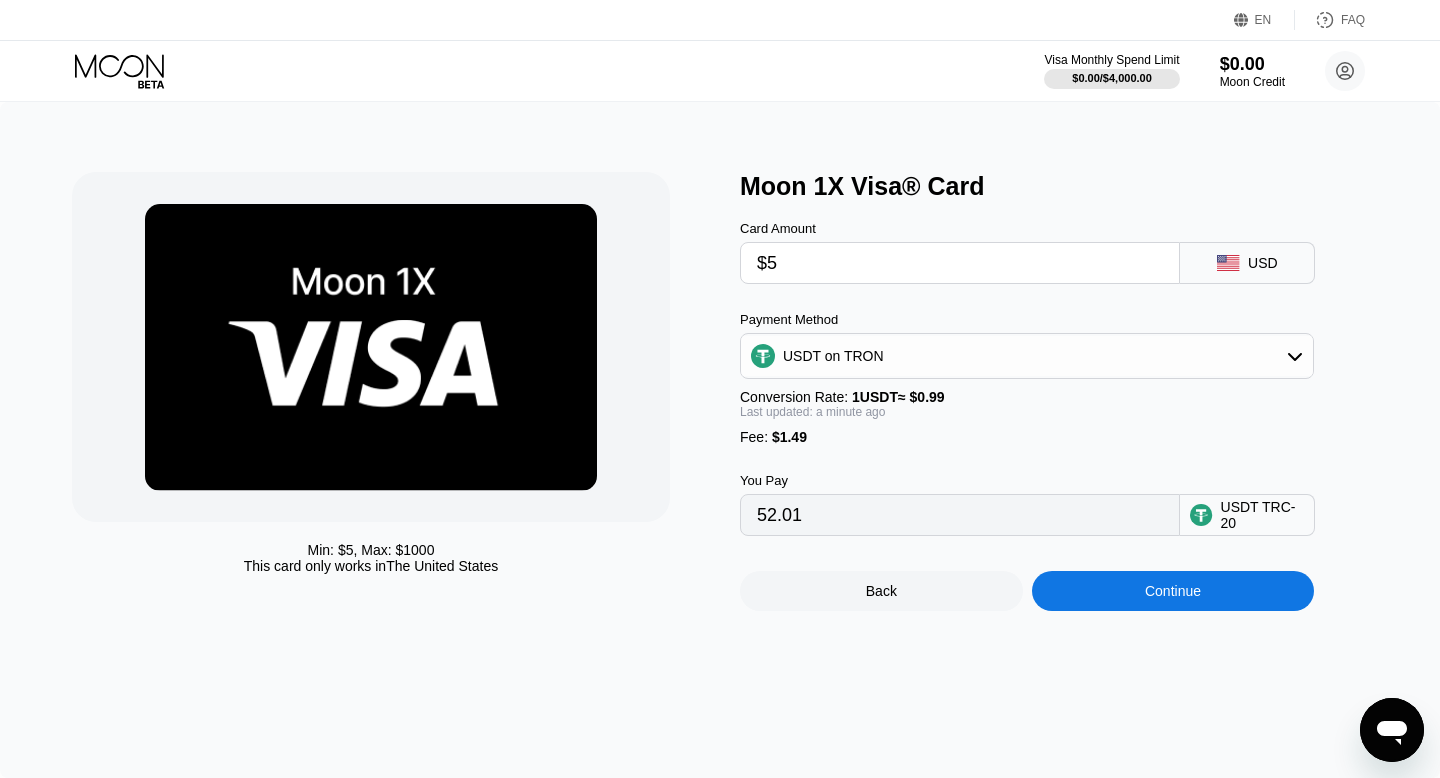 type on "6.56" 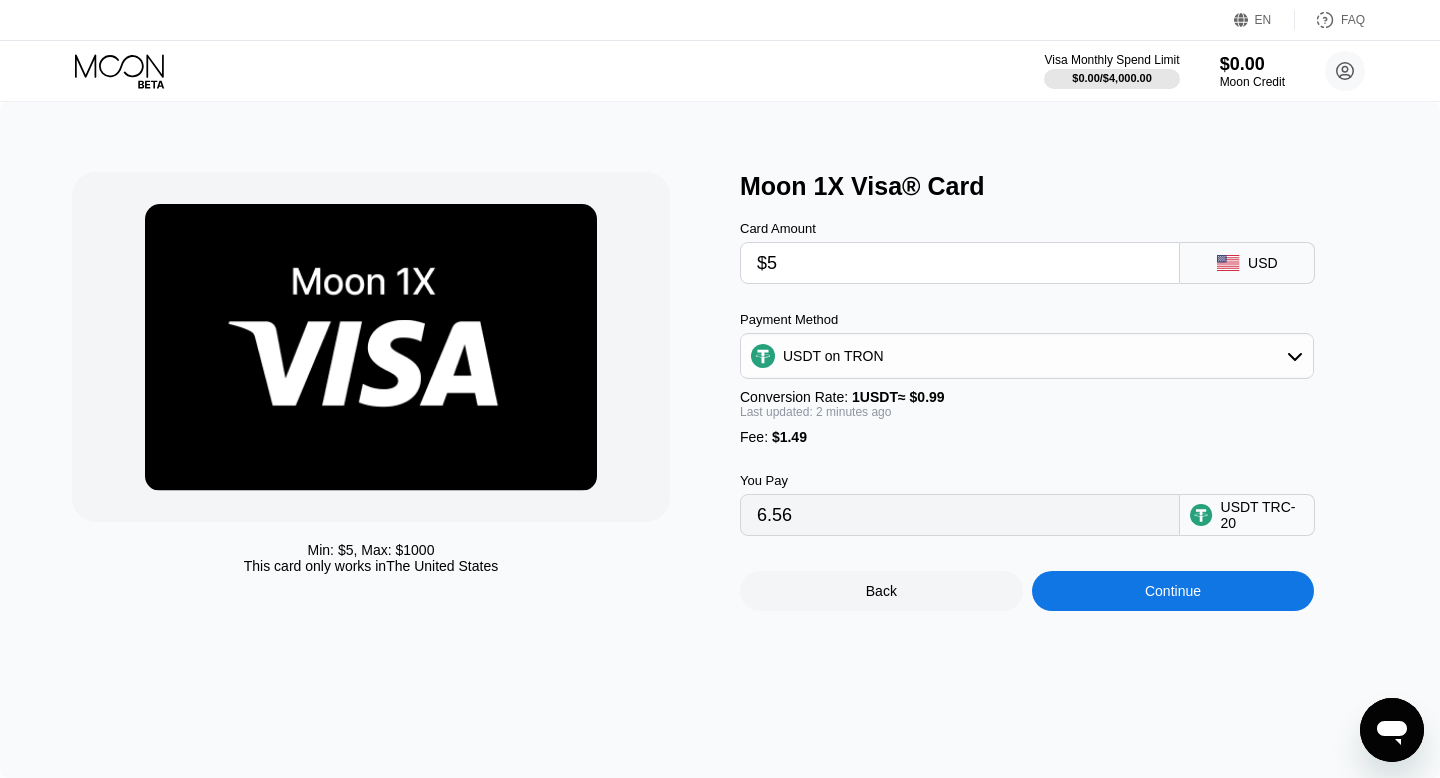 type on "$5" 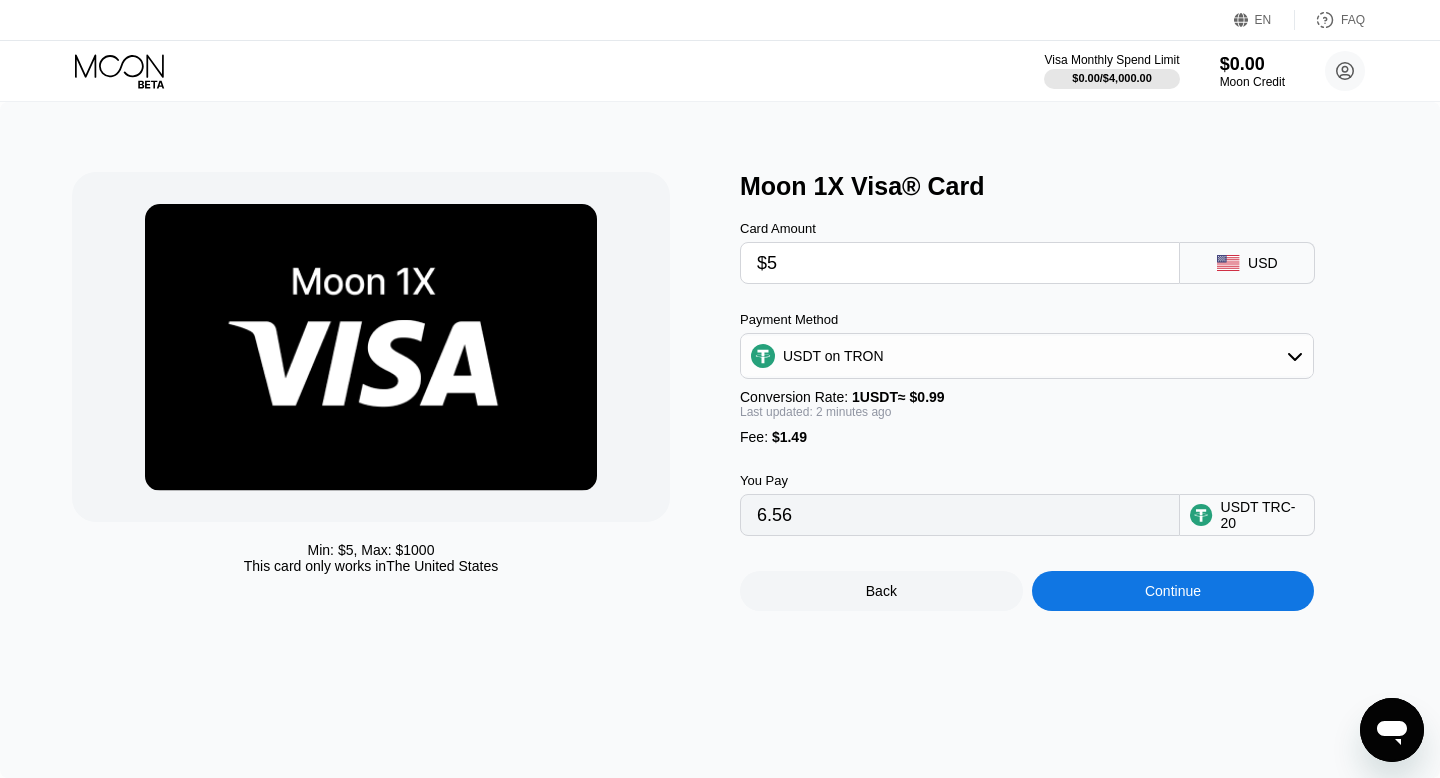 click on "Min: $ 5 , Max: $ 1000 This card only works in  The United States" at bounding box center (396, 391) 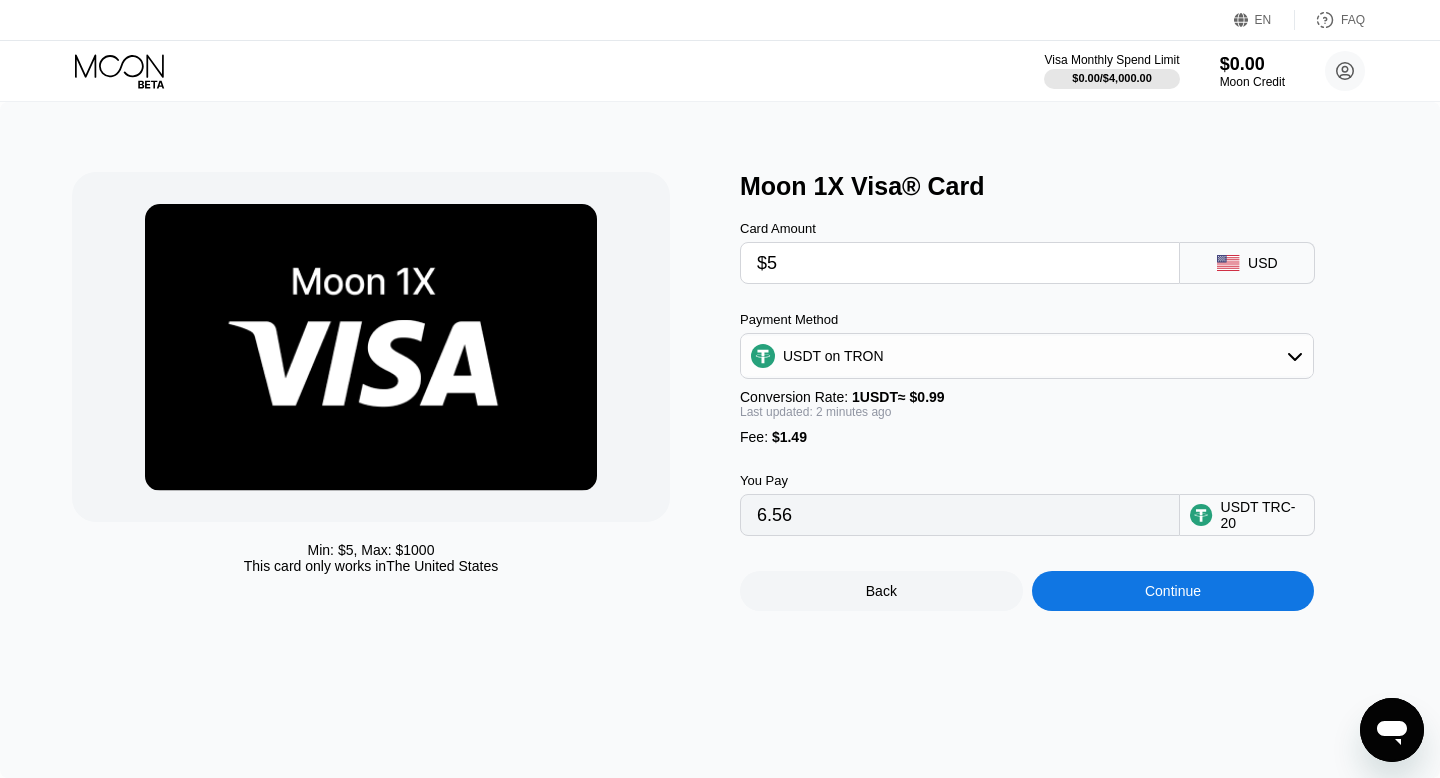 type 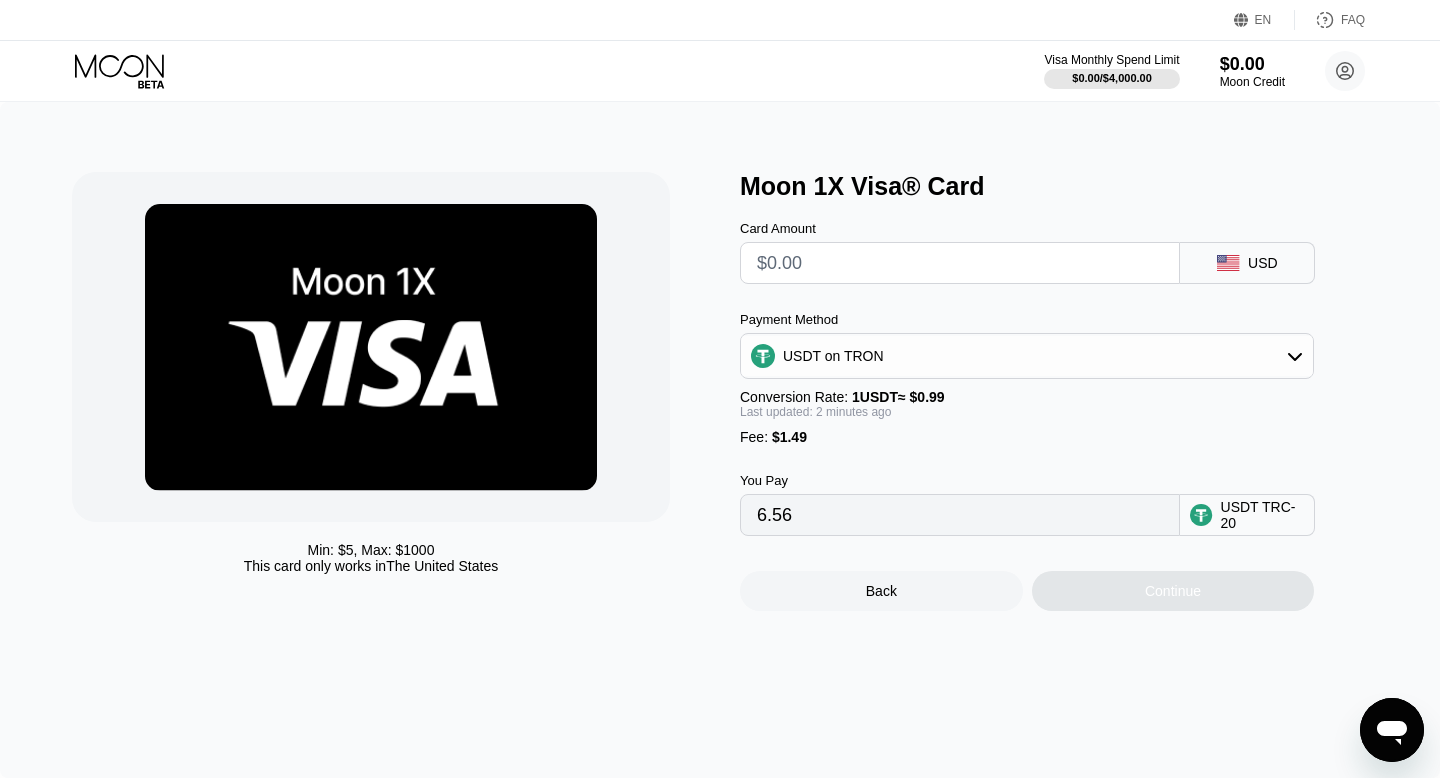 type on "0.00" 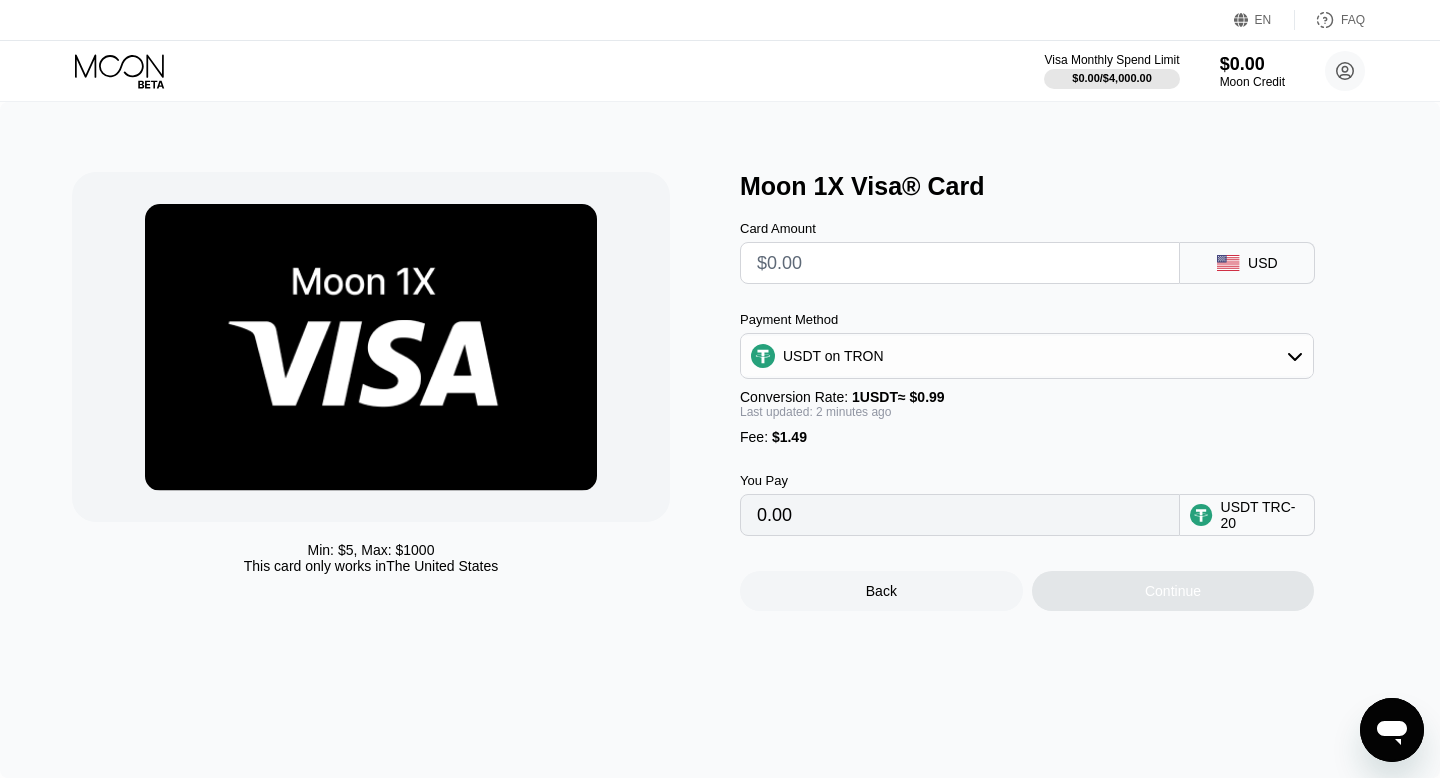 type on "$4" 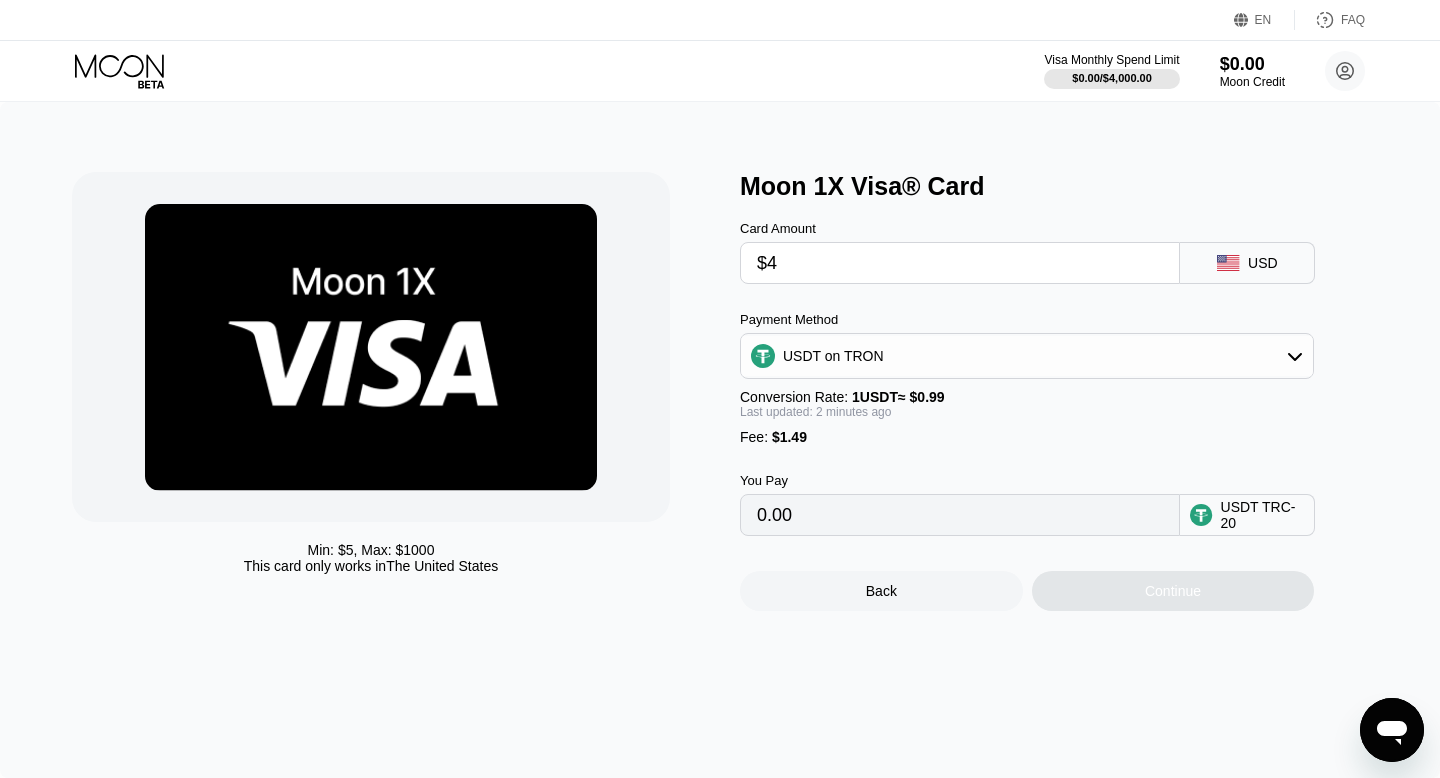 type on "5.55" 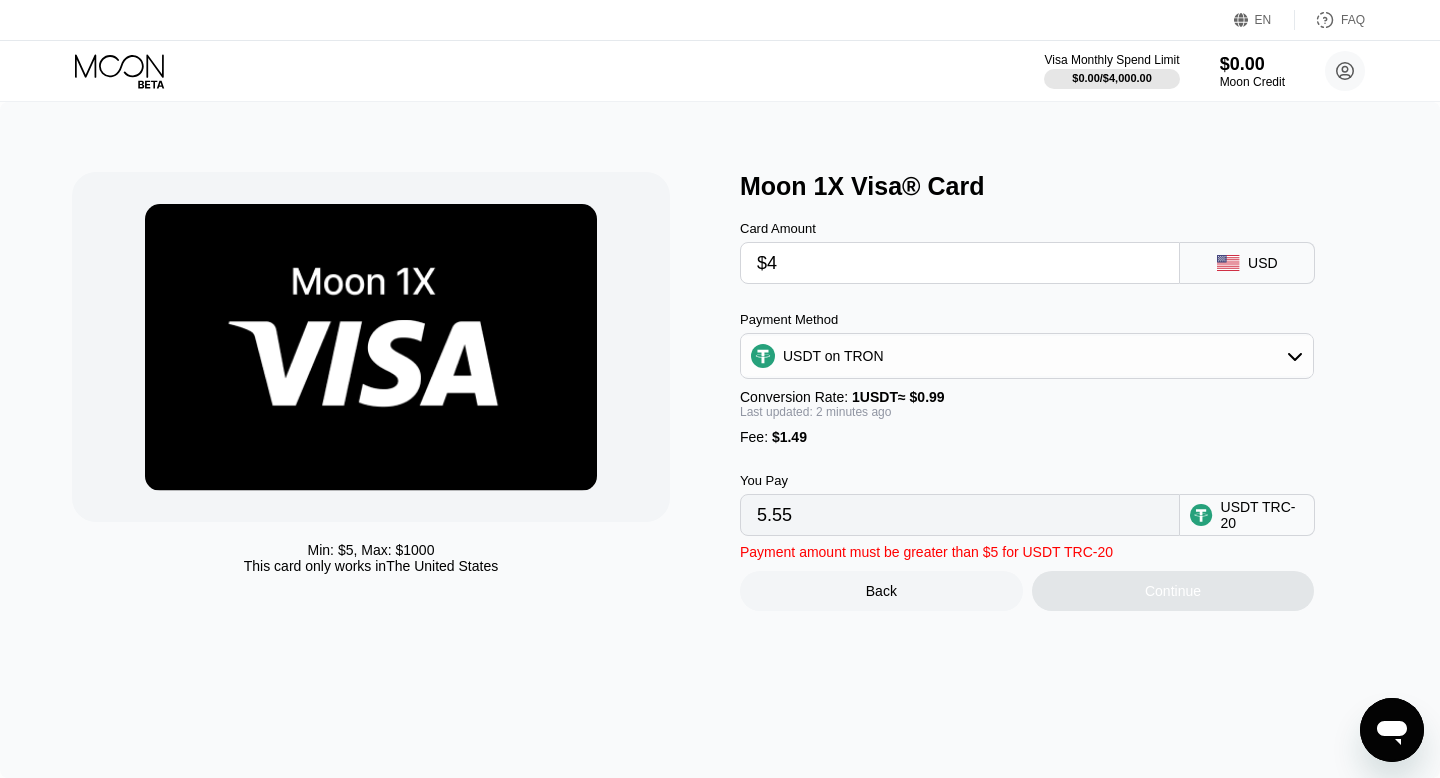 type 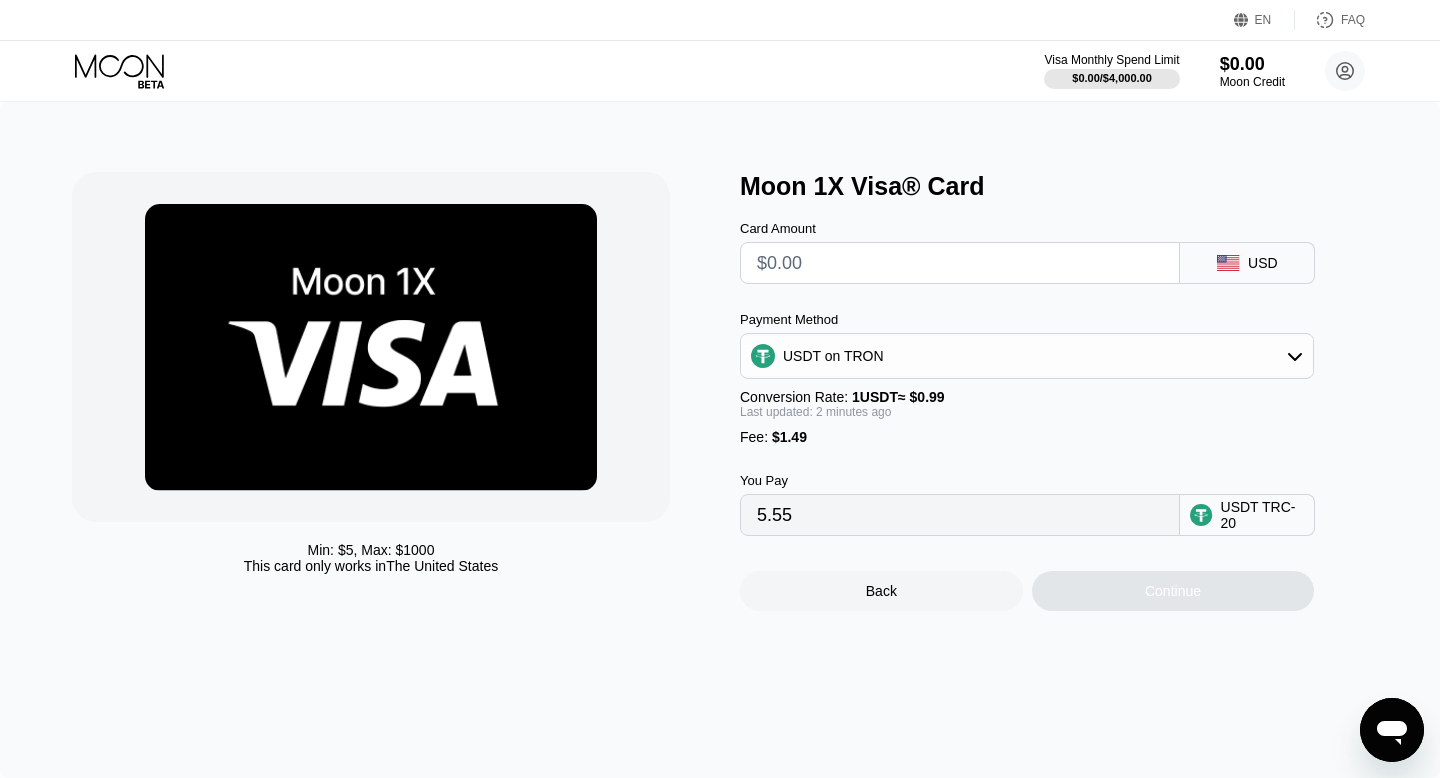 type on "0.00" 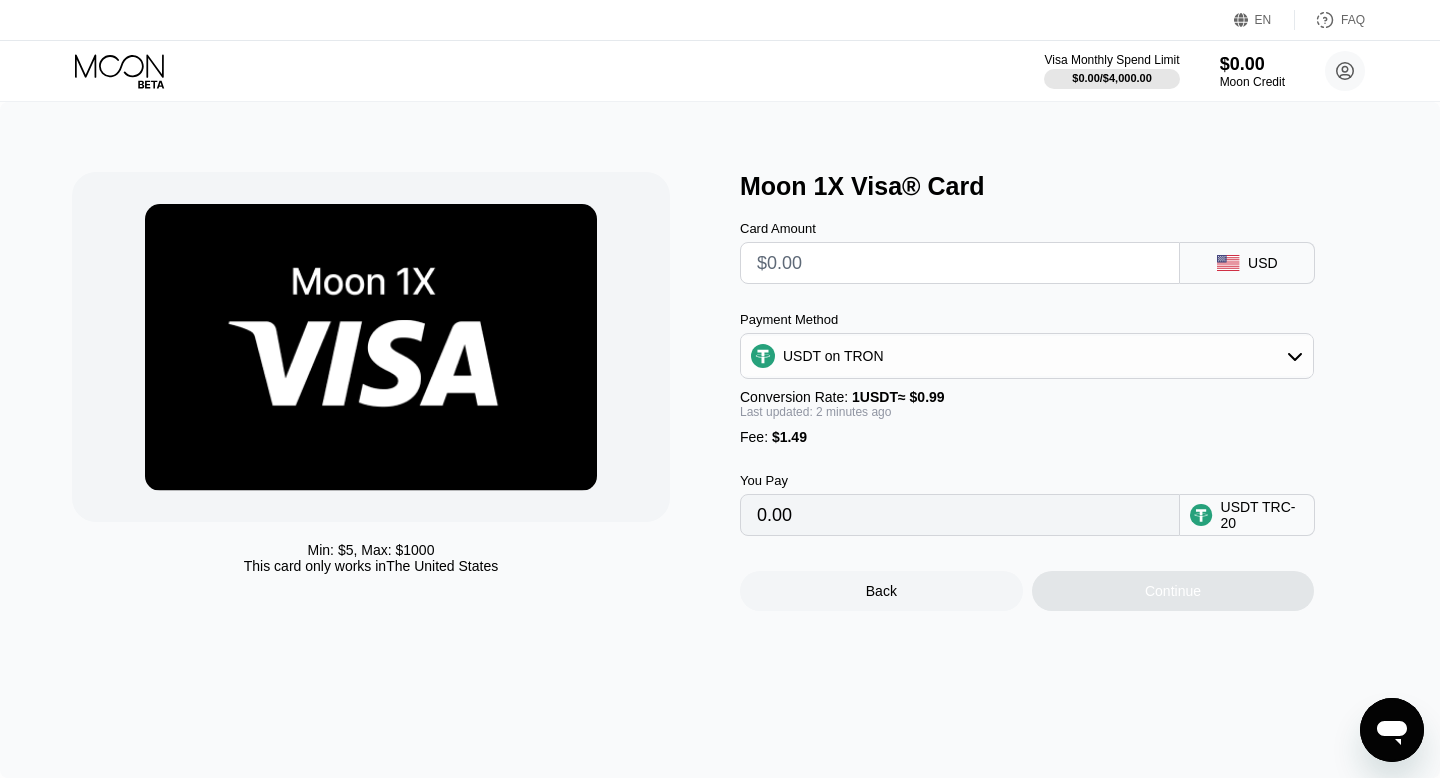 type on "$5" 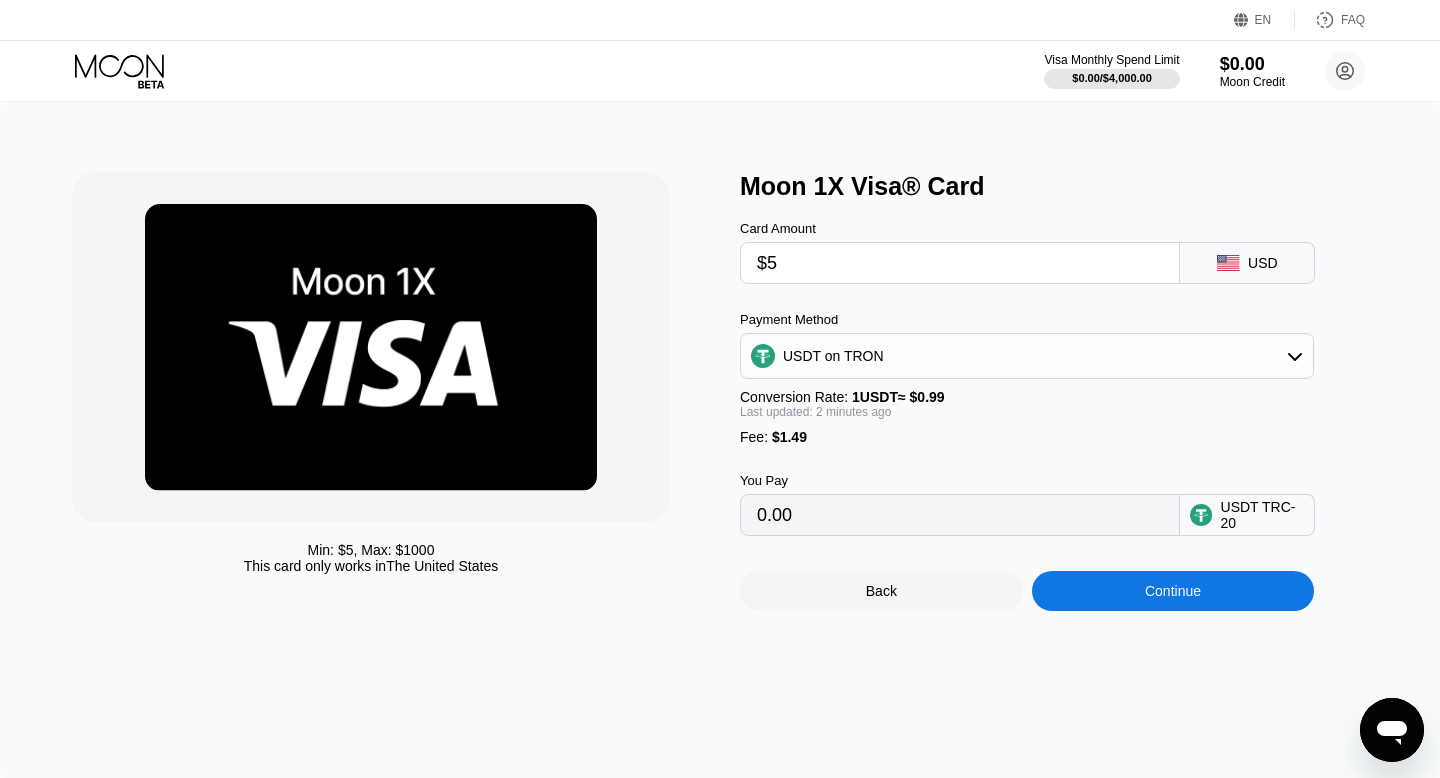 type on "6.56" 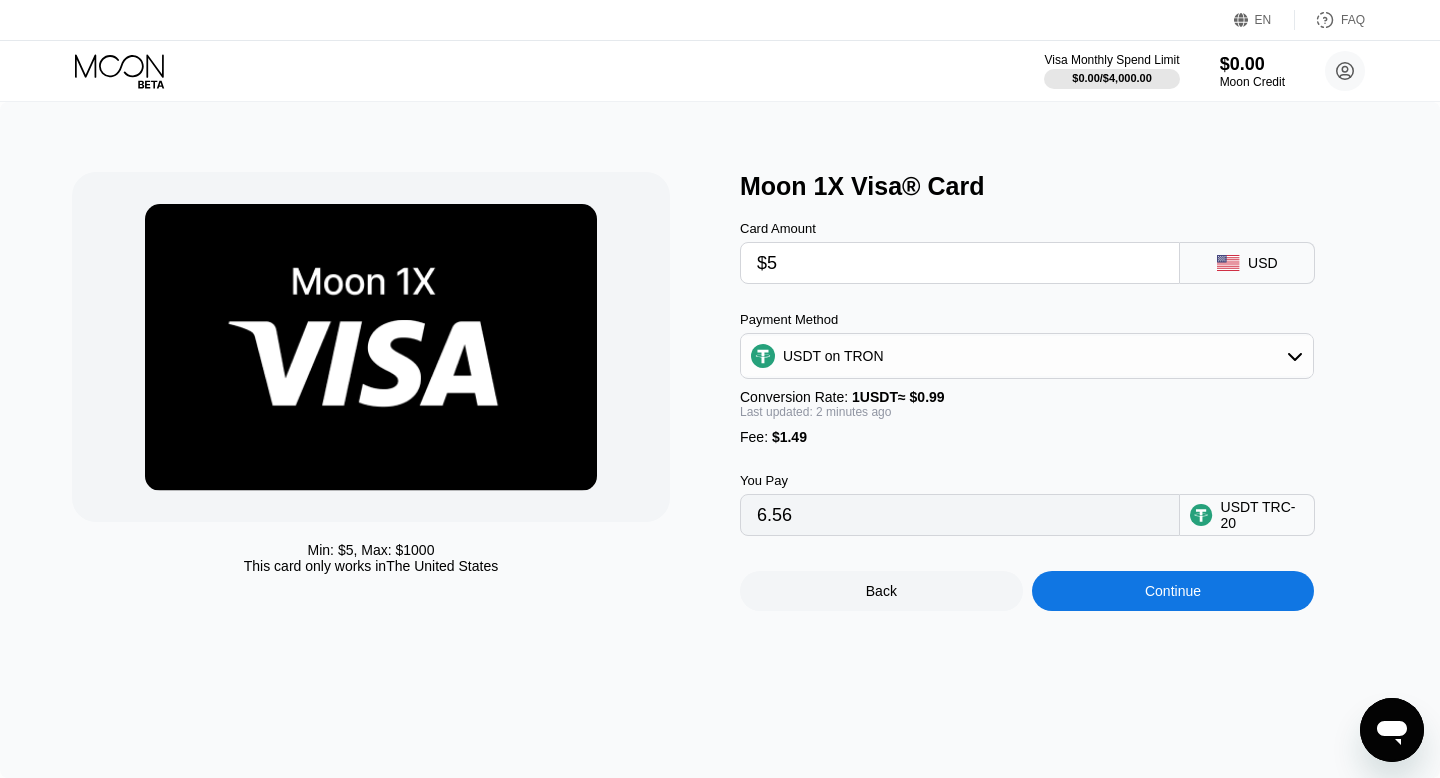 click on "Card Amount $5 USD Payment Method USDT on TRON Conversion Rate:   1  USDT  ≈   $0.99 Last updated:   2 minutes ago Fee :   $1.49 You Pay 6.56 USDT TRC-20" at bounding box center [1060, 368] 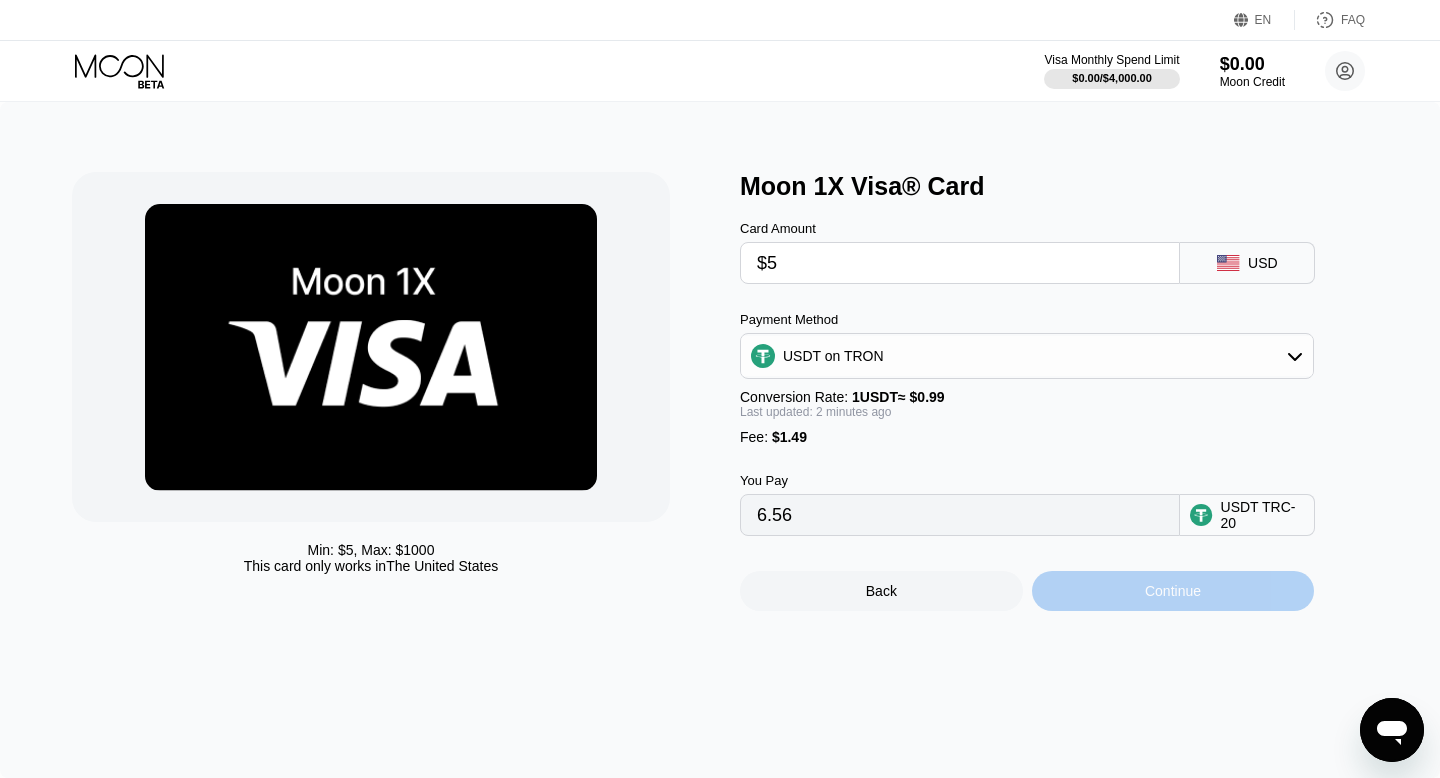 click on "Continue" at bounding box center (1173, 591) 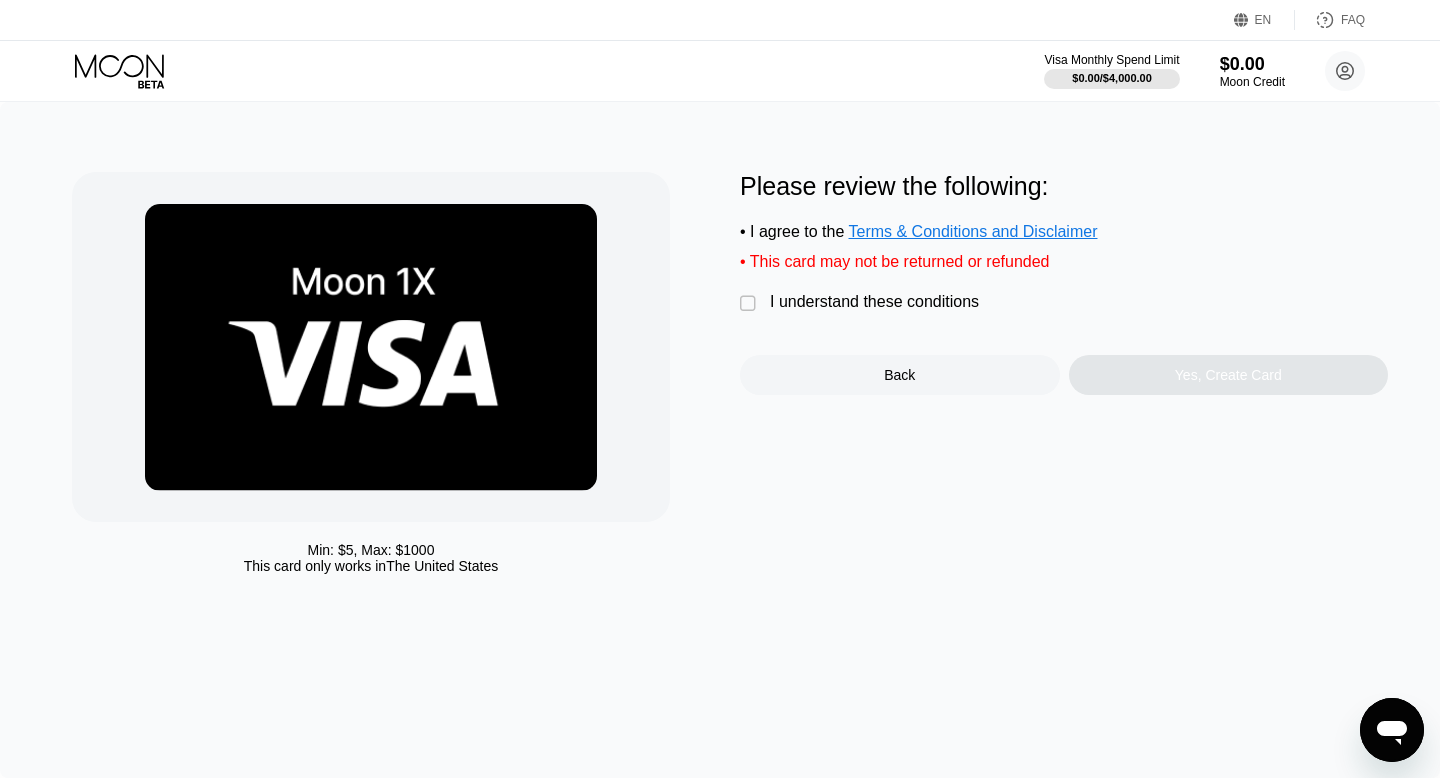 click on "" at bounding box center [750, 304] 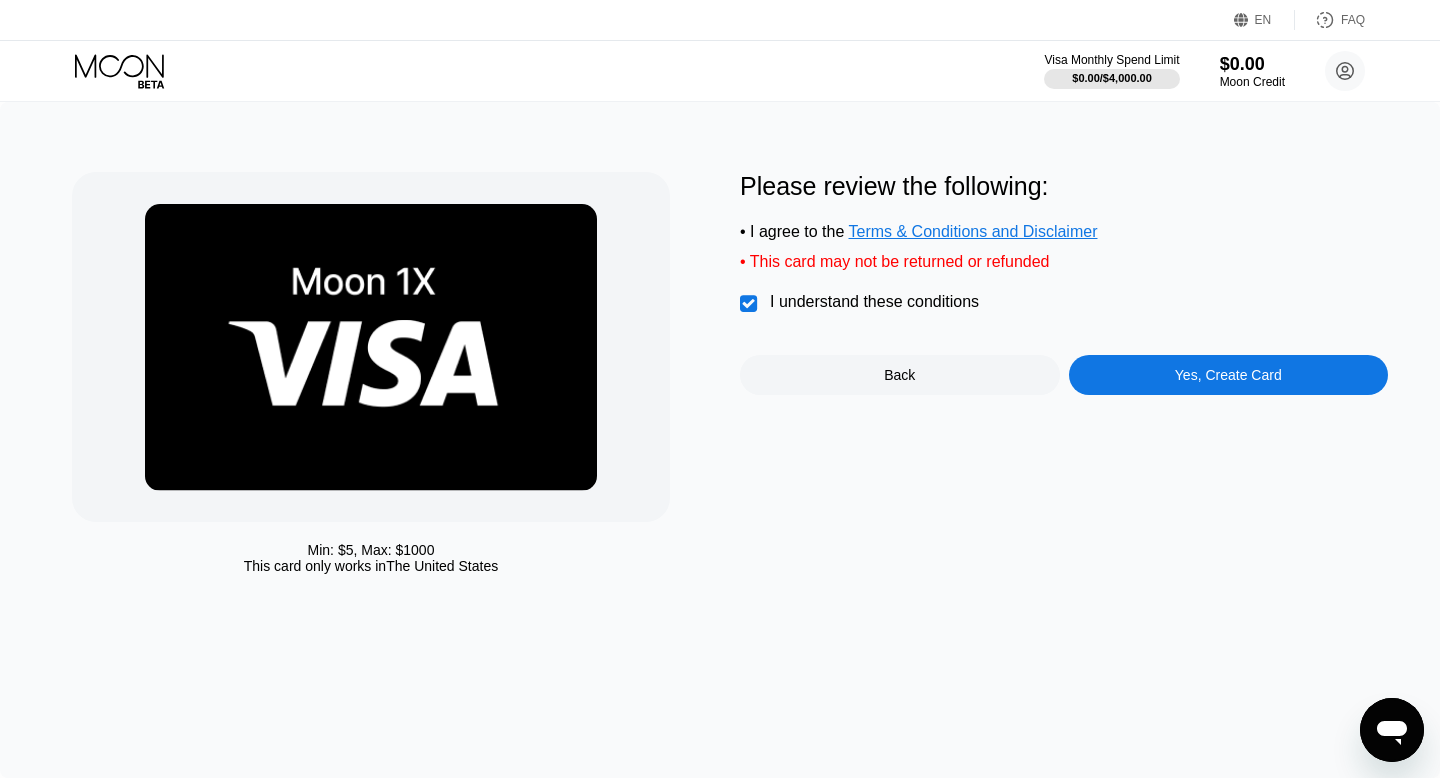 click on "Yes, Create Card" at bounding box center (1228, 375) 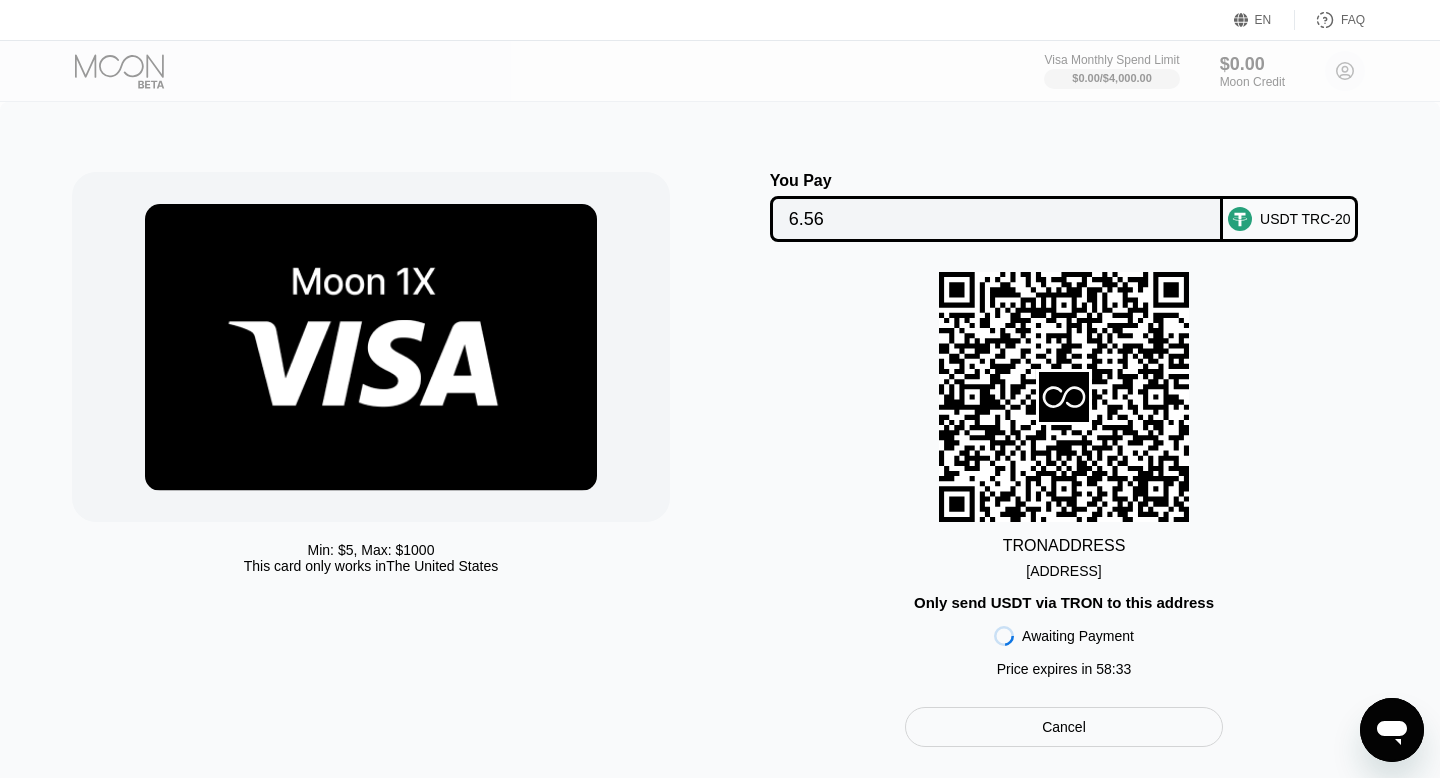 drag, startPoint x: 935, startPoint y: 570, endPoint x: 1133, endPoint y: 566, distance: 198.0404 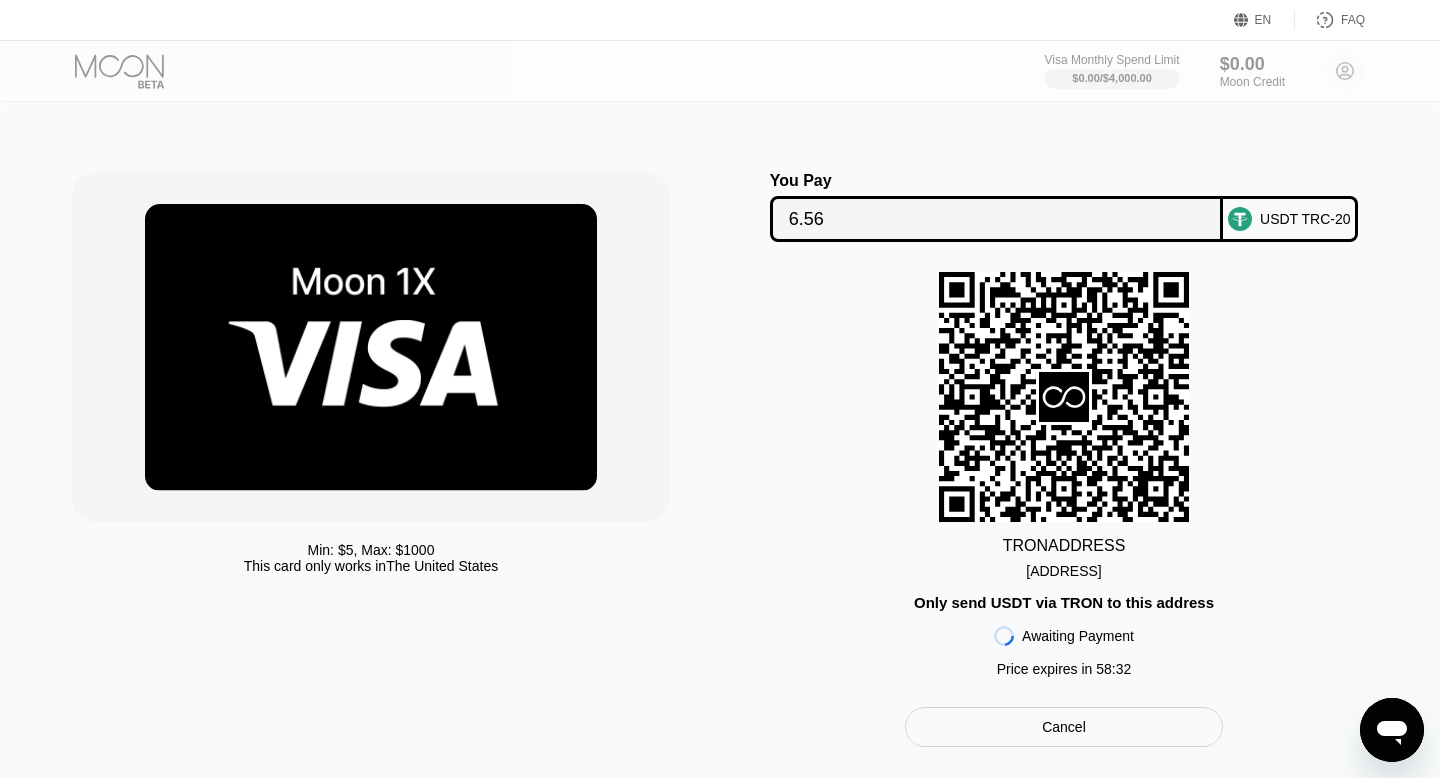click on "TDhMySX7fbxPv6y...9F1Gvi5tsq6YcR6" at bounding box center (1063, 571) 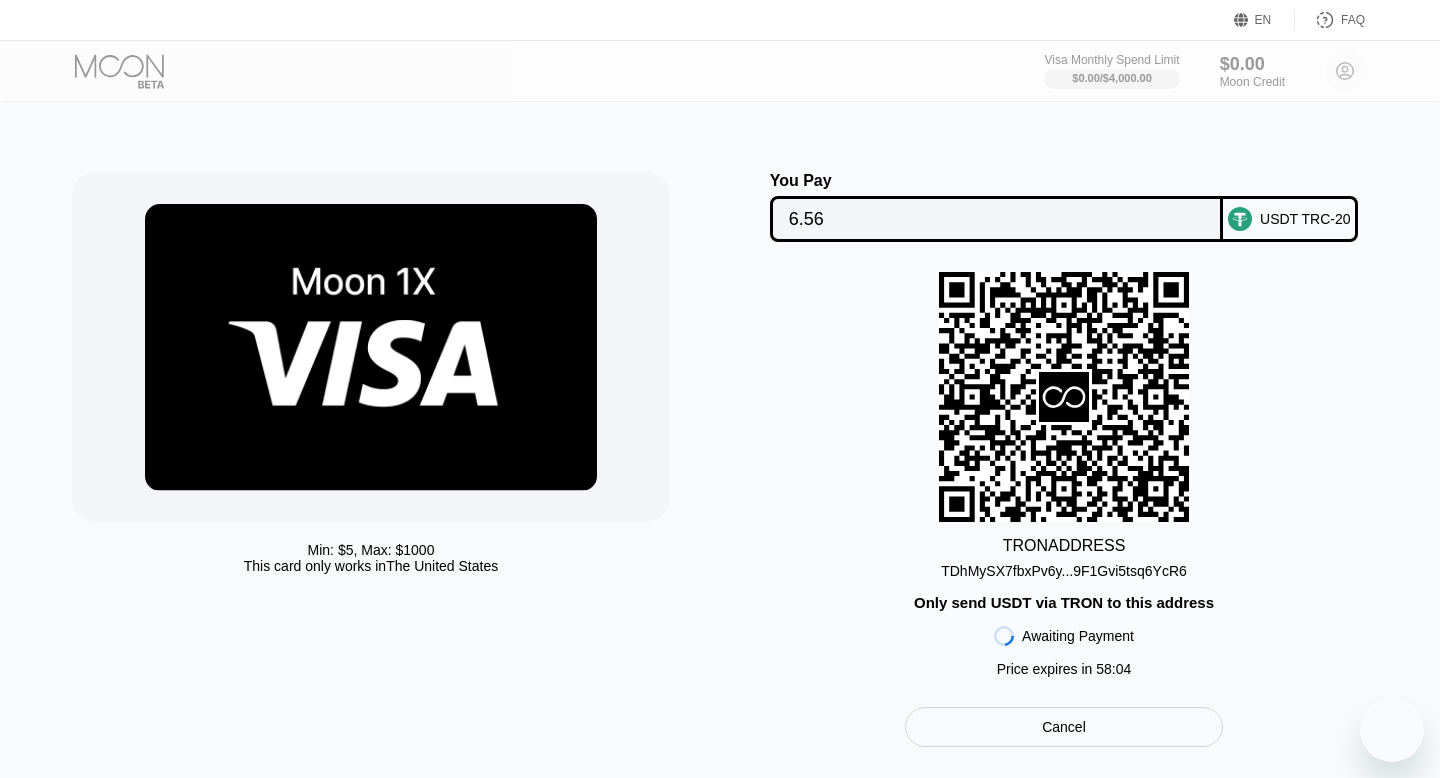 scroll, scrollTop: 0, scrollLeft: 0, axis: both 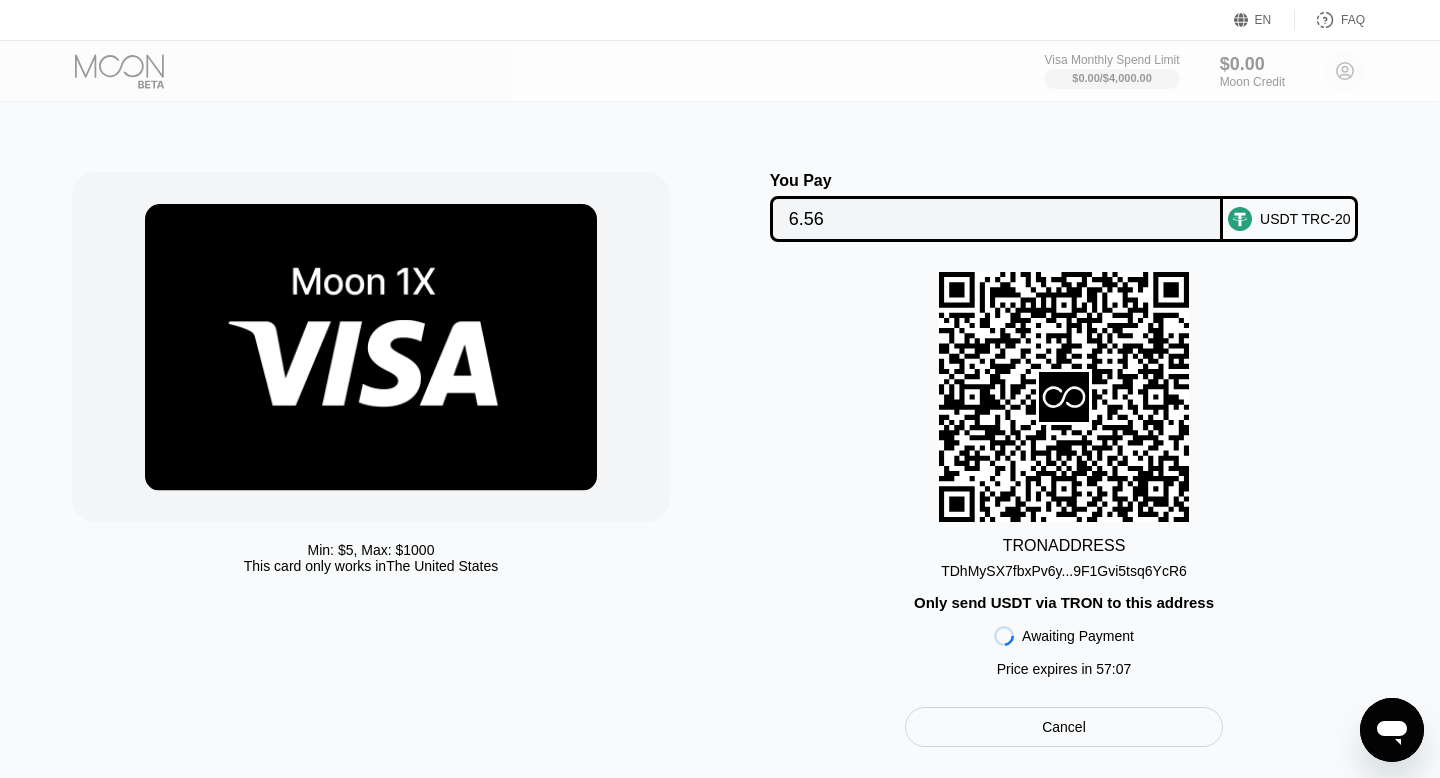 click on "Cancel" at bounding box center (1064, 727) 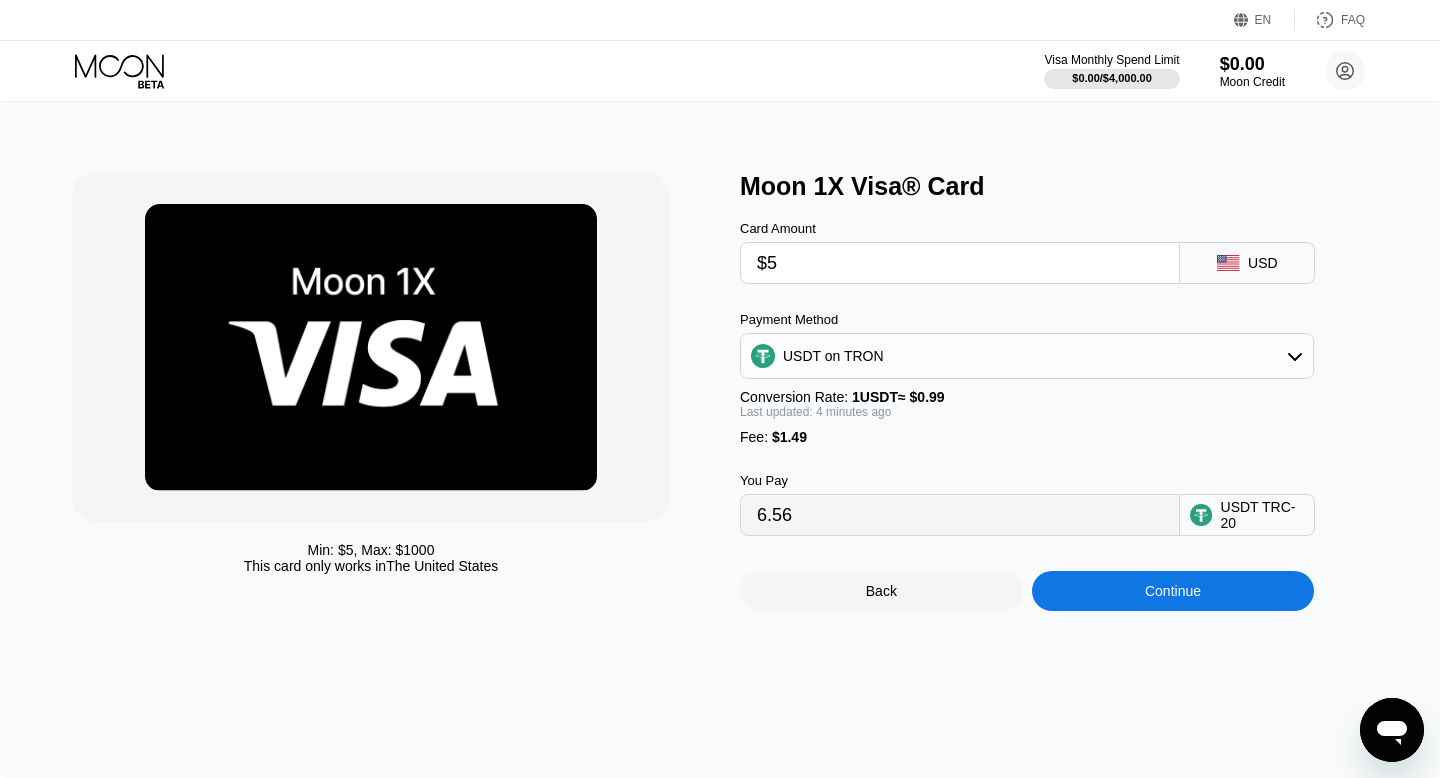 click on "$5" at bounding box center (960, 263) 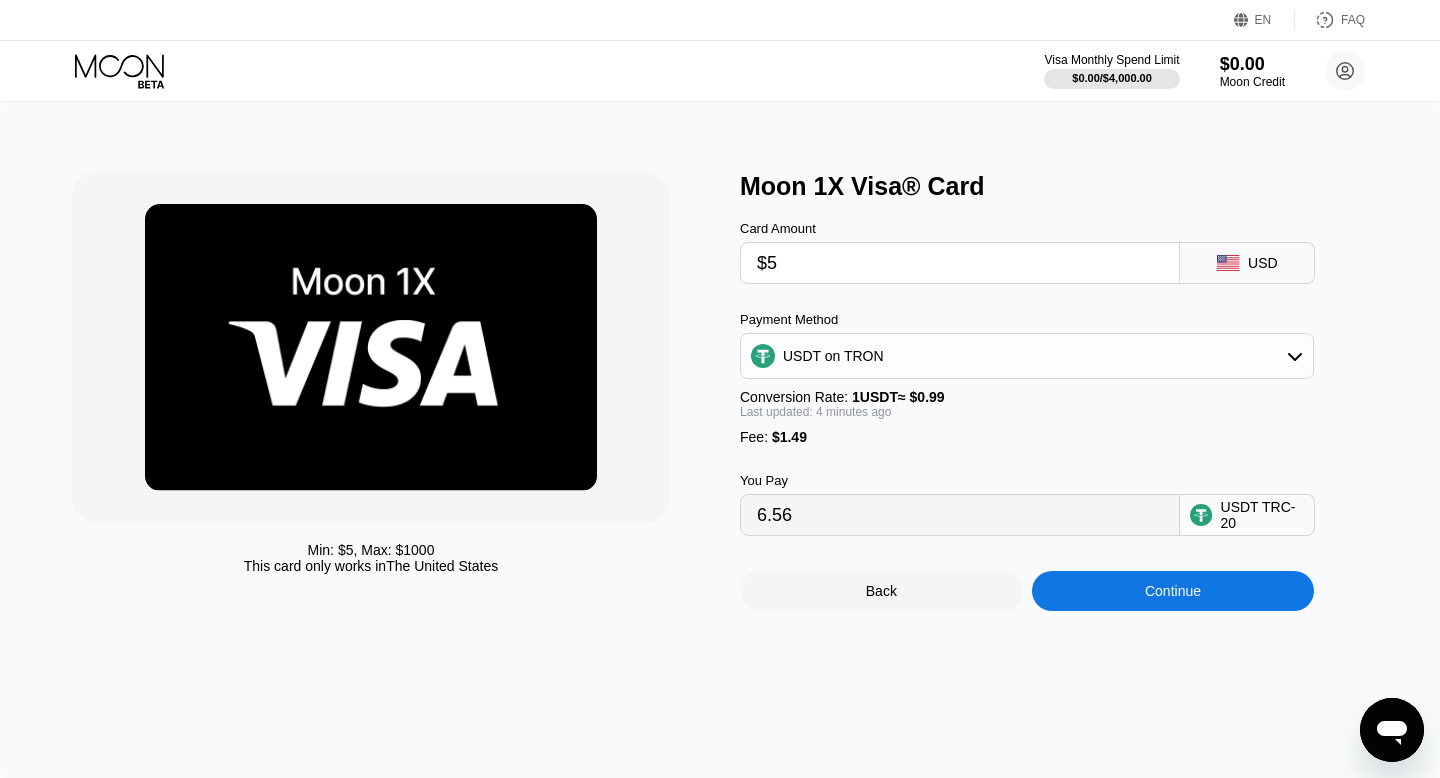 type 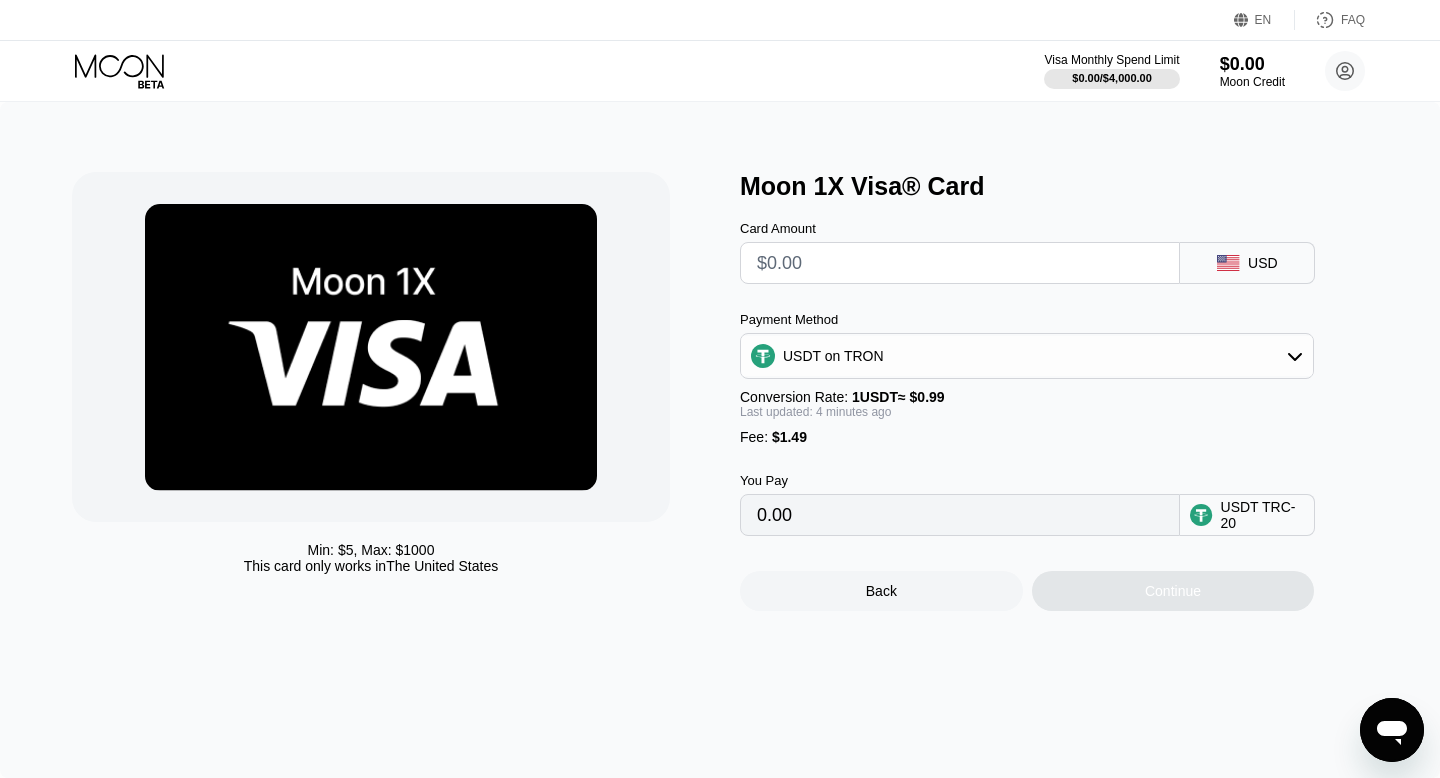 type on "0.00" 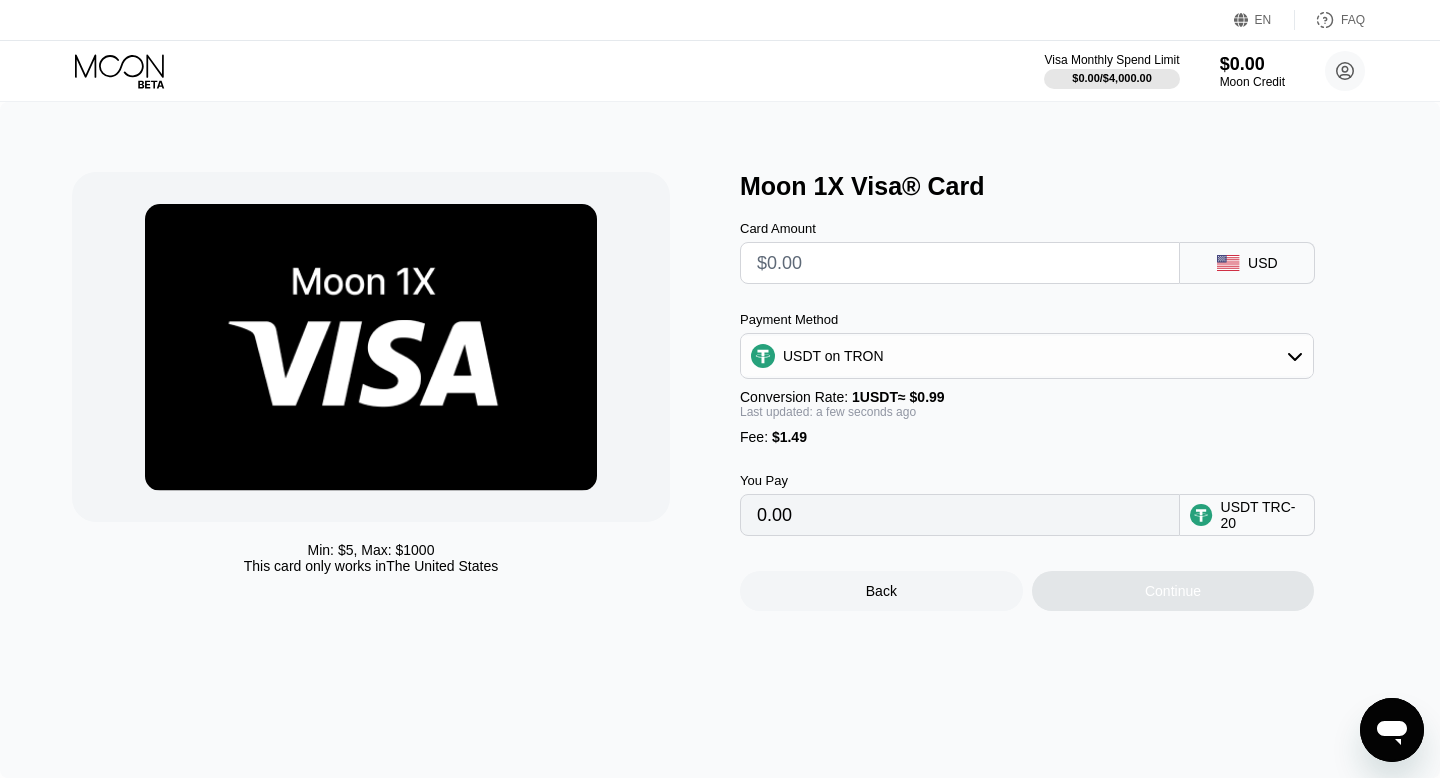 type on "$1" 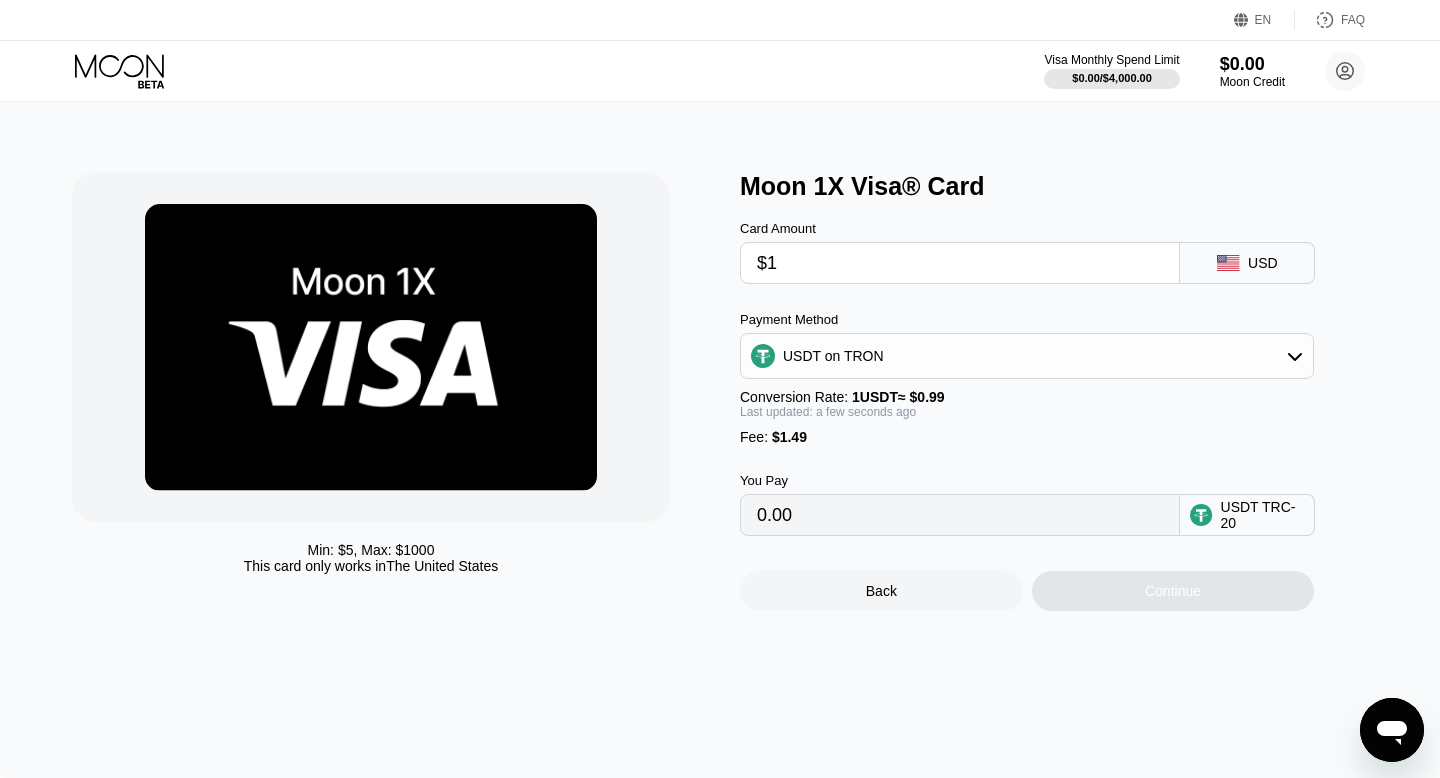 type on "2.52" 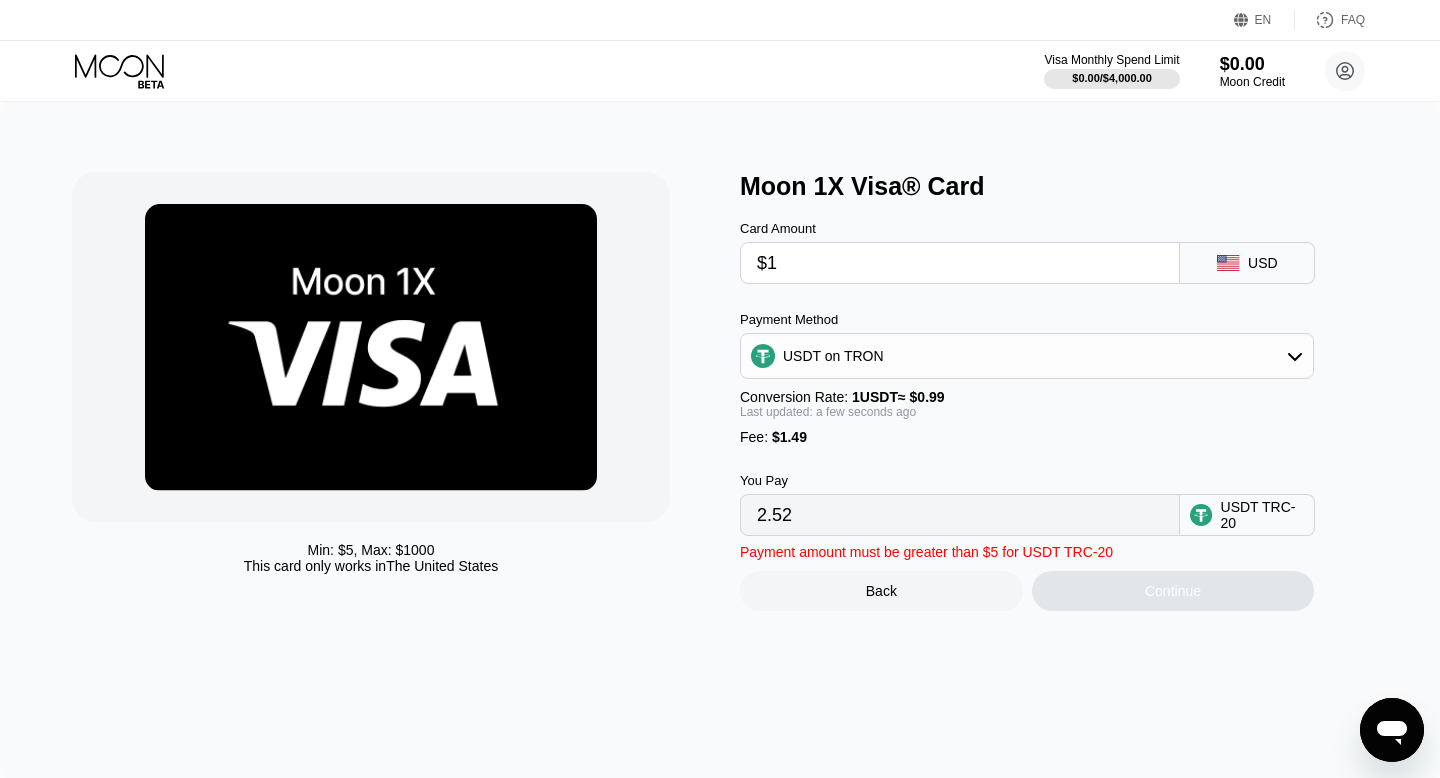 type on "$10" 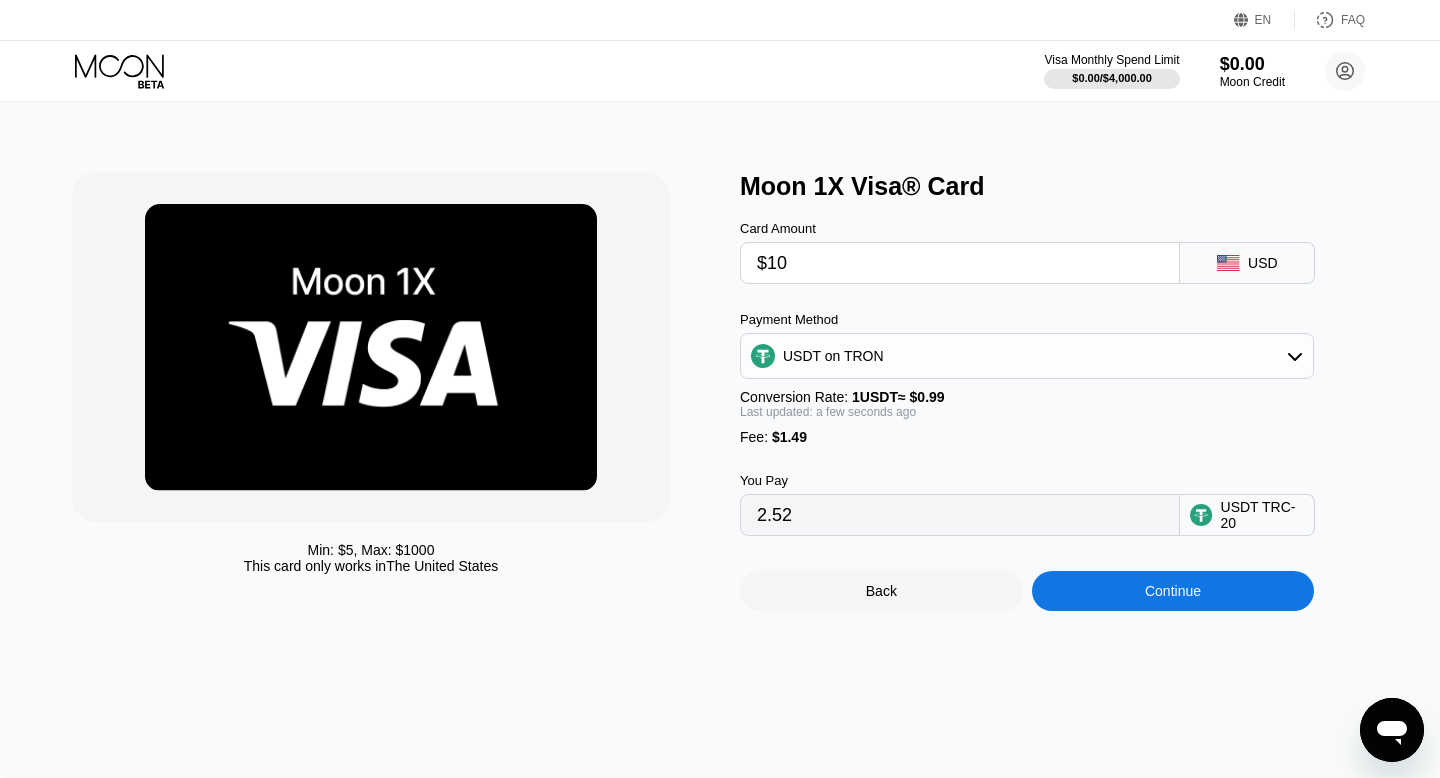 type on "11.61" 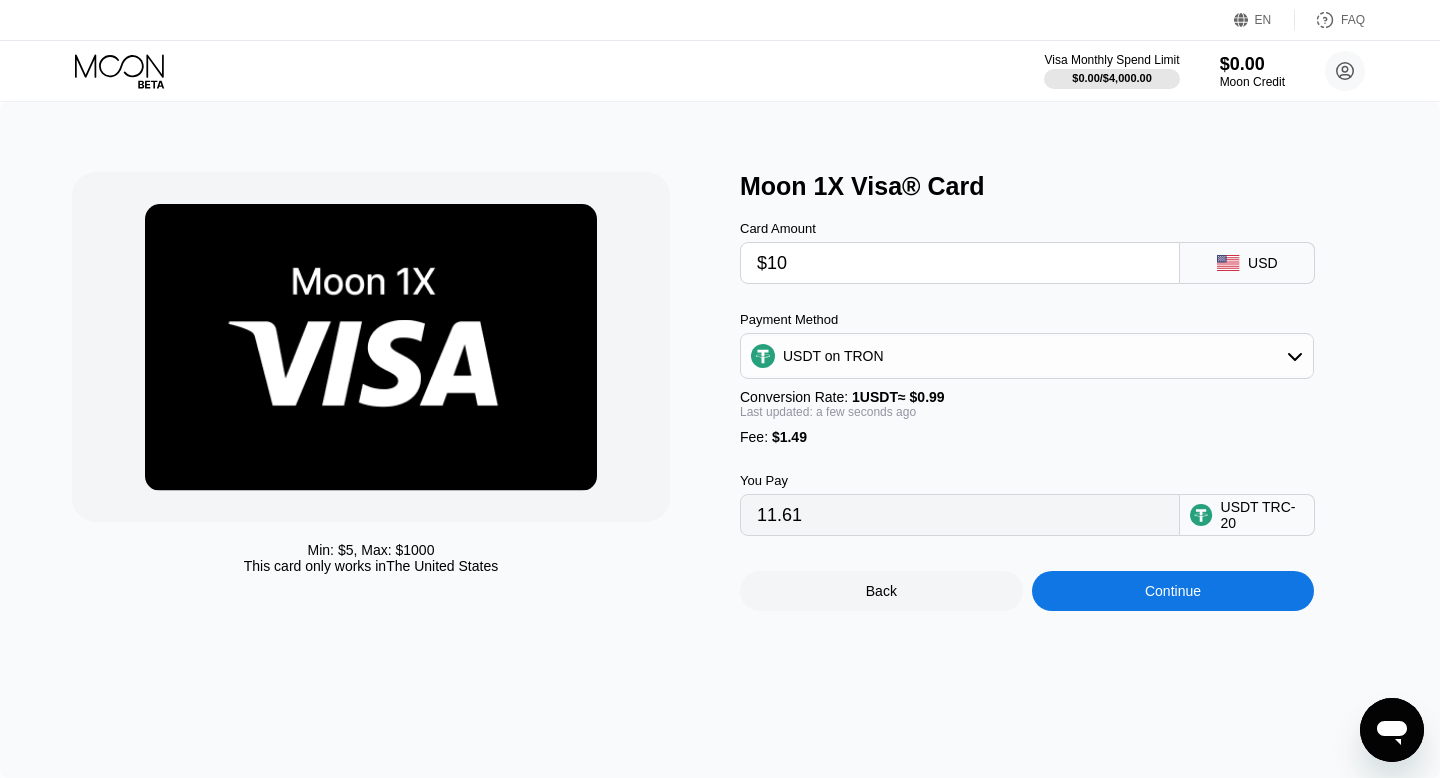 type on "$10" 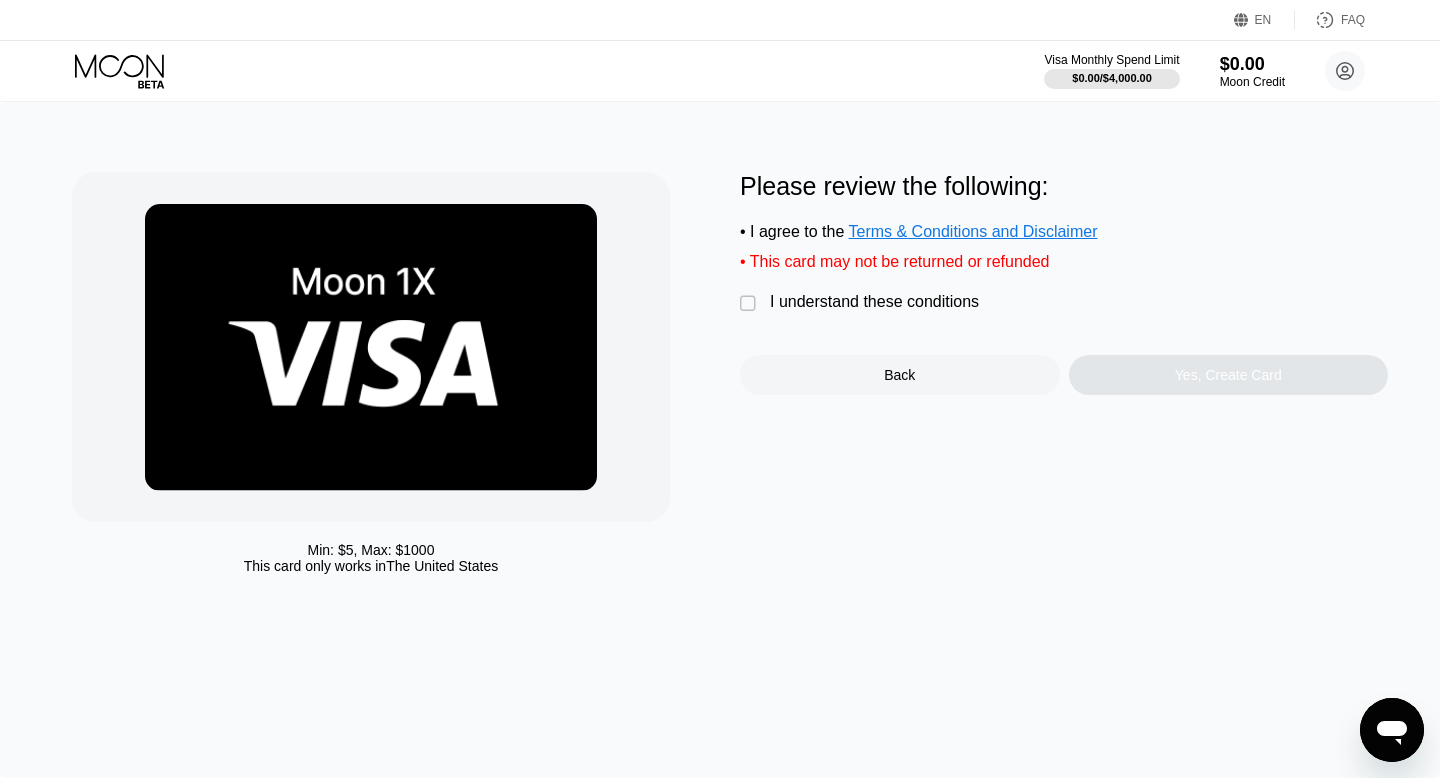 click on "I understand these conditions" at bounding box center (874, 302) 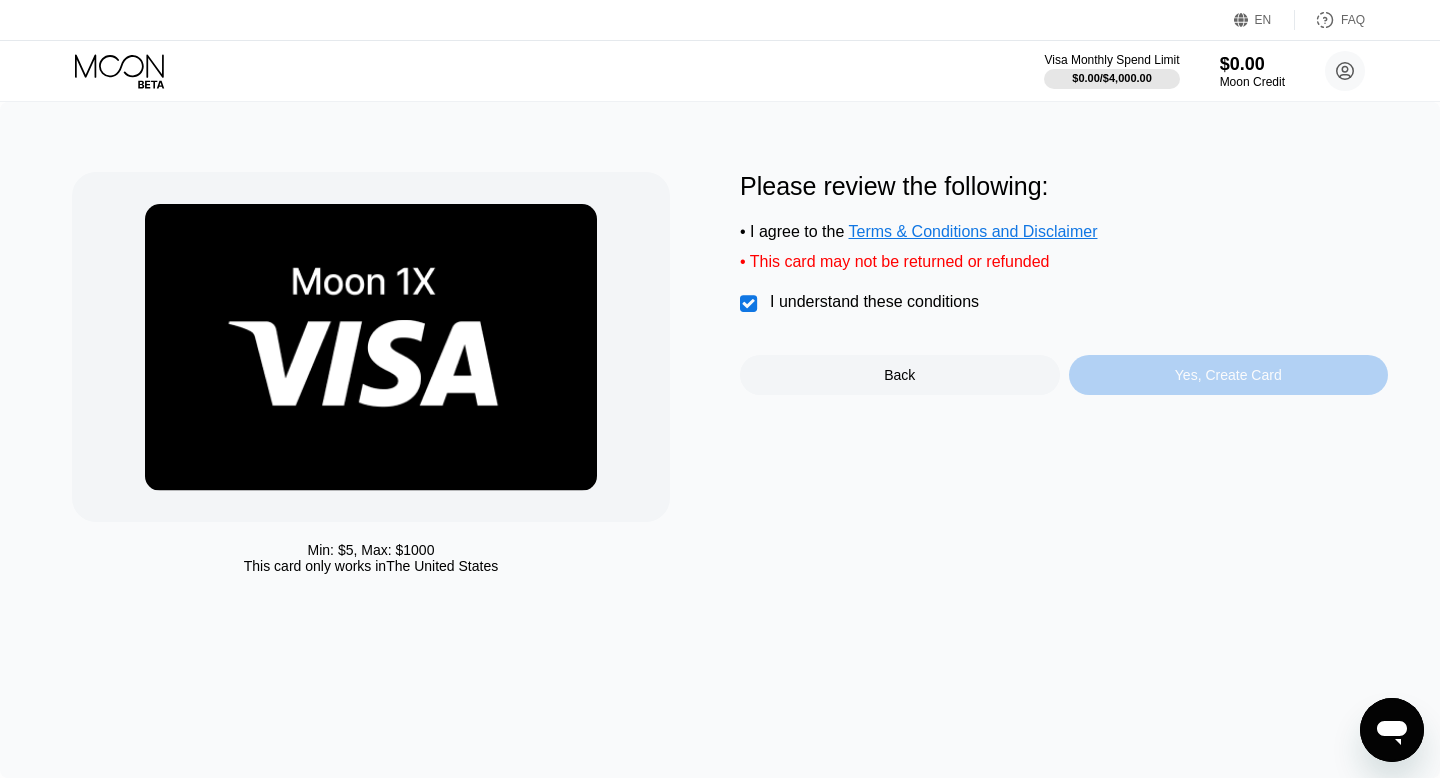 click on "Yes, Create Card" at bounding box center [1228, 375] 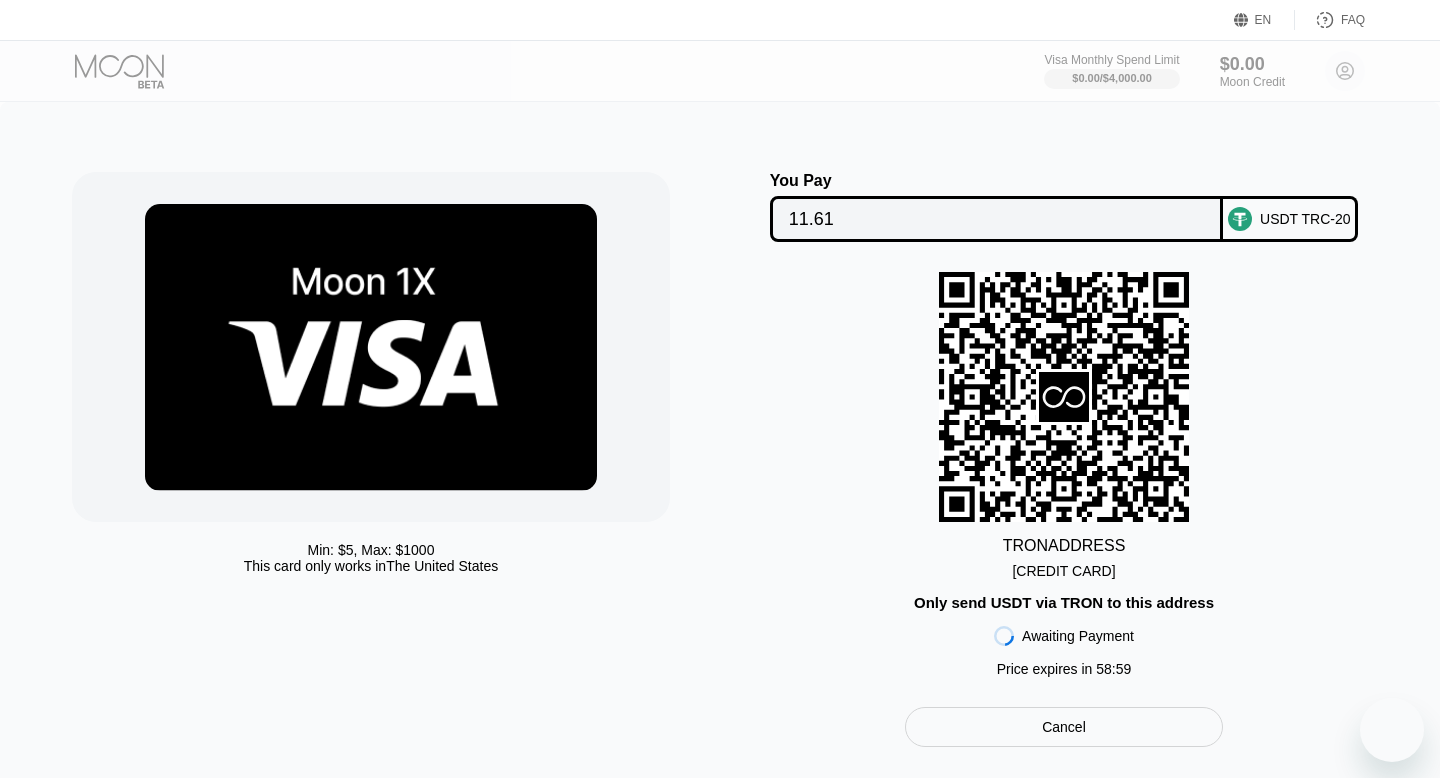 scroll, scrollTop: 0, scrollLeft: 0, axis: both 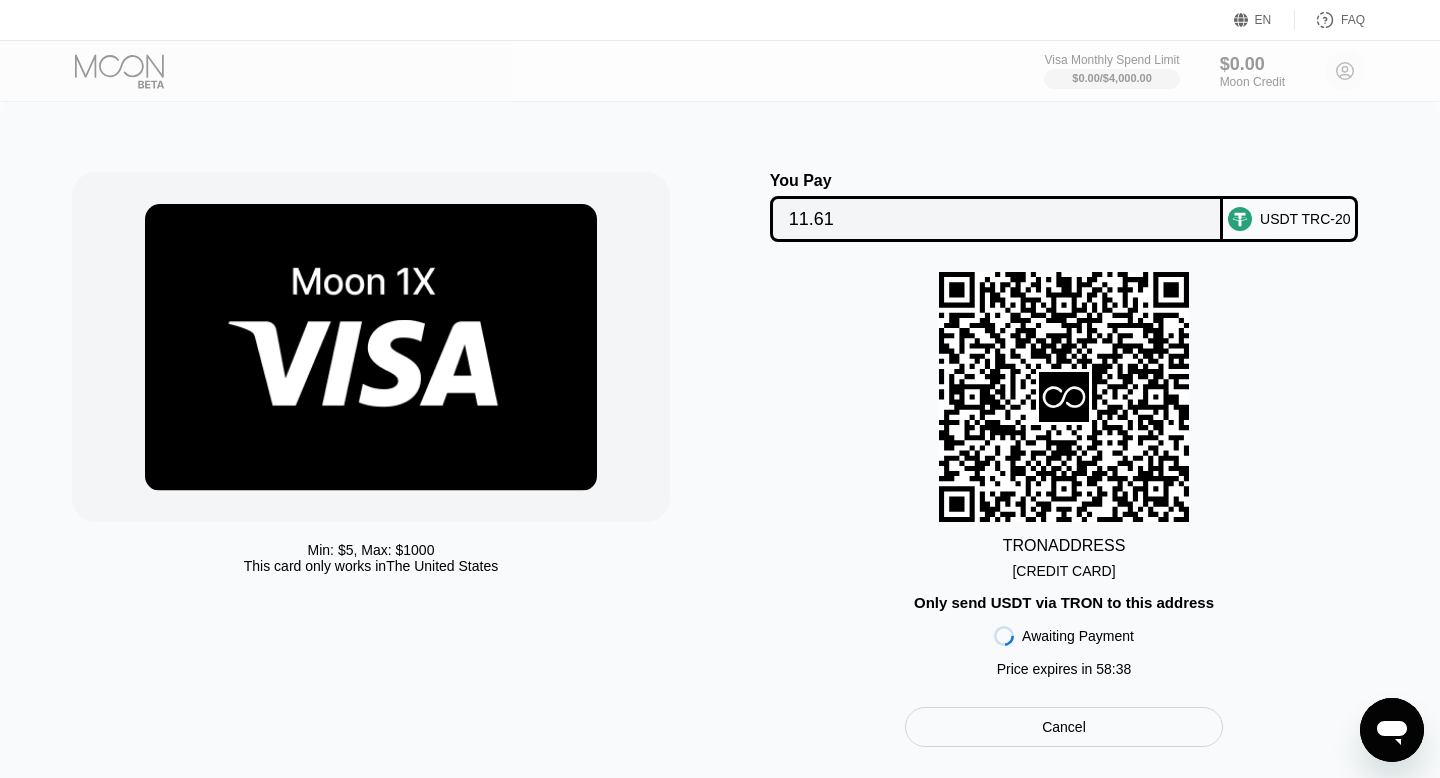 click on "[CREDIT CARD]" at bounding box center [1063, 571] 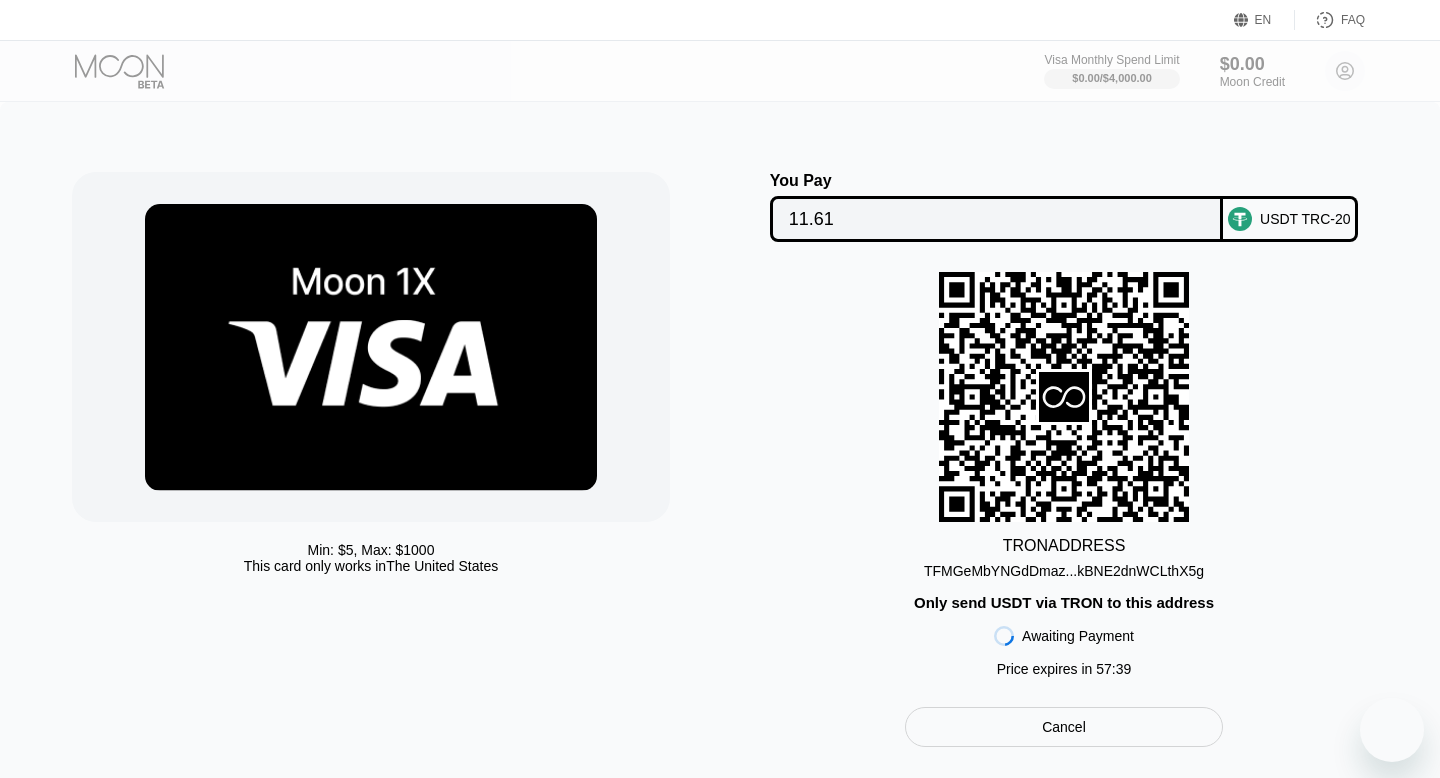 scroll, scrollTop: 0, scrollLeft: 0, axis: both 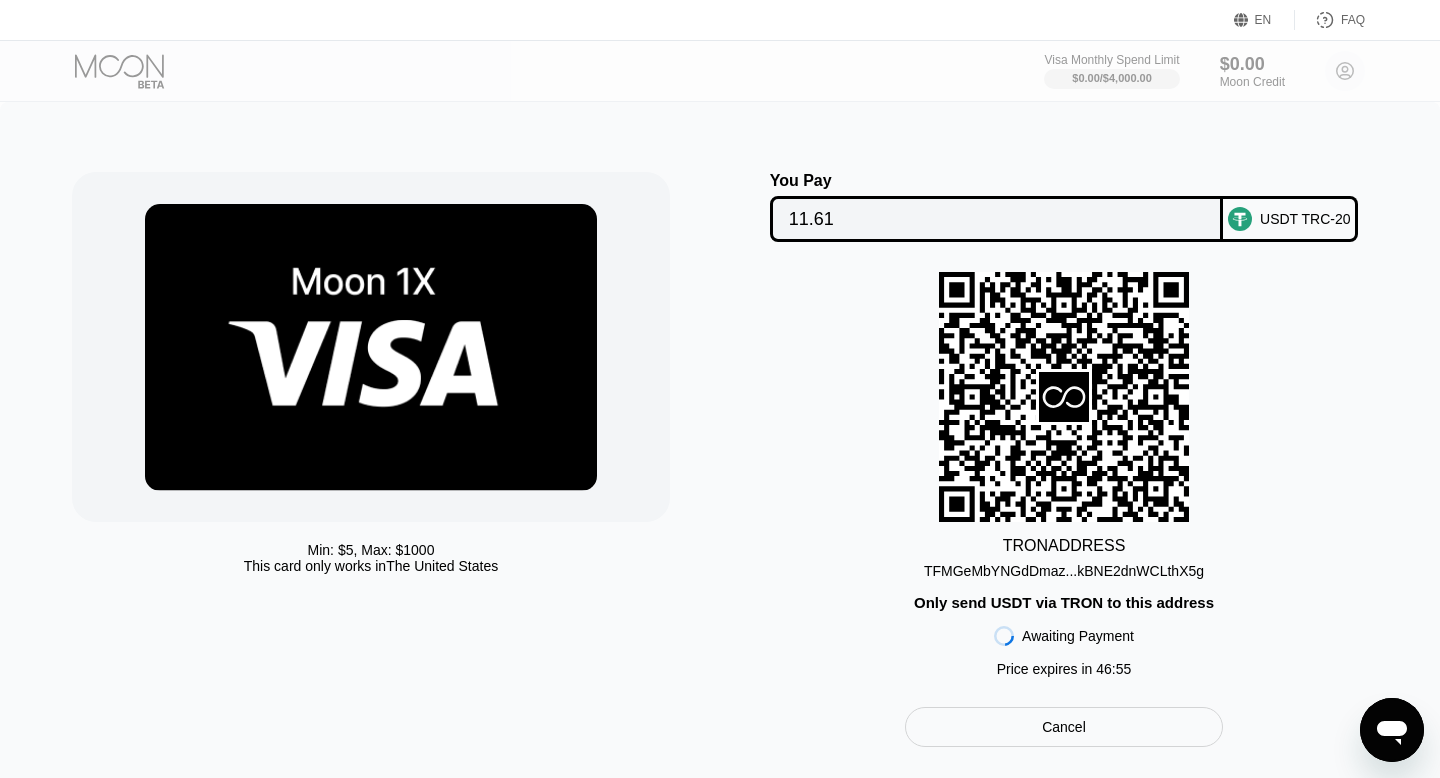 click on "USDT TRC-20" at bounding box center [1305, 219] 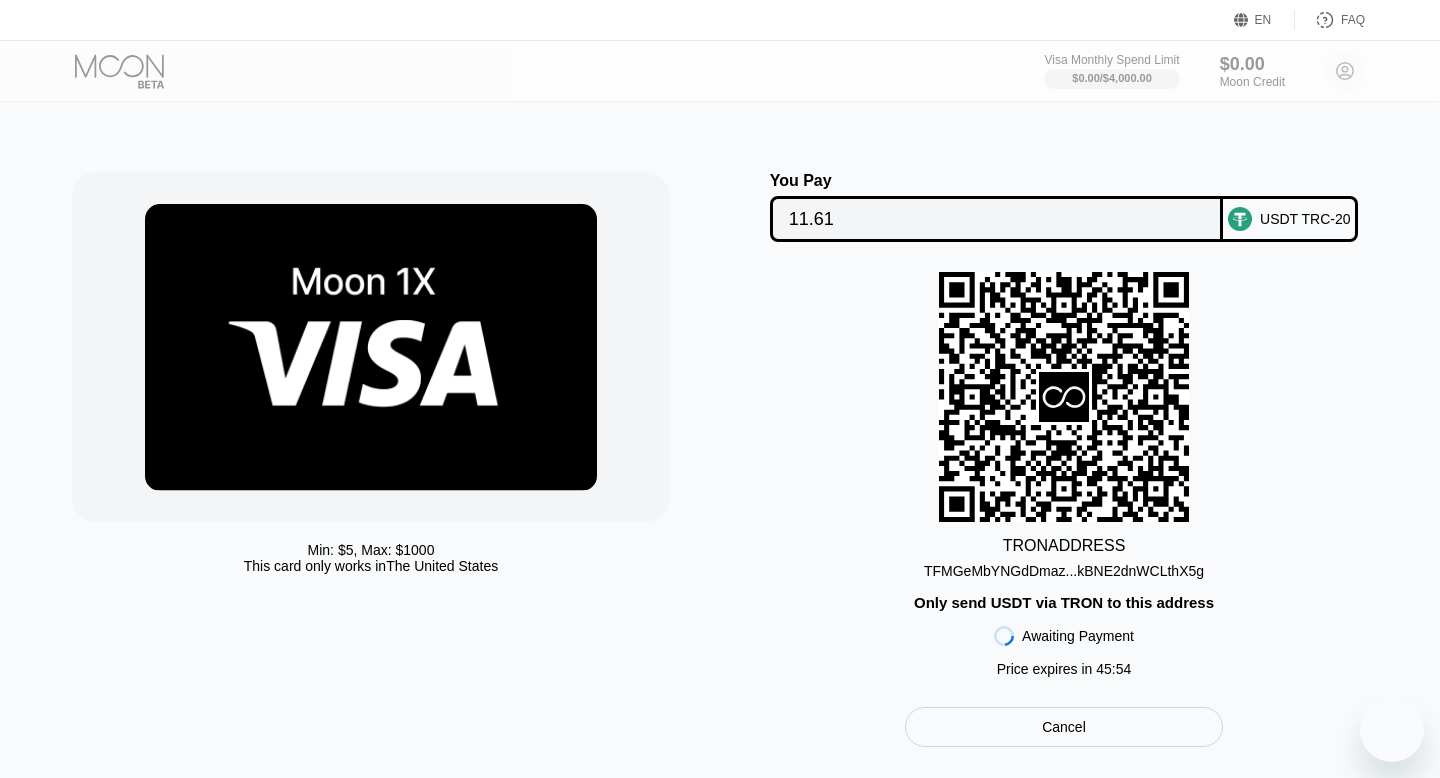 scroll, scrollTop: 0, scrollLeft: 0, axis: both 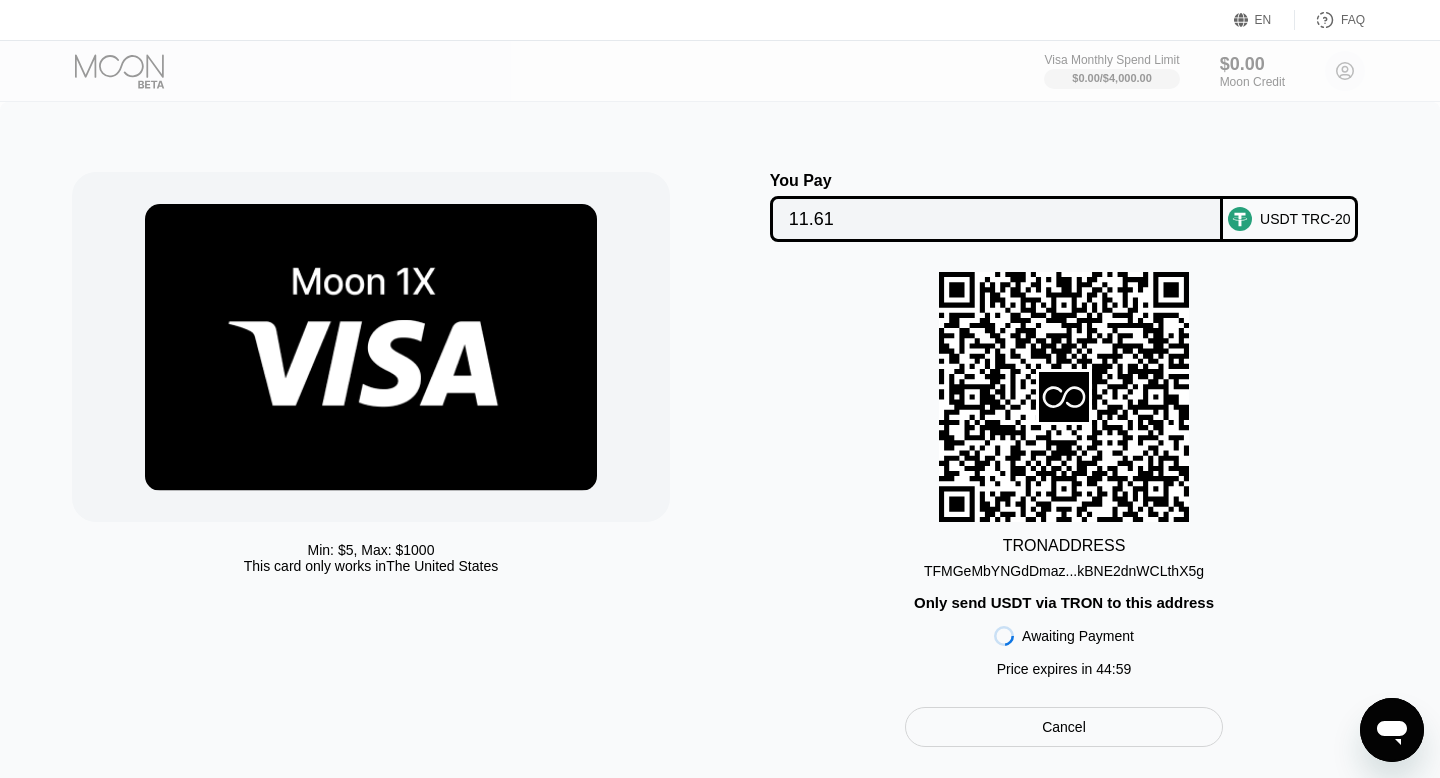 click at bounding box center (1392, 730) 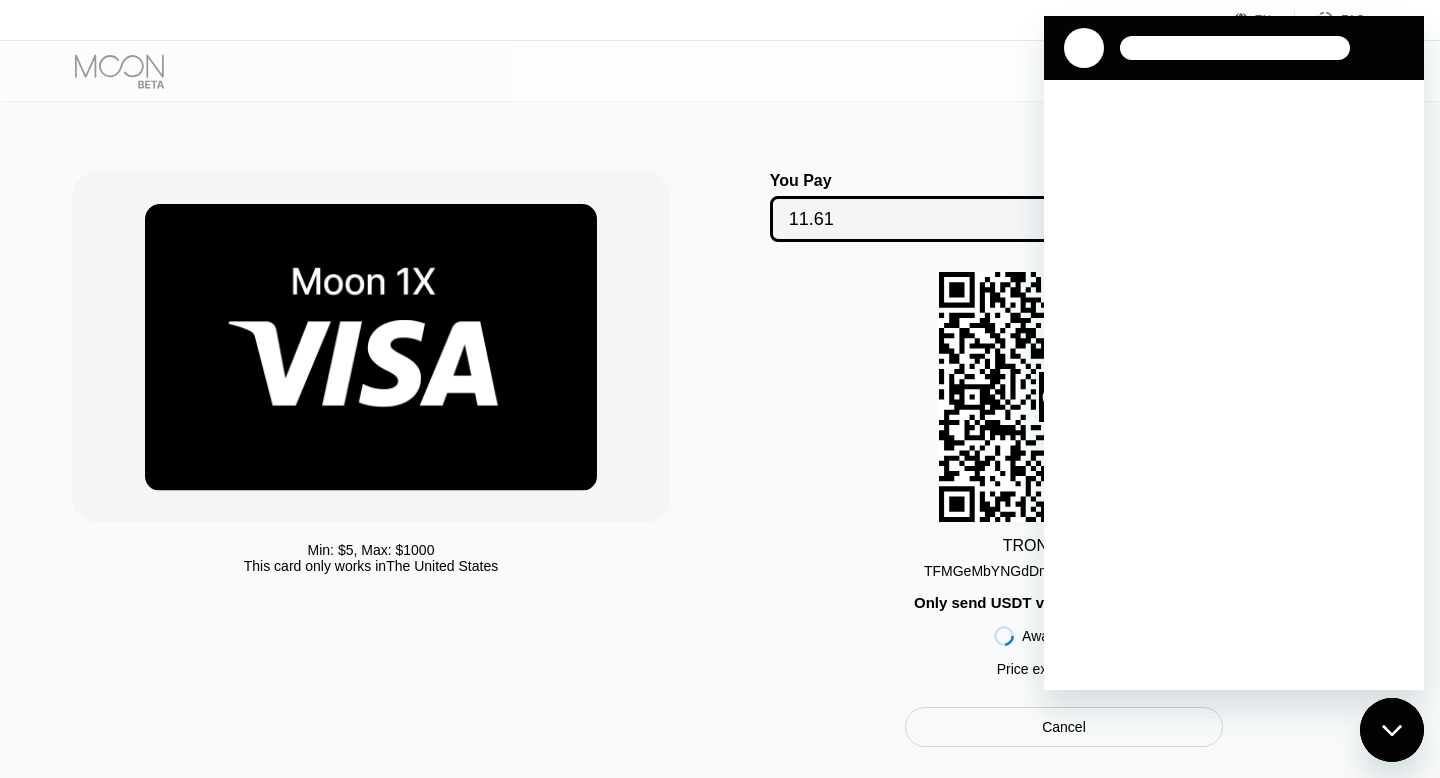 scroll, scrollTop: 0, scrollLeft: 0, axis: both 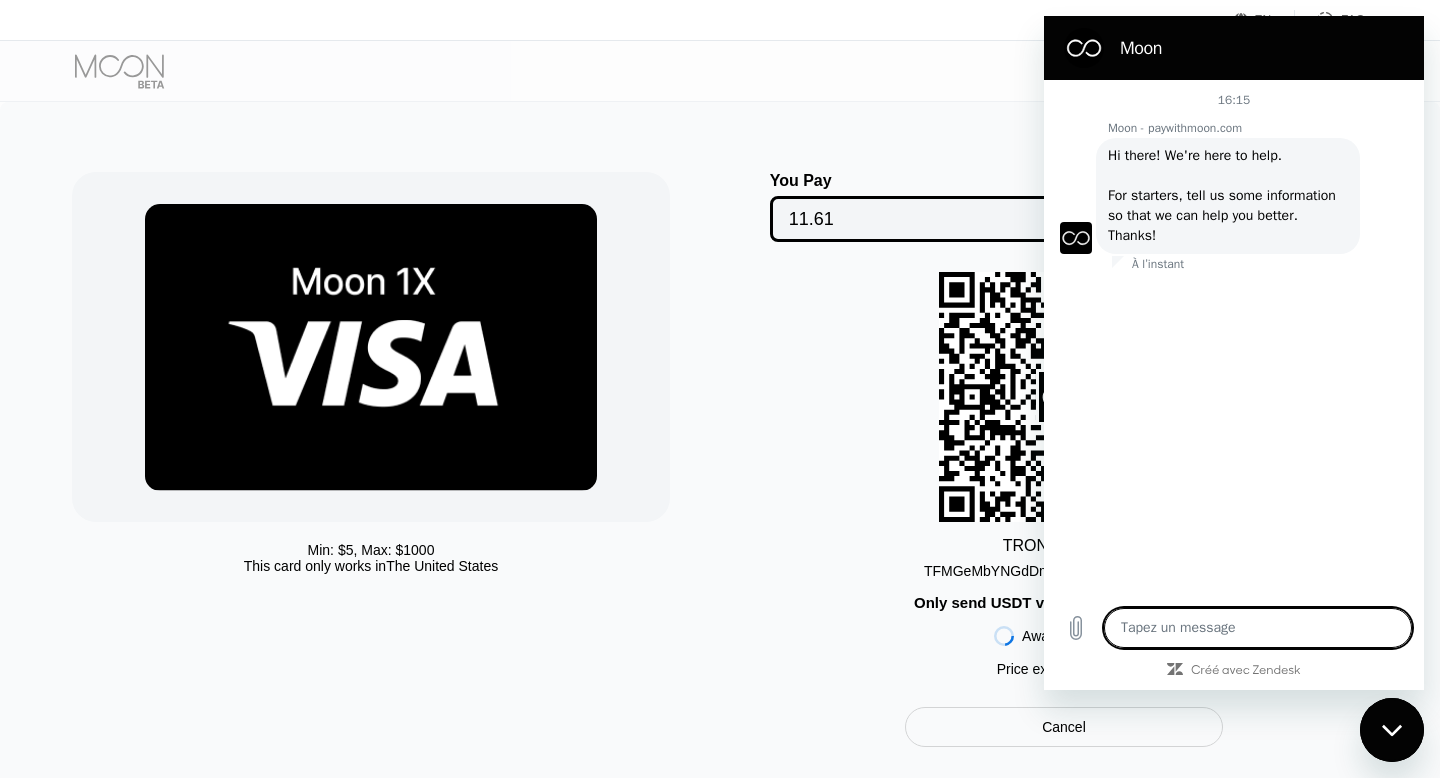 type on "x" 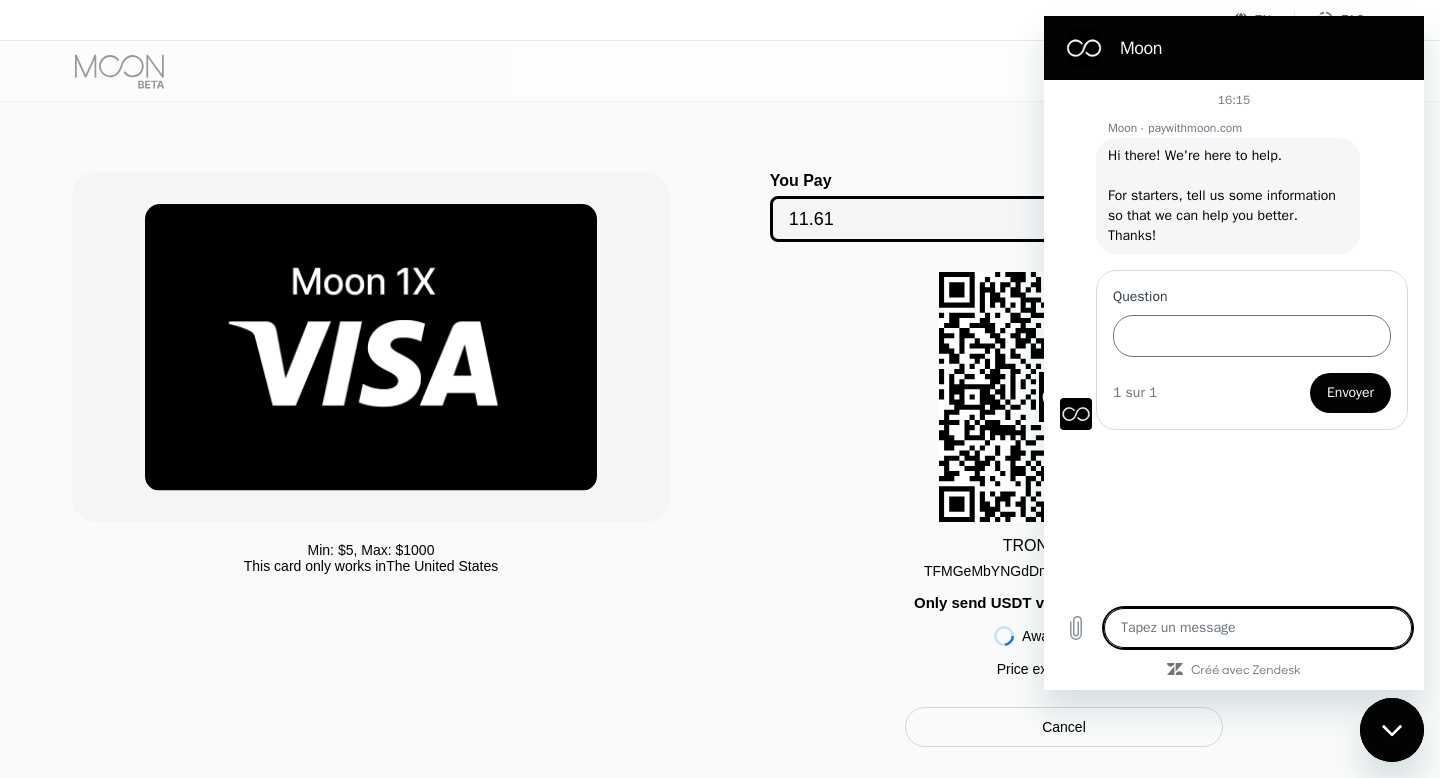 click at bounding box center (1258, 628) 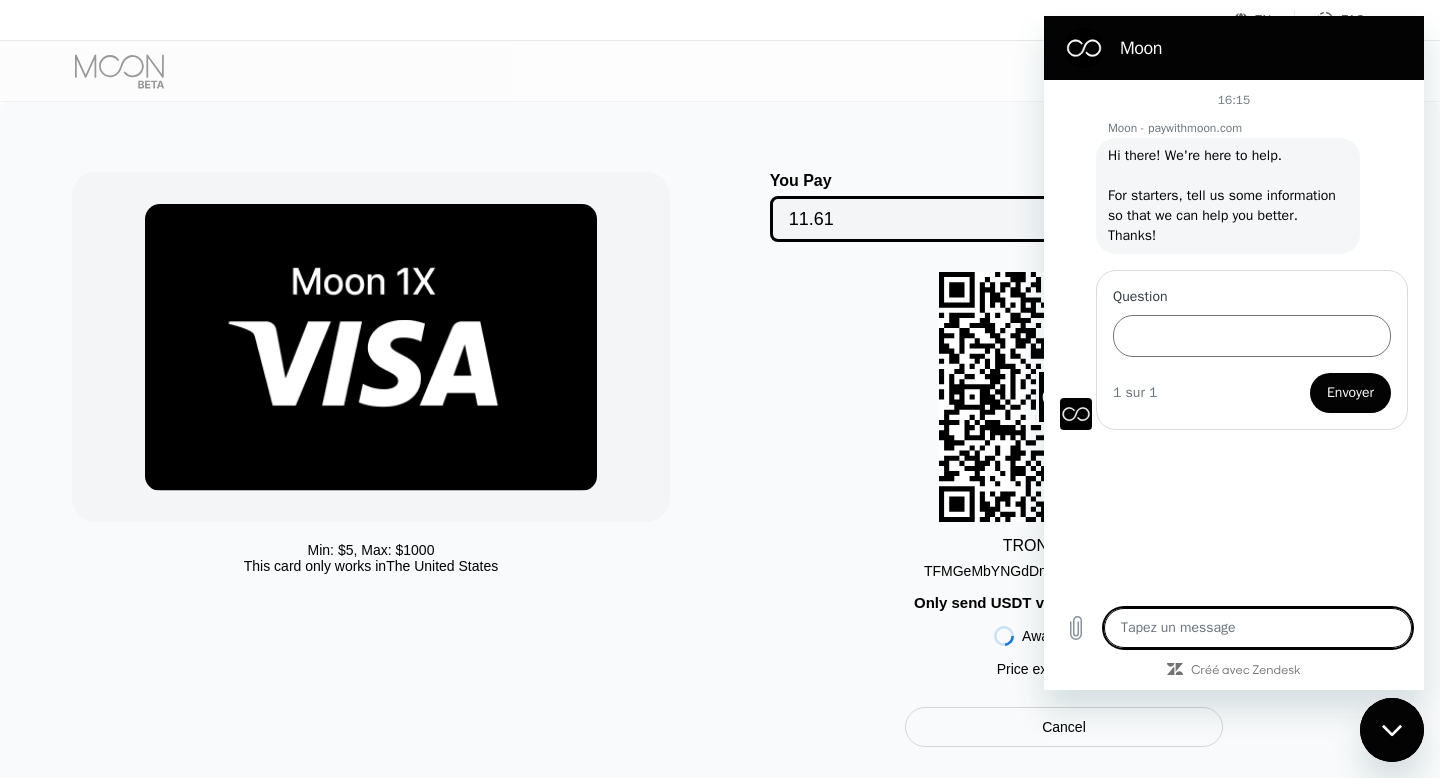 type on "H" 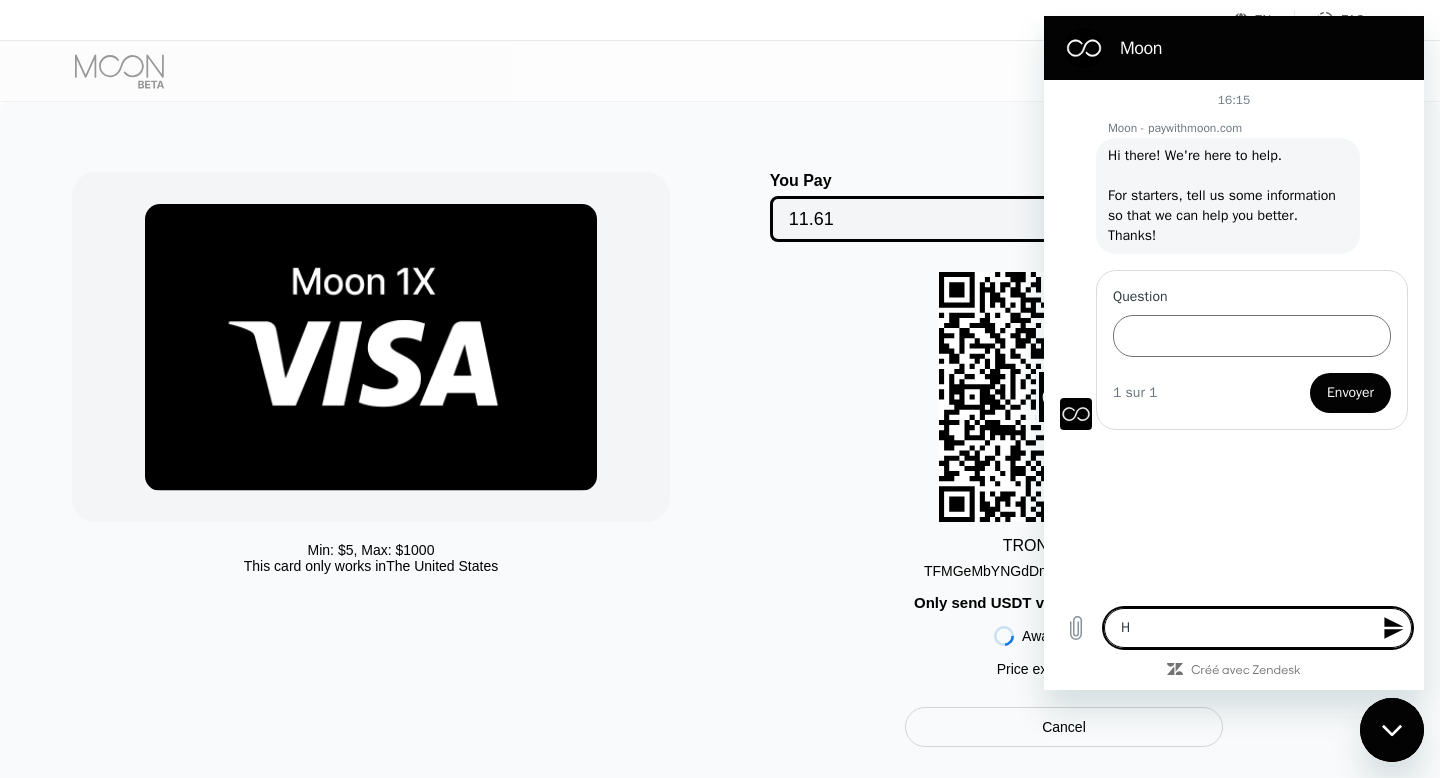 type on "He" 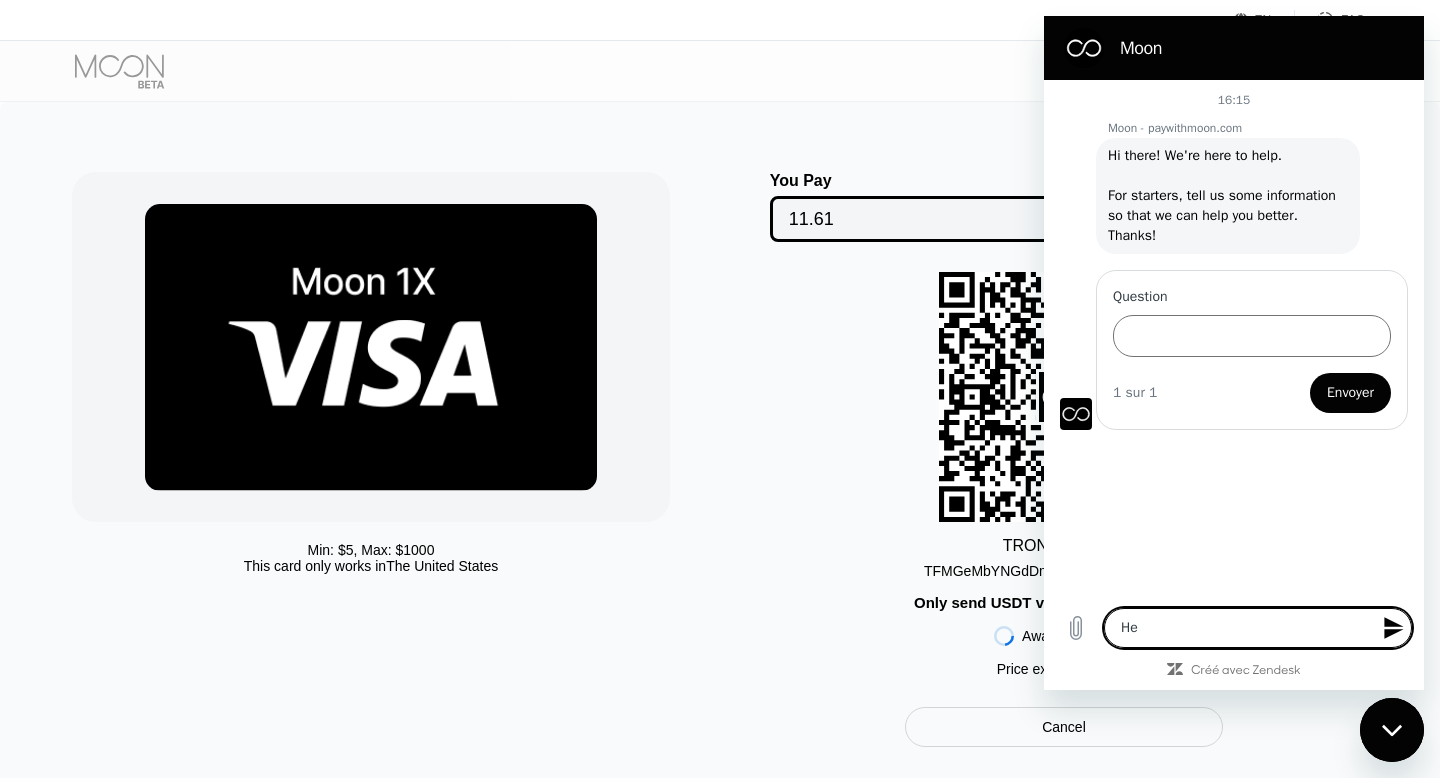 type on "Hel" 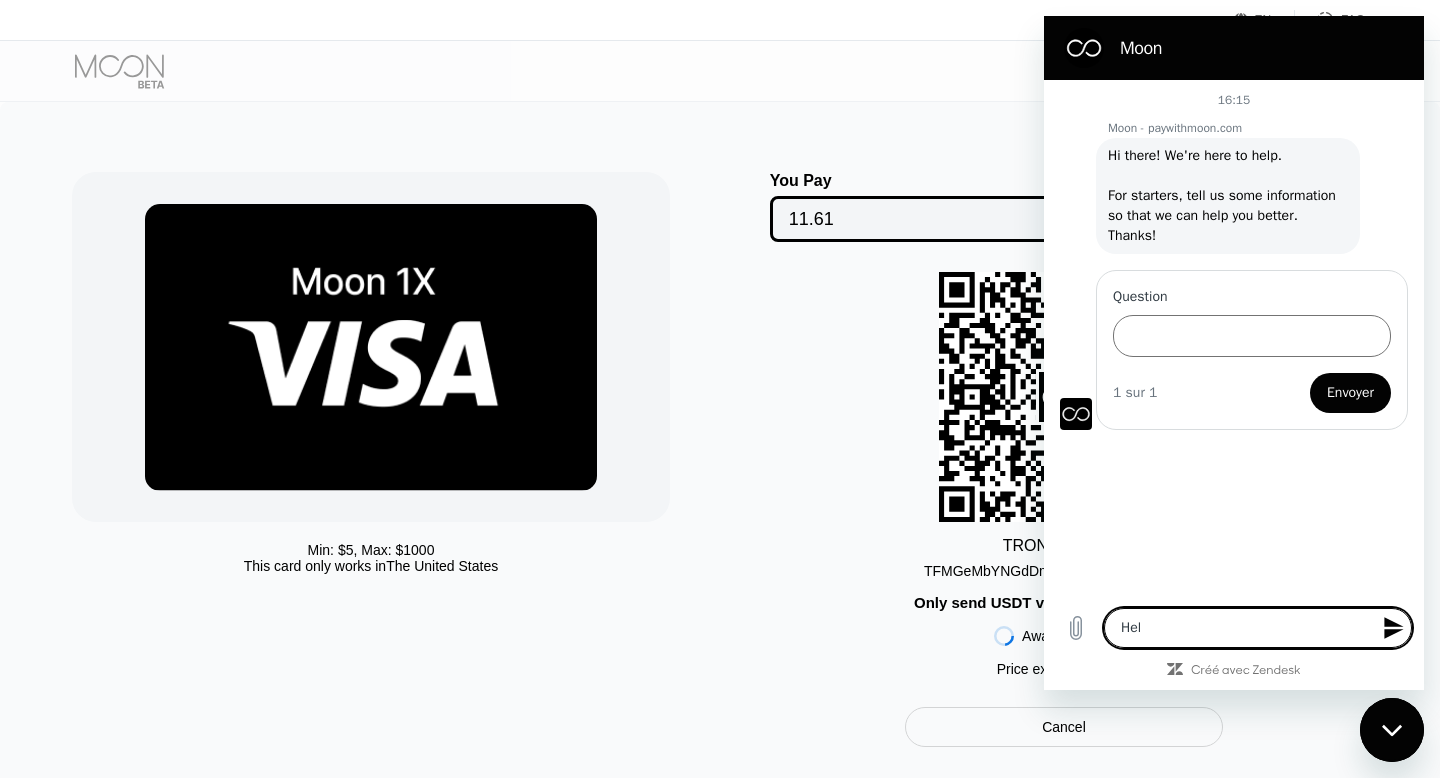 type on "x" 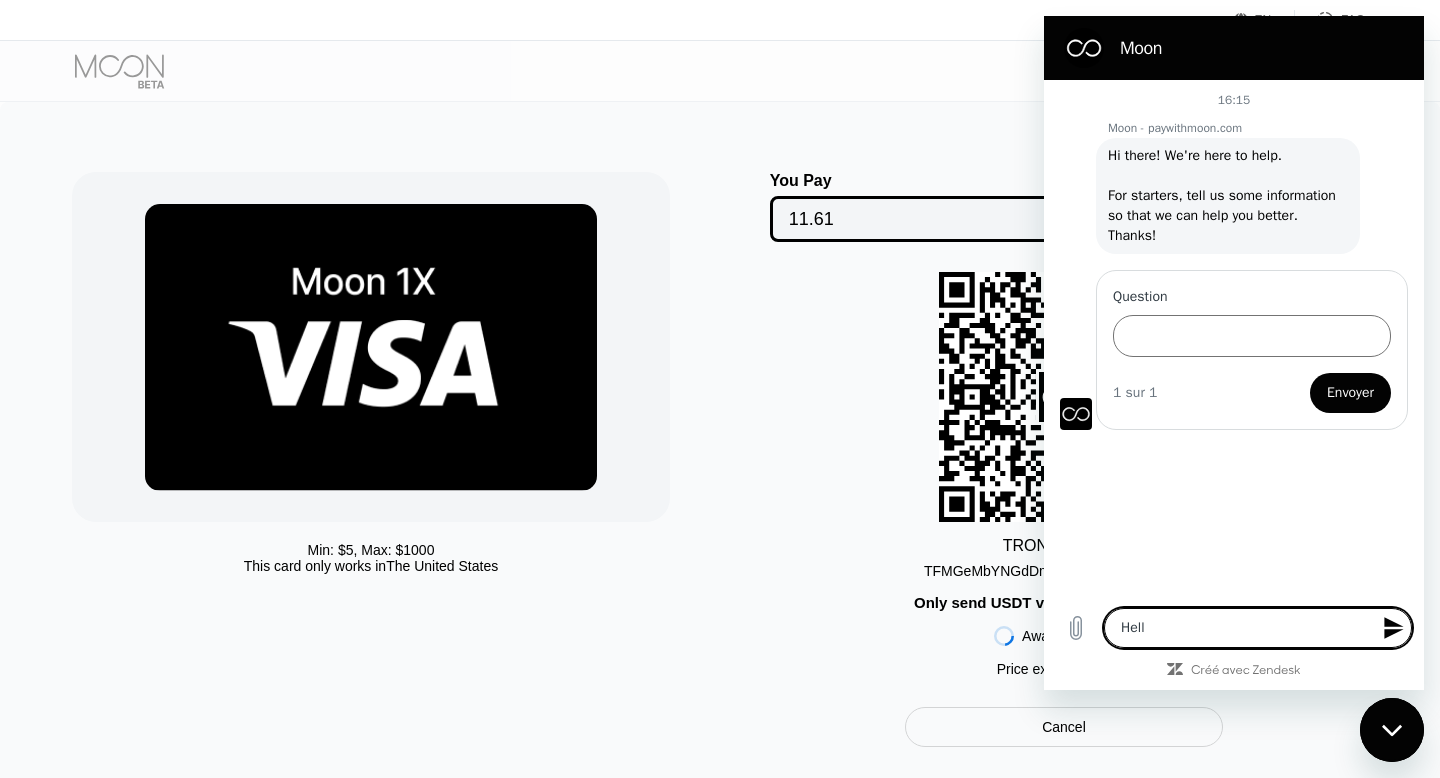 type on "Hello" 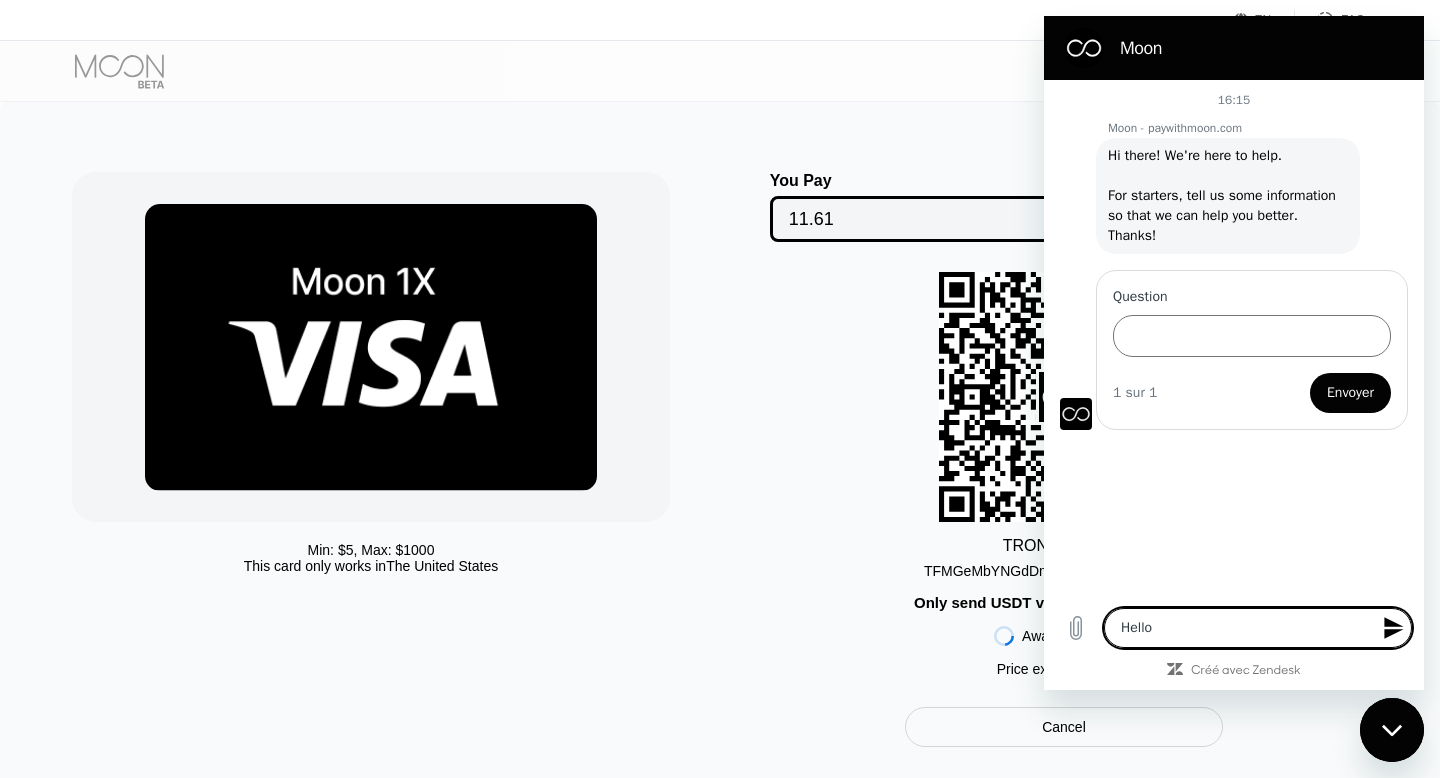 type on "Hello" 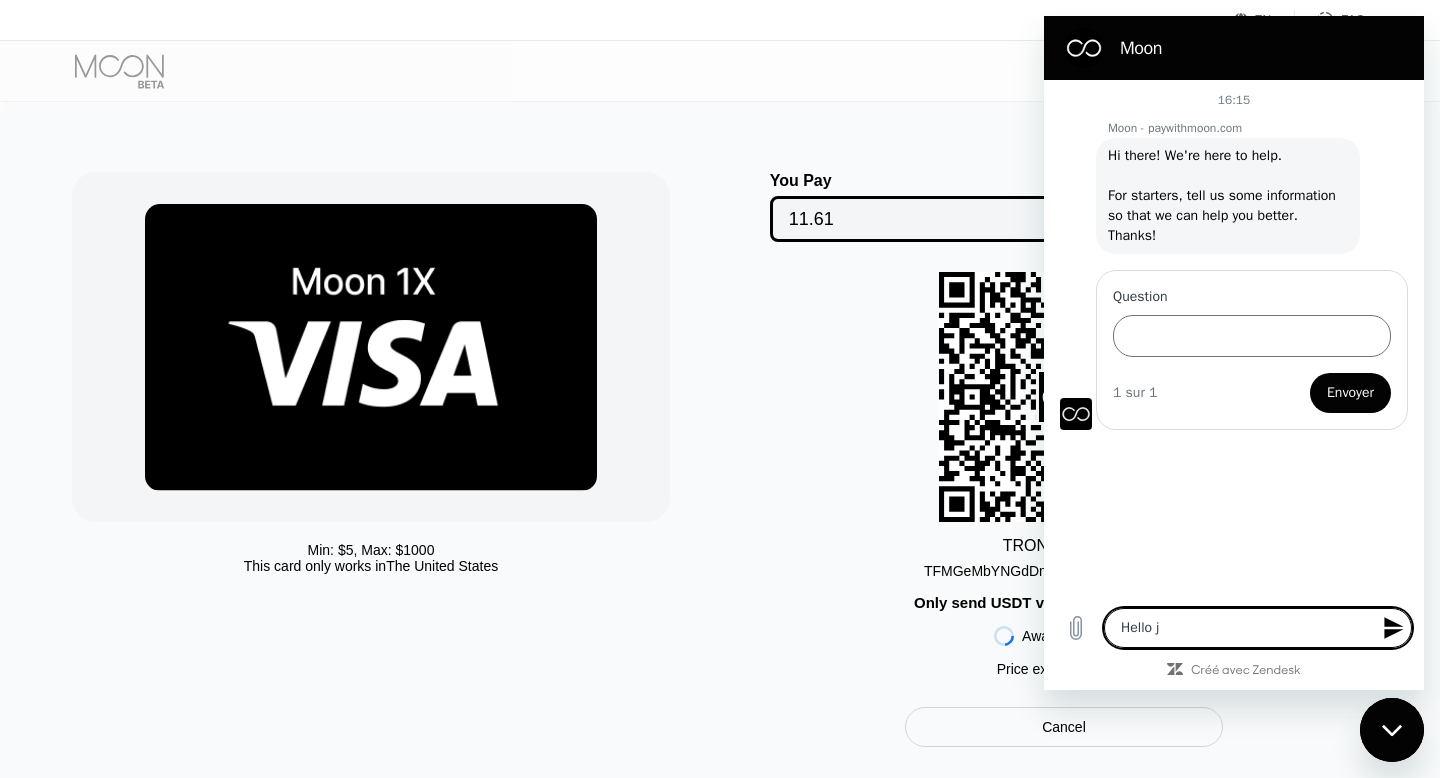 type on "Hello j'" 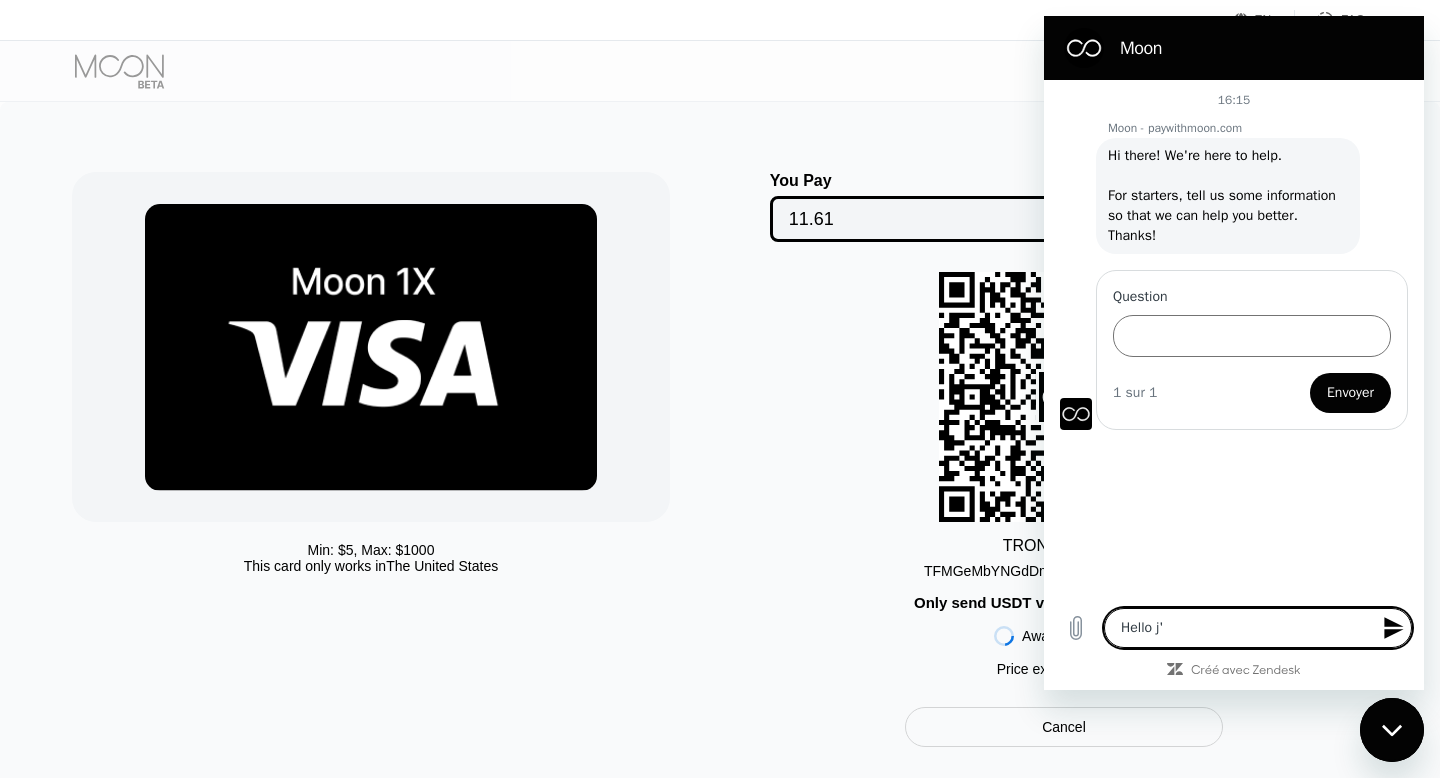 type on "Hello j'a" 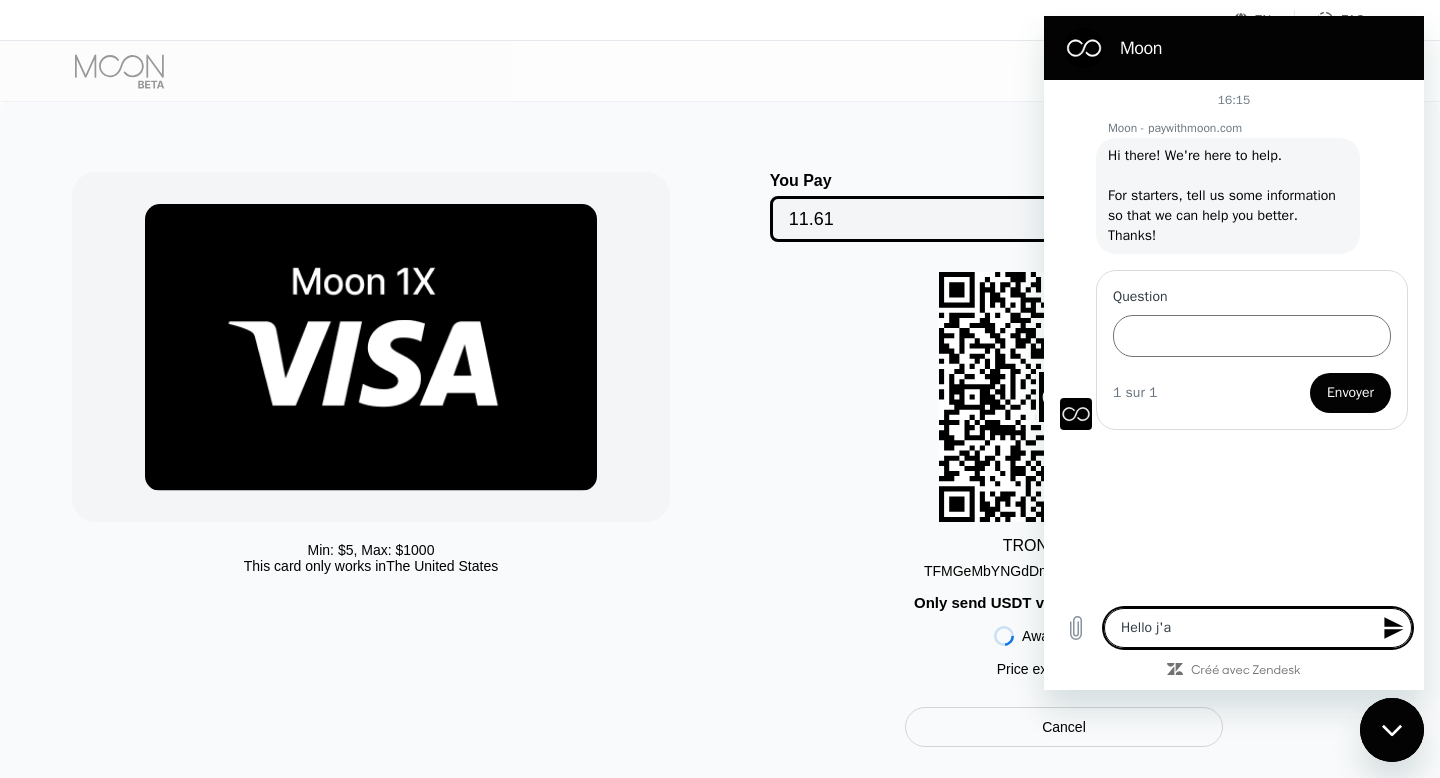 type on "Hello j'ai" 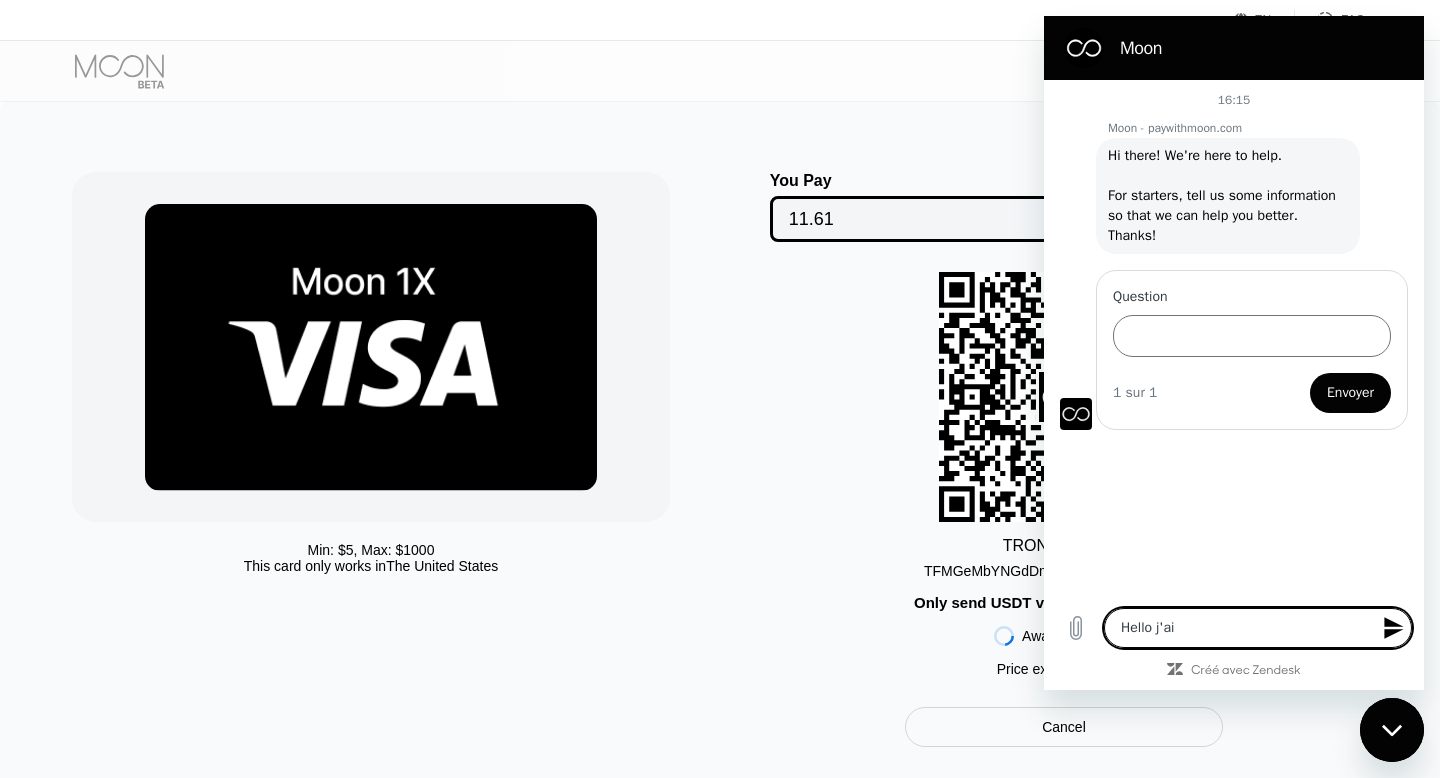 type on "Hello j'ai" 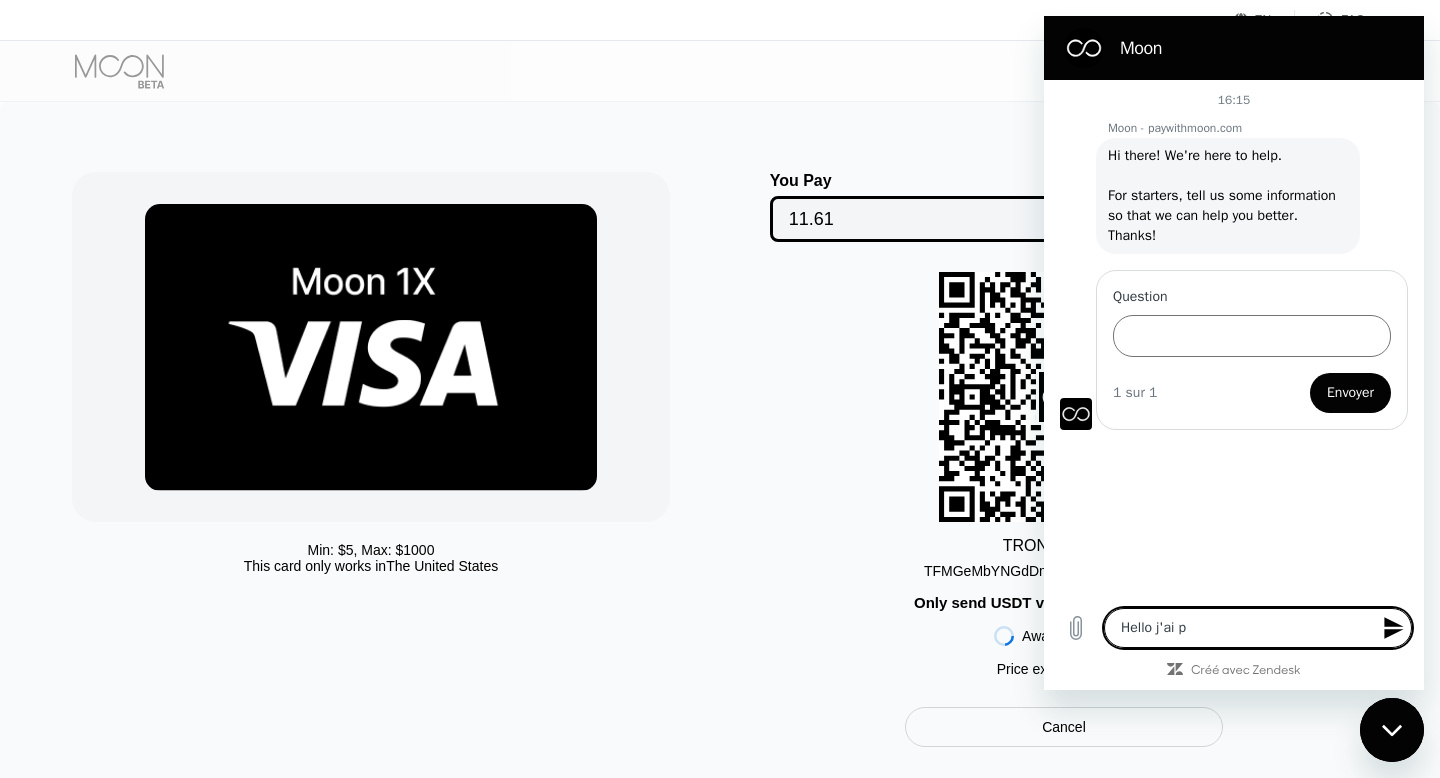 type on "Hello j'ai pa" 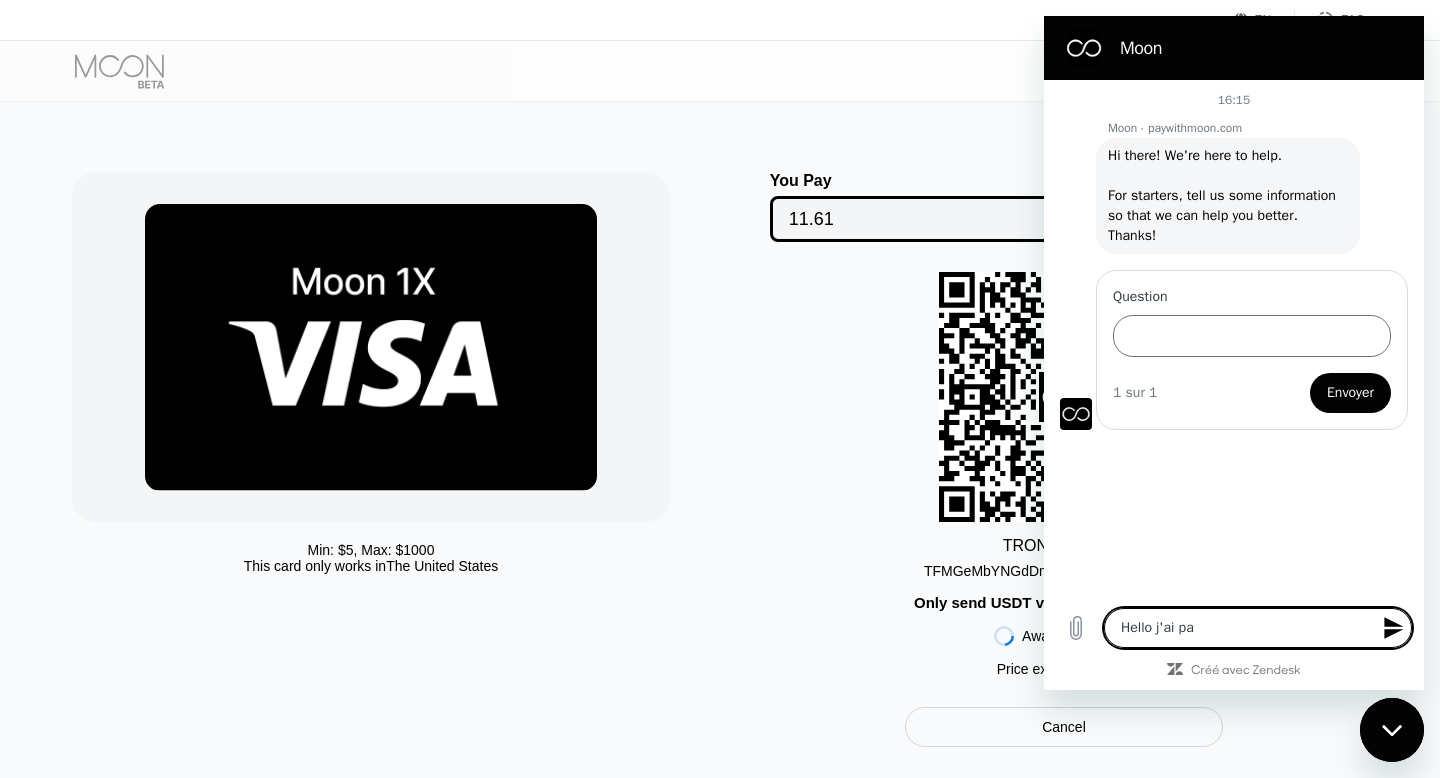 type on "Hello j'ai pay" 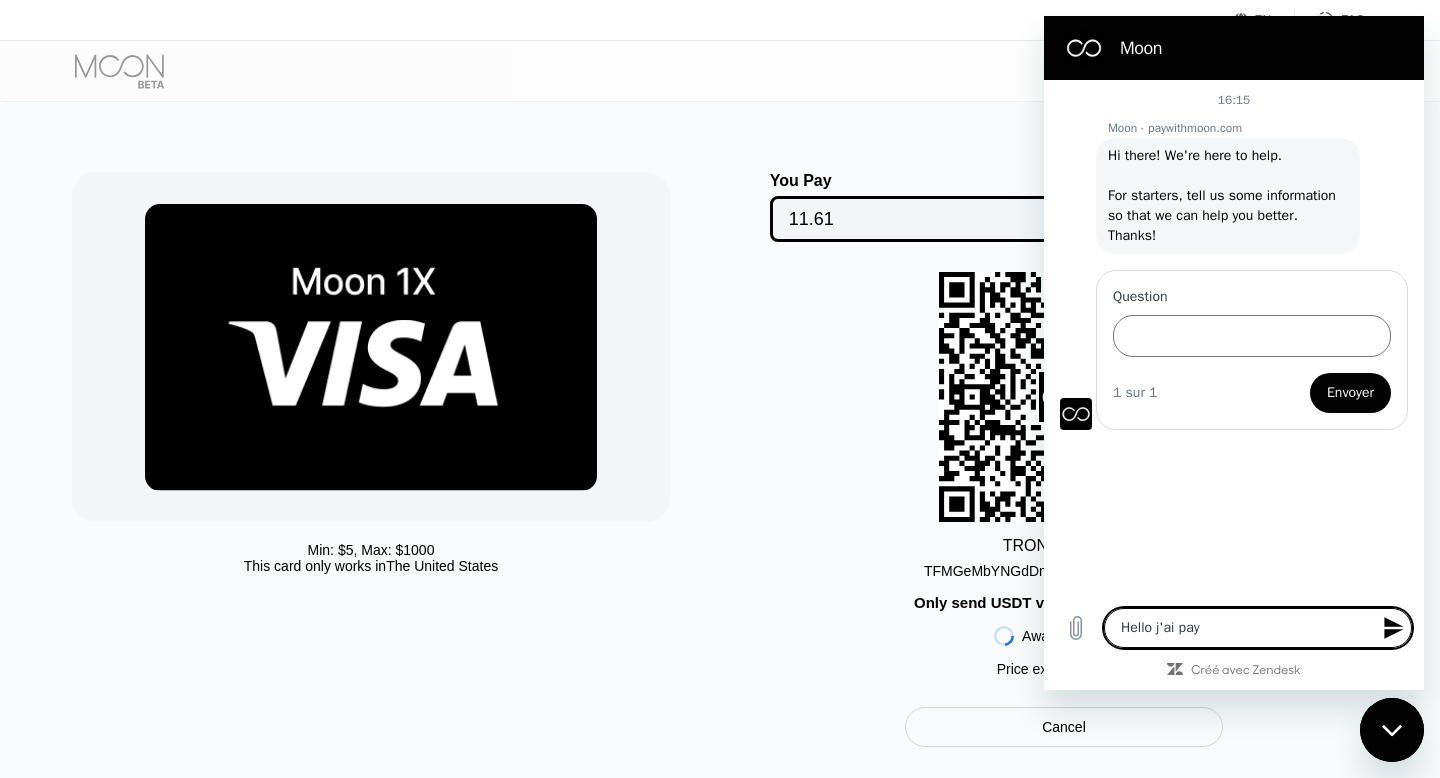 type on "x" 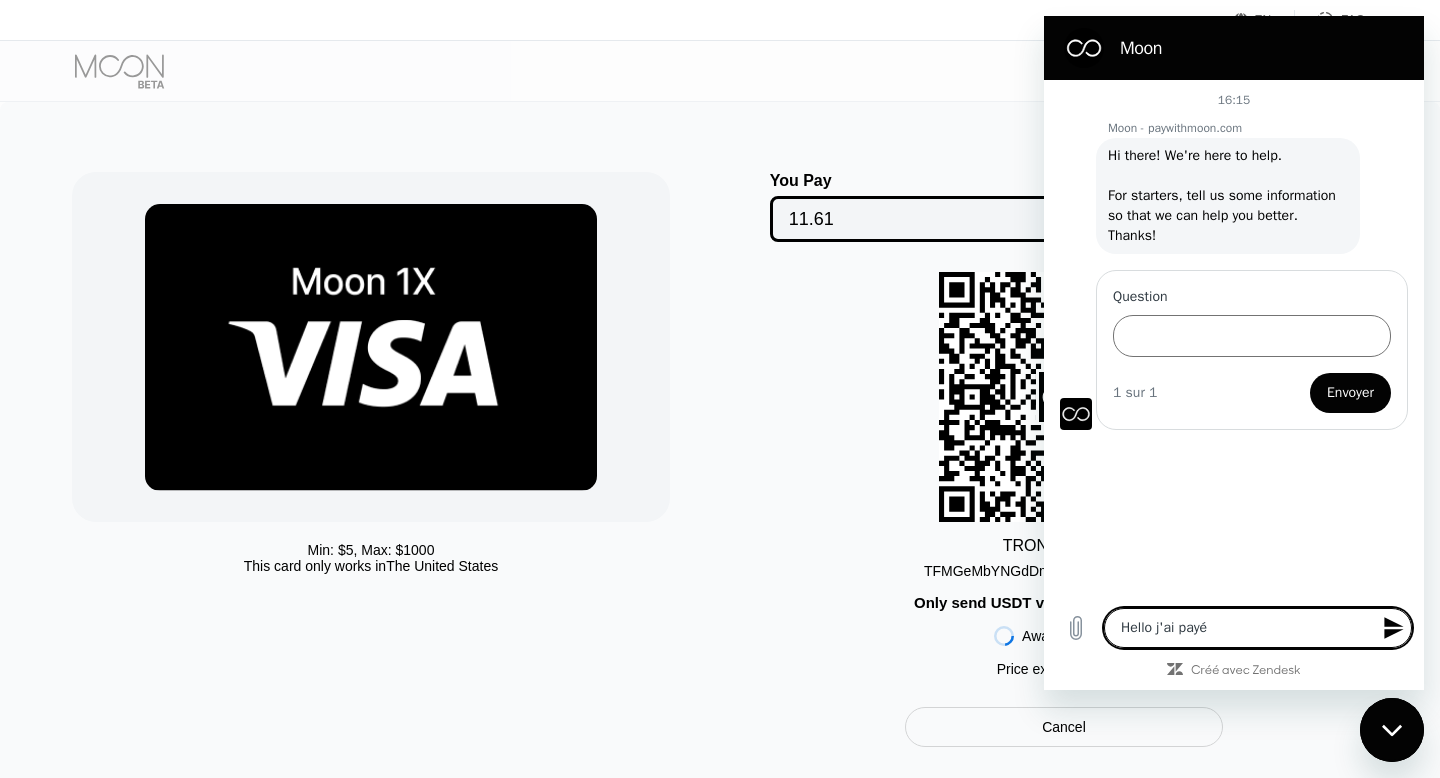 type on "Hello j'ai payé" 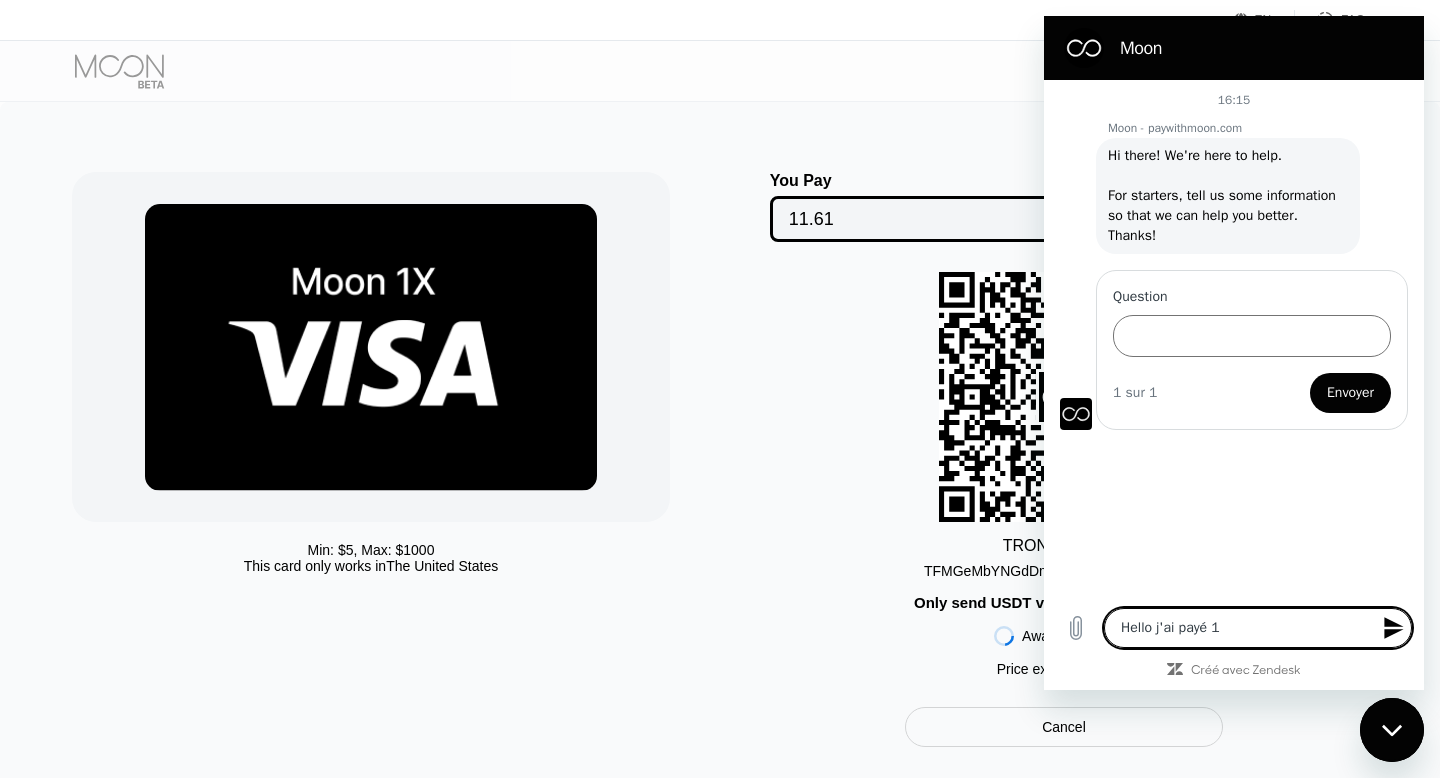 type on "Hello j'ai payé 10" 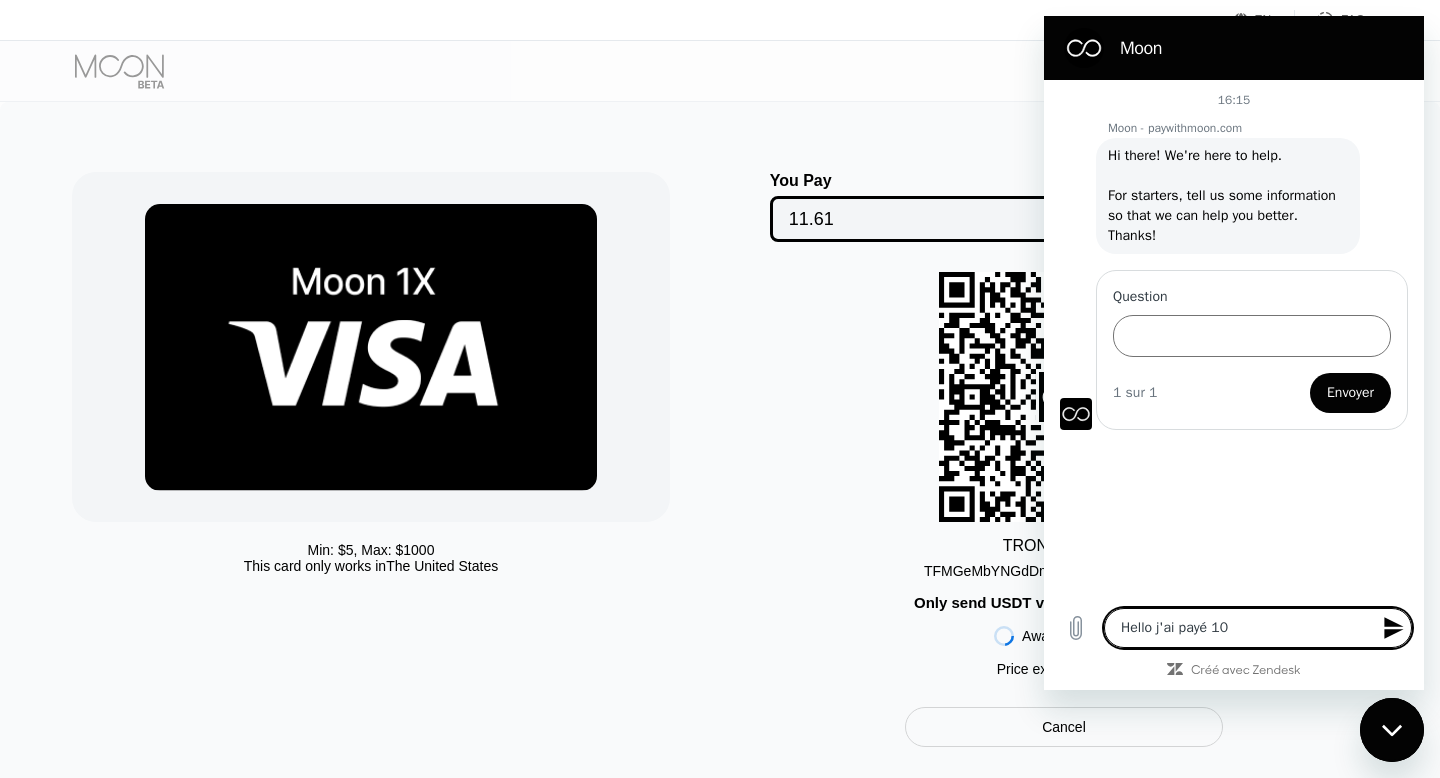 type on "Hello j'ai payé 10/" 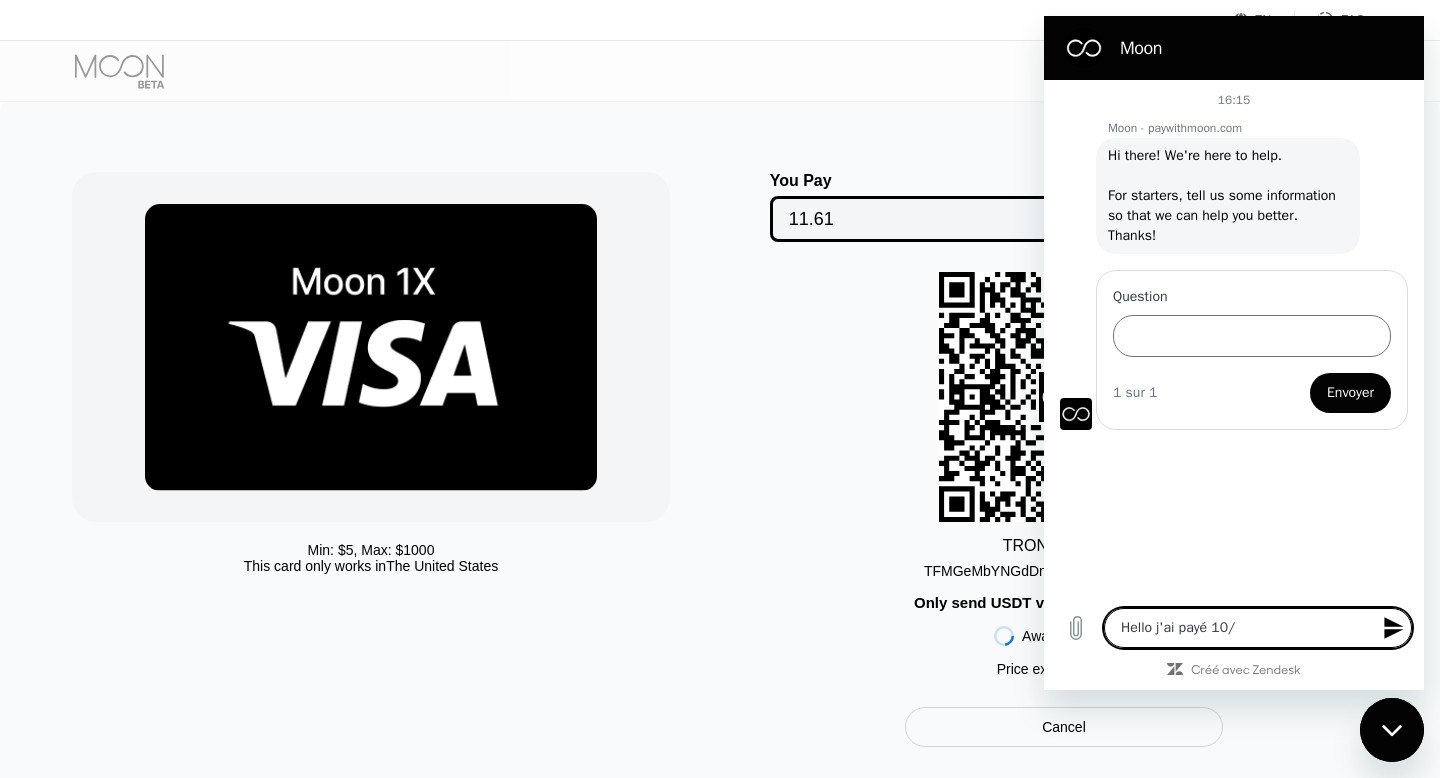 type on "Hello j'ai payé 10" 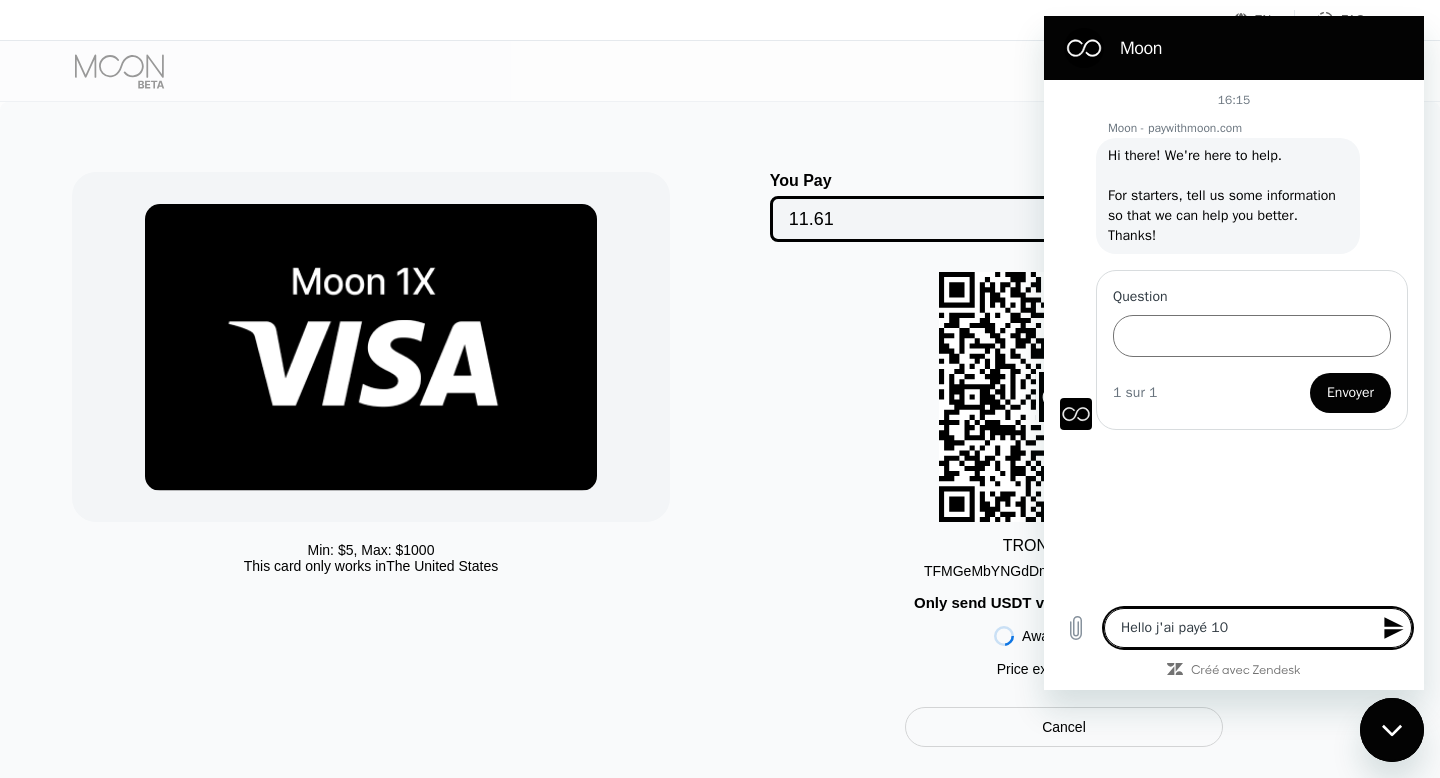 type on "Hello j'ai payé 10." 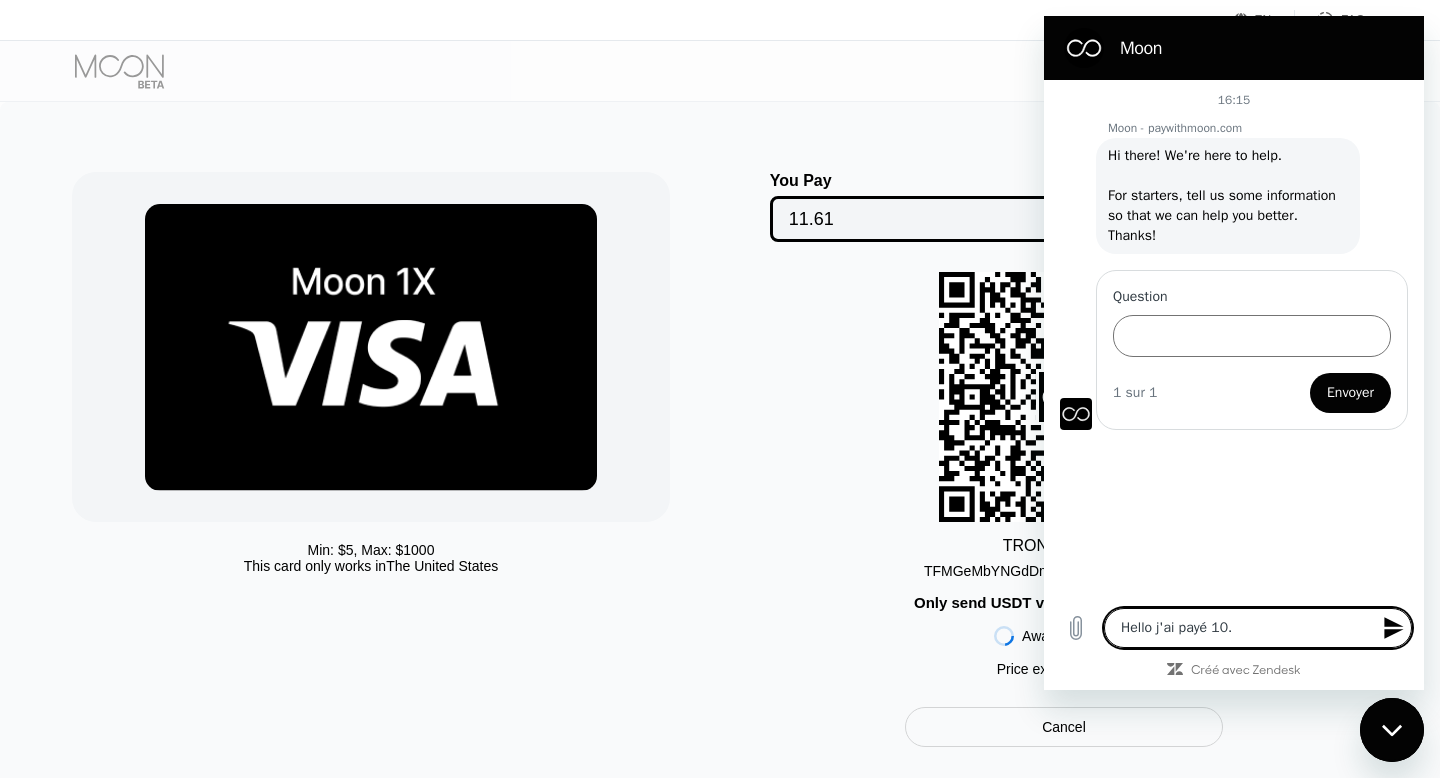 type on "Hello j'ai payé 10.6" 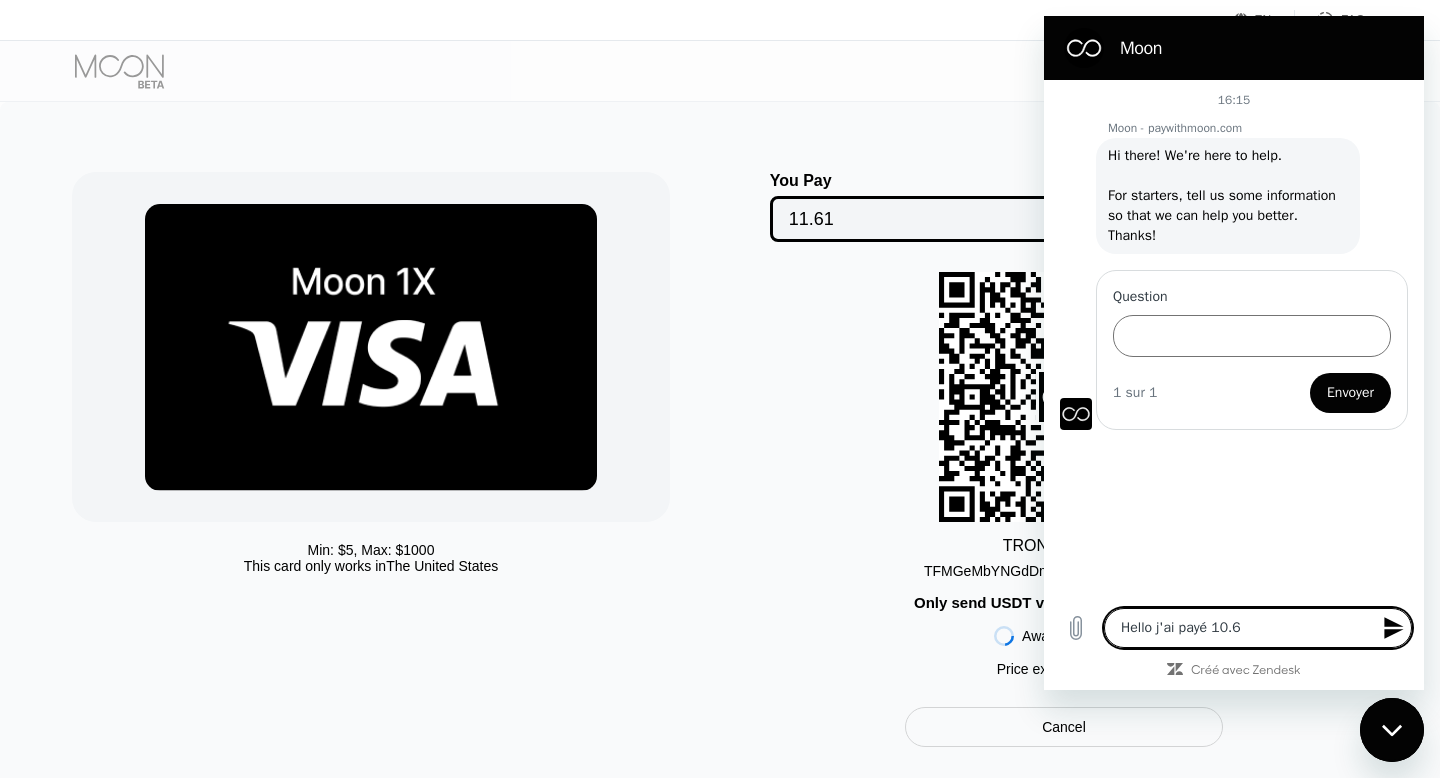 type on "Hello j'ai payé 10.61" 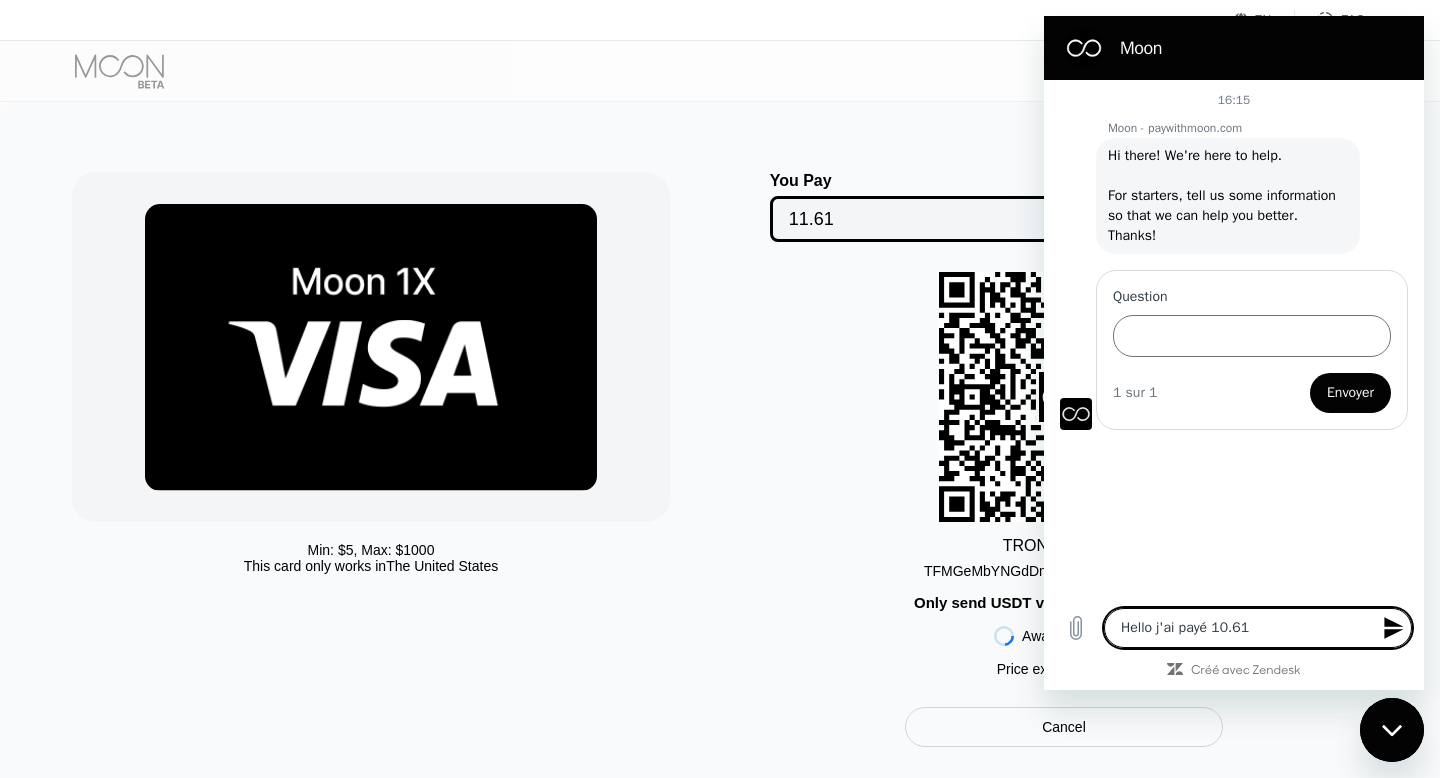 type on "Hello j'ai payé 10.61" 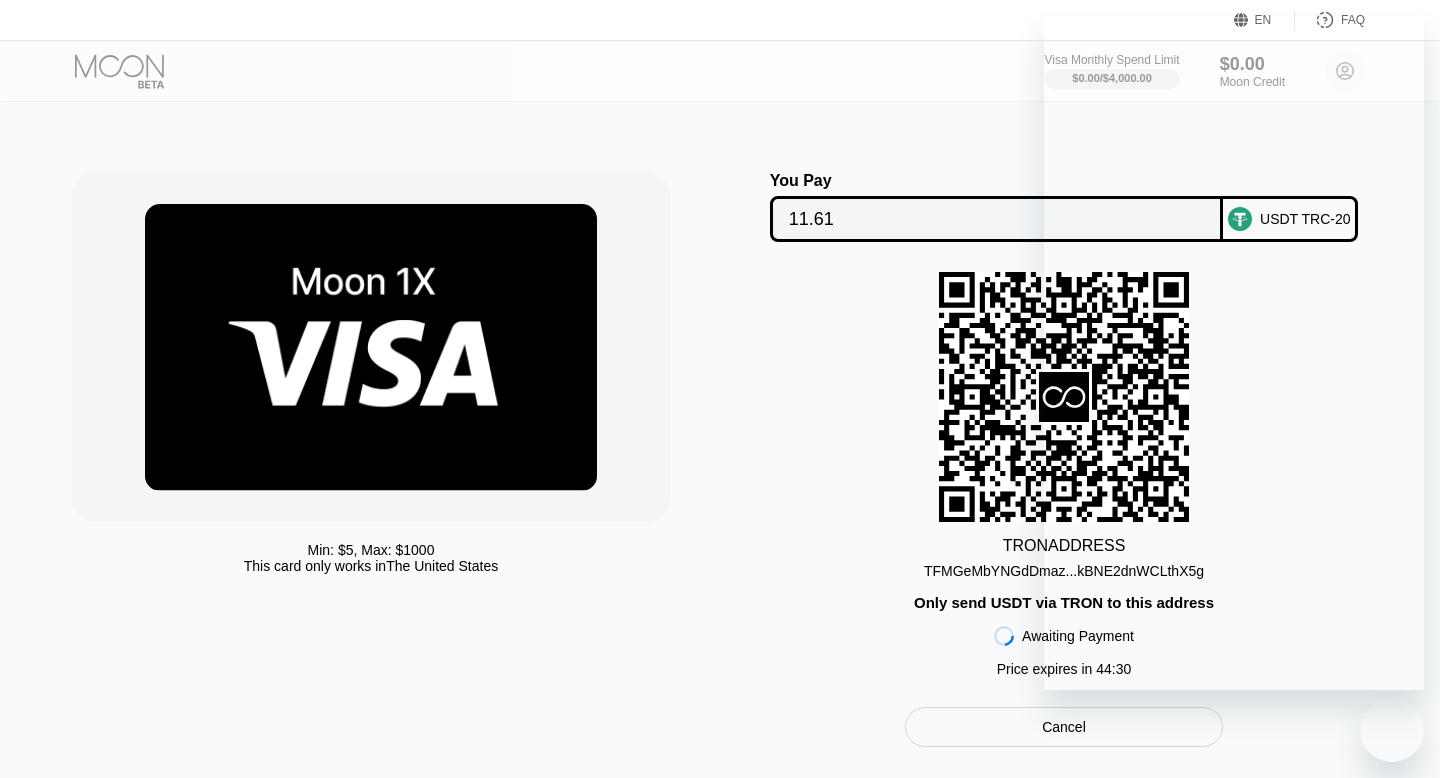 scroll, scrollTop: 0, scrollLeft: 0, axis: both 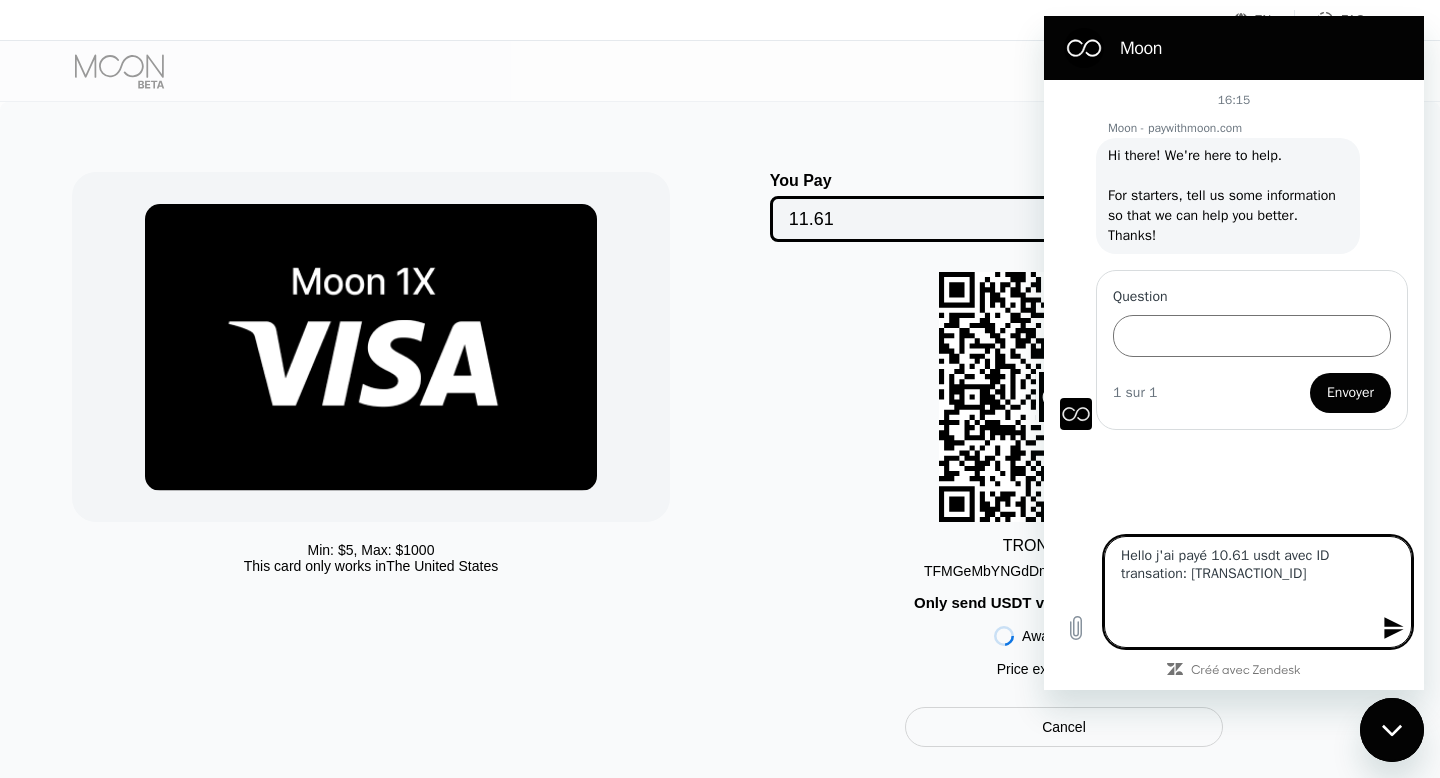 type on "Hello j'ai payé 10.61 usdt avec ID transation: [TRANSACTION_ID]" 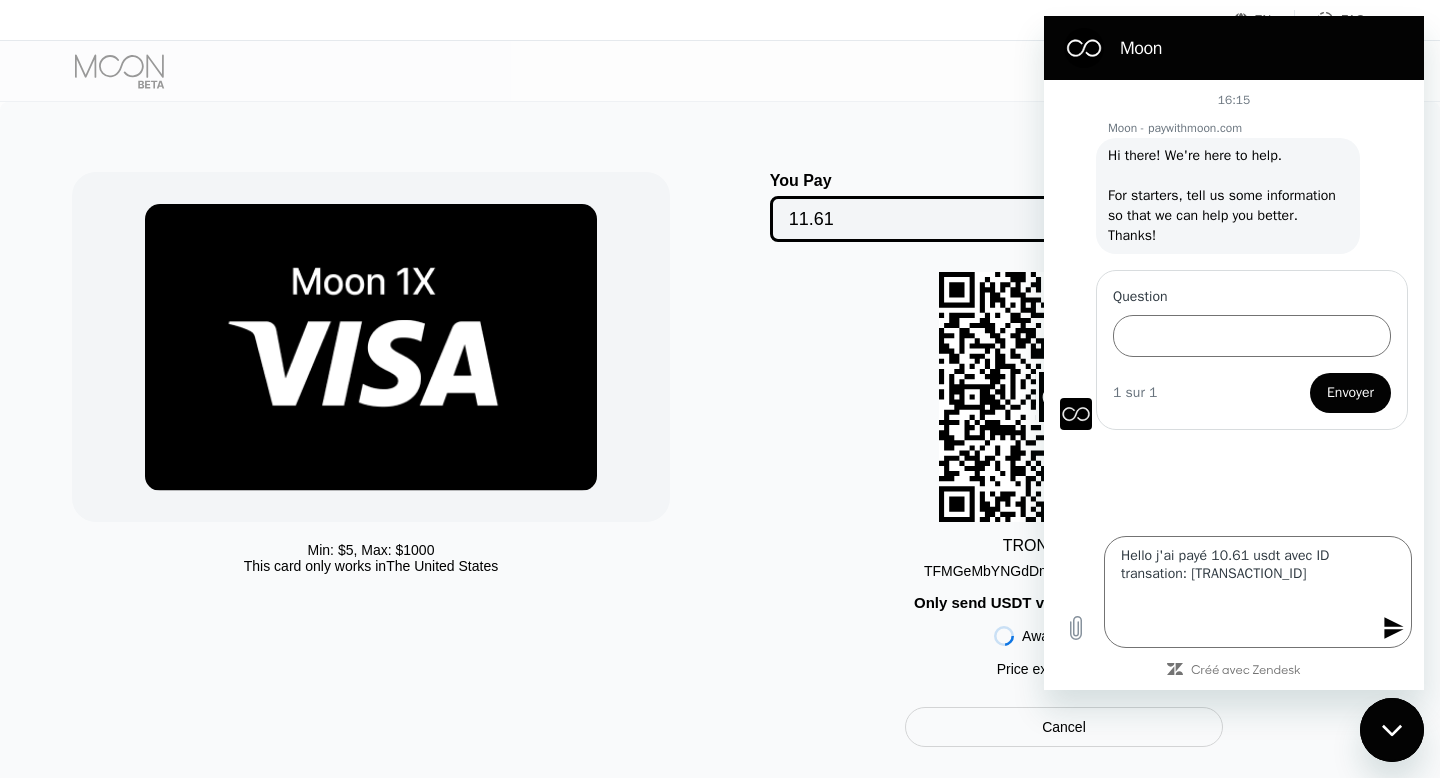 click 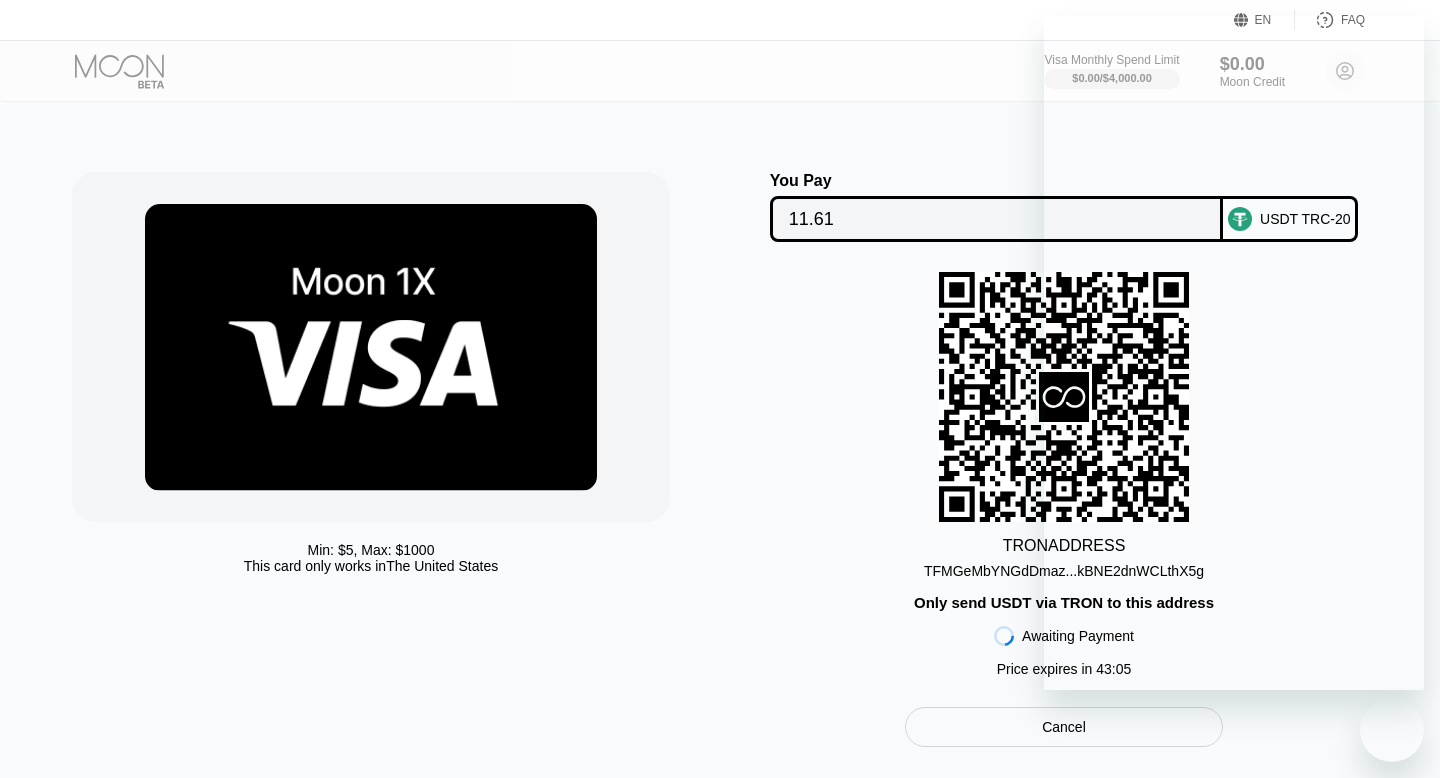 scroll, scrollTop: 0, scrollLeft: 0, axis: both 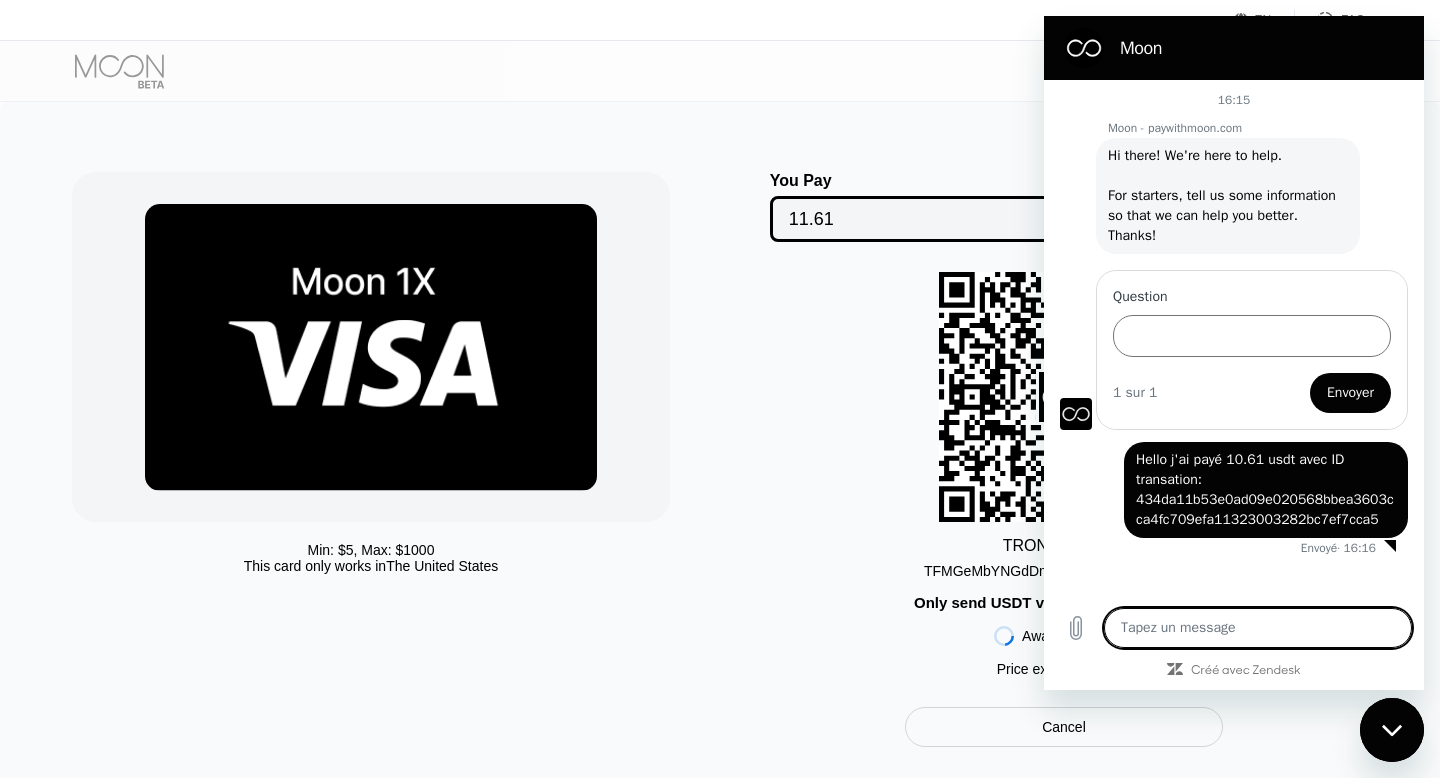 click at bounding box center [1258, 628] 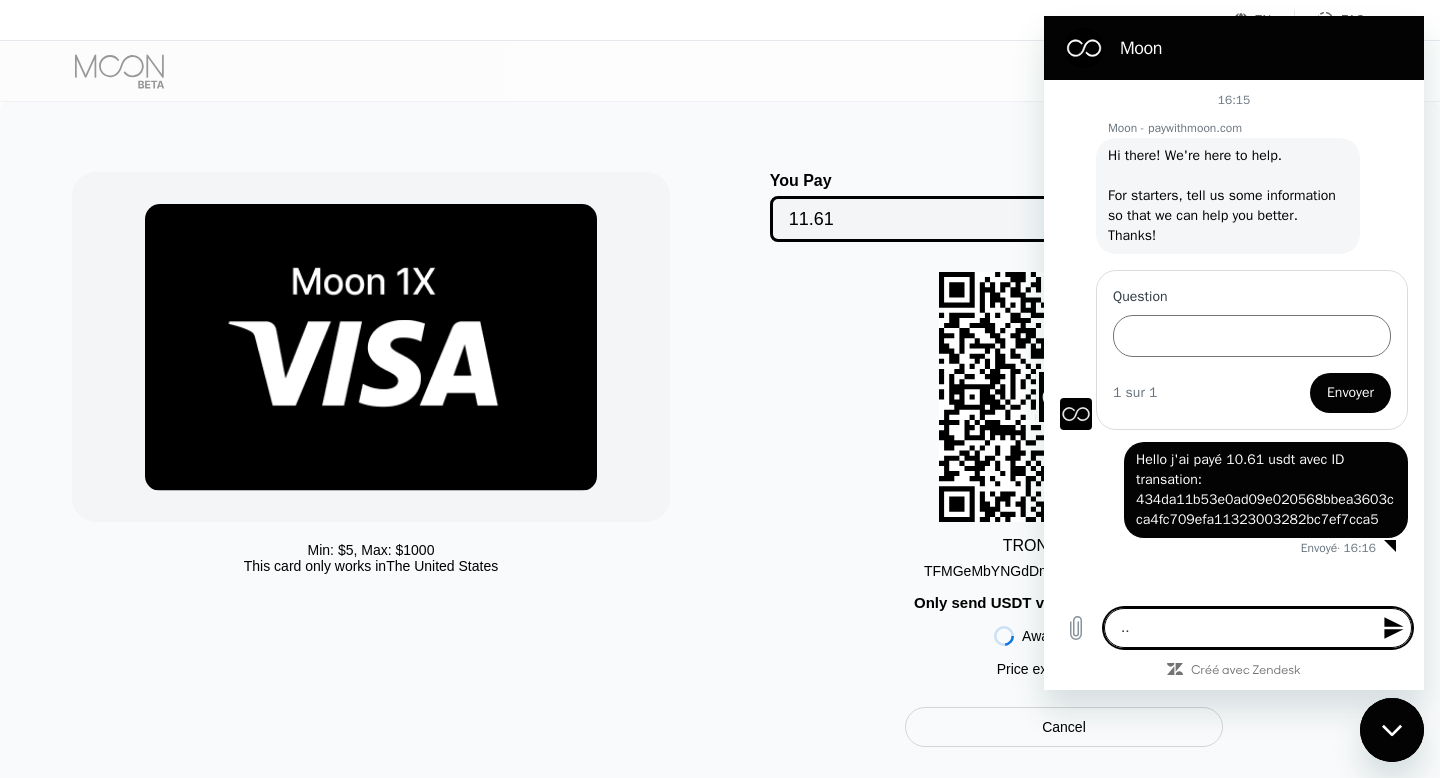 type on "." 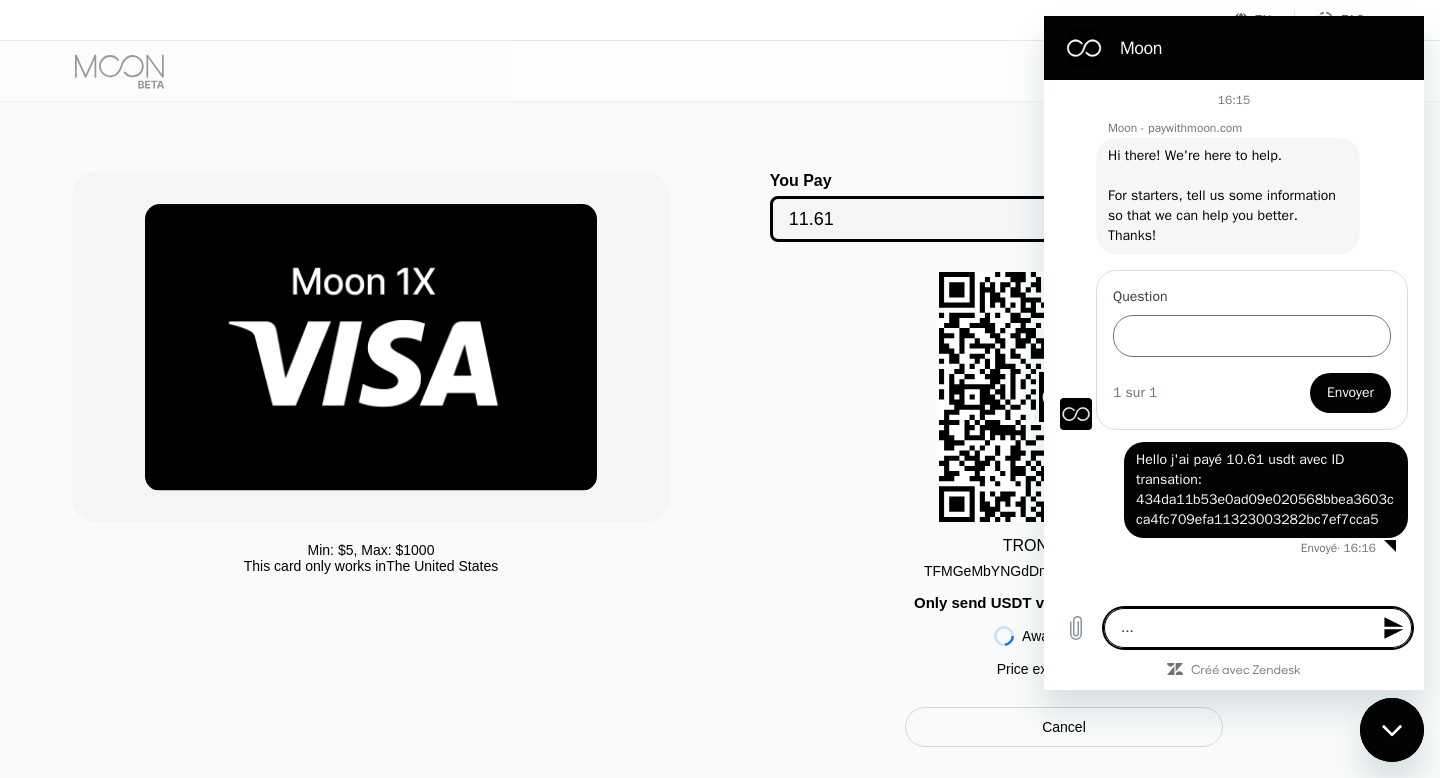 type on ".." 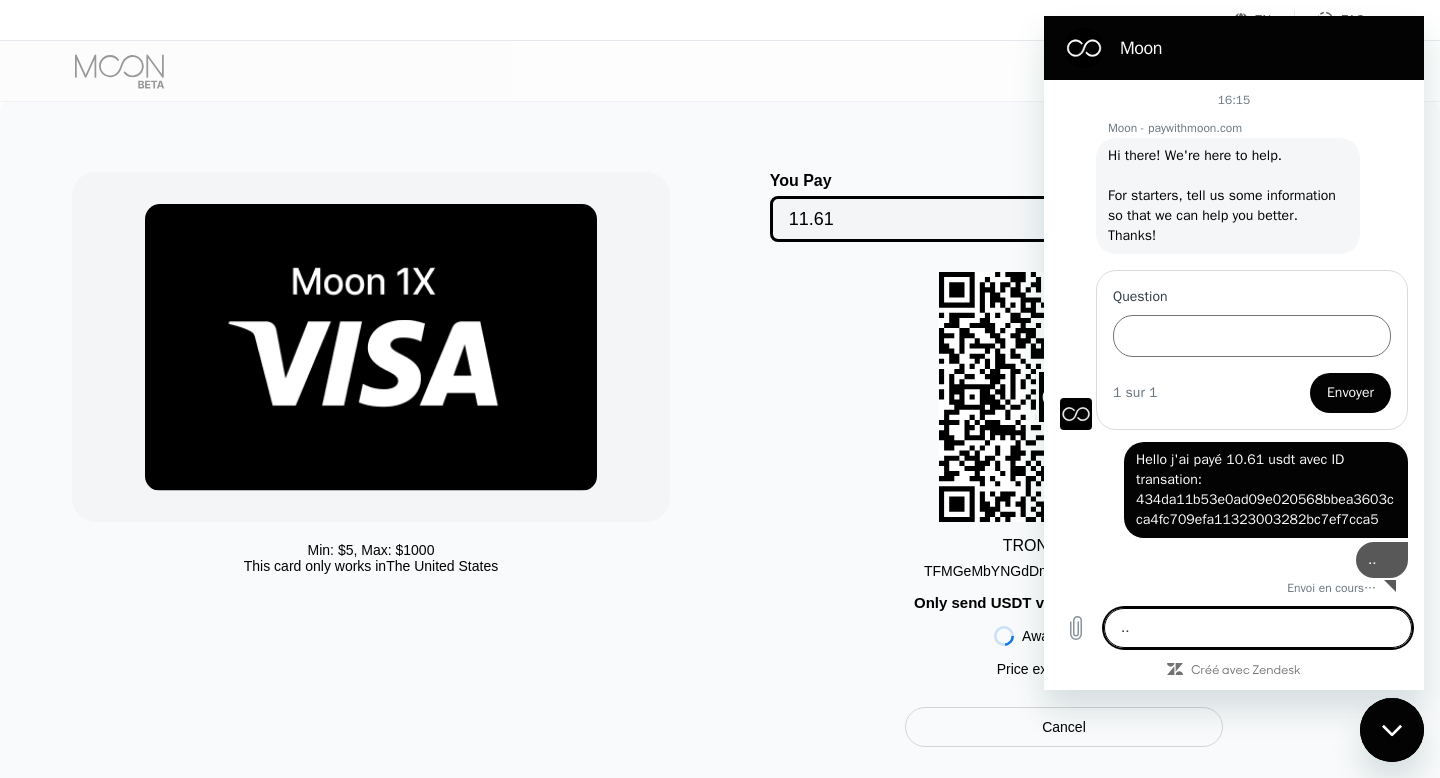 type 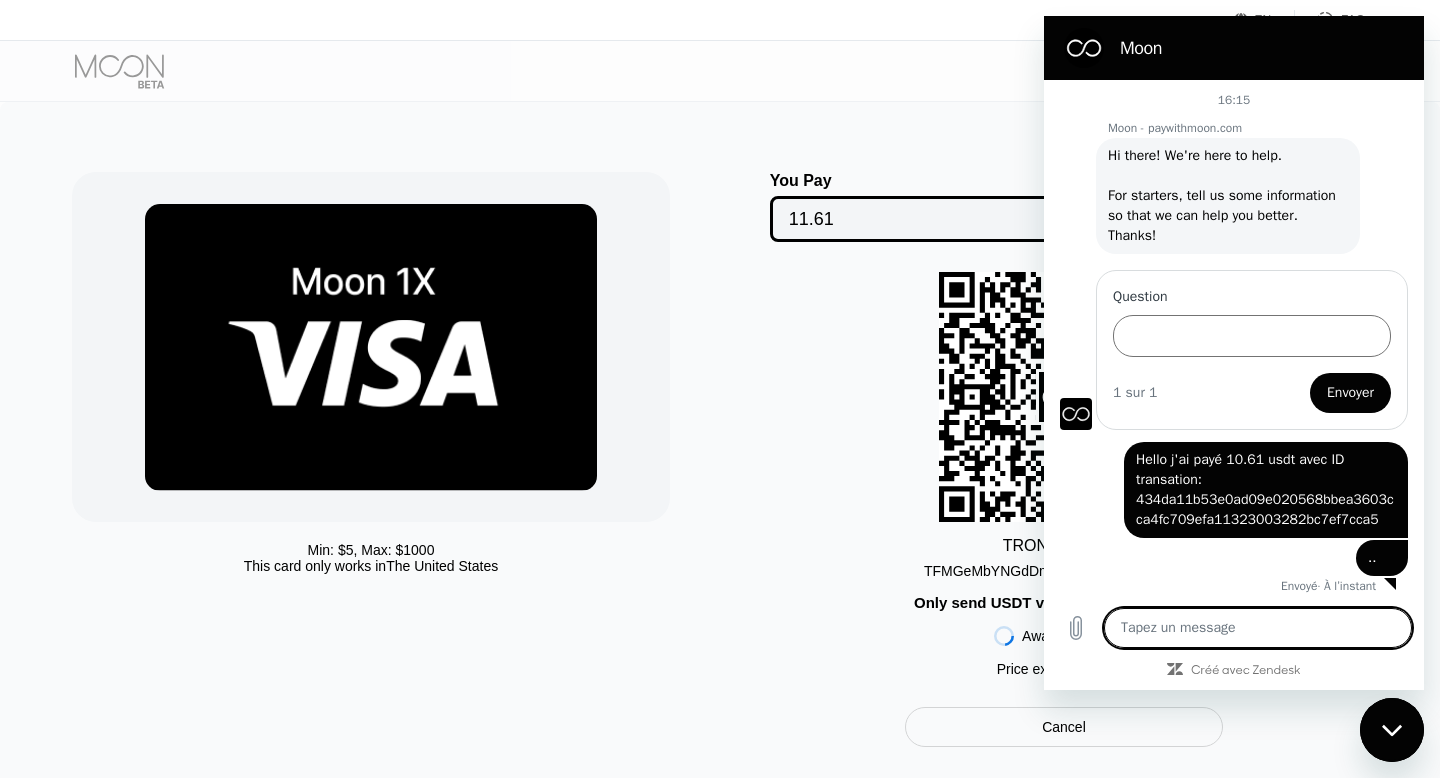 scroll, scrollTop: 3, scrollLeft: 0, axis: vertical 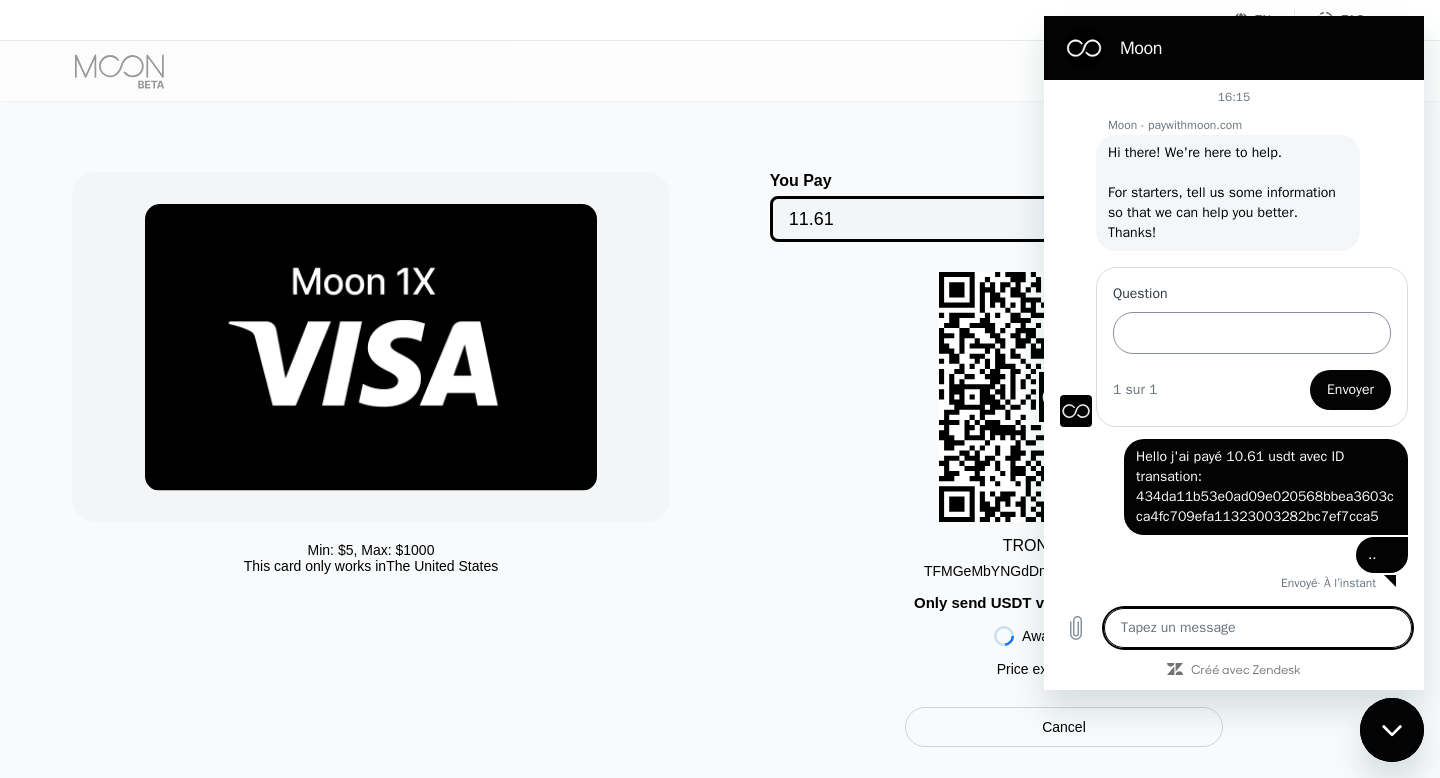 click on "Question" at bounding box center (1252, 333) 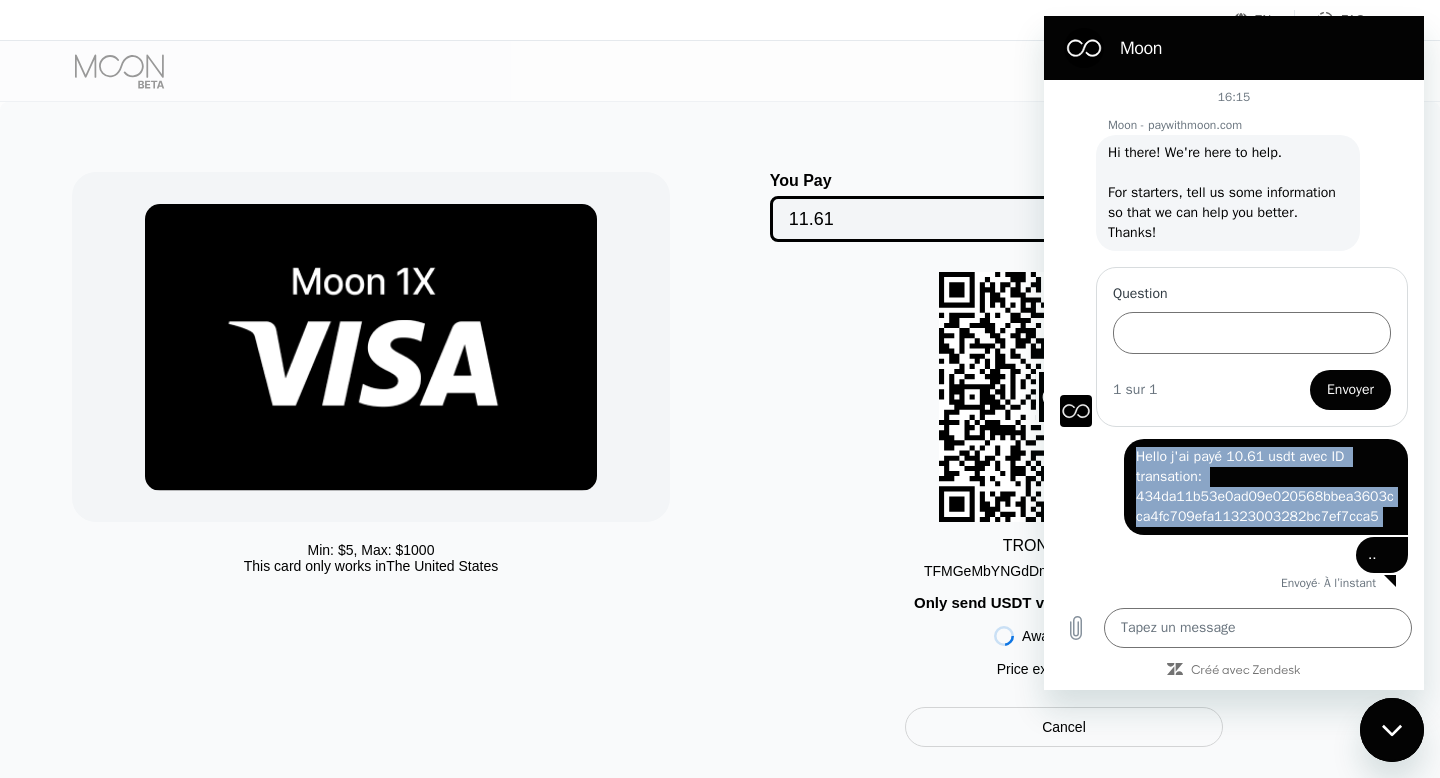 drag, startPoint x: 1138, startPoint y: 457, endPoint x: 1369, endPoint y: 539, distance: 245.12242 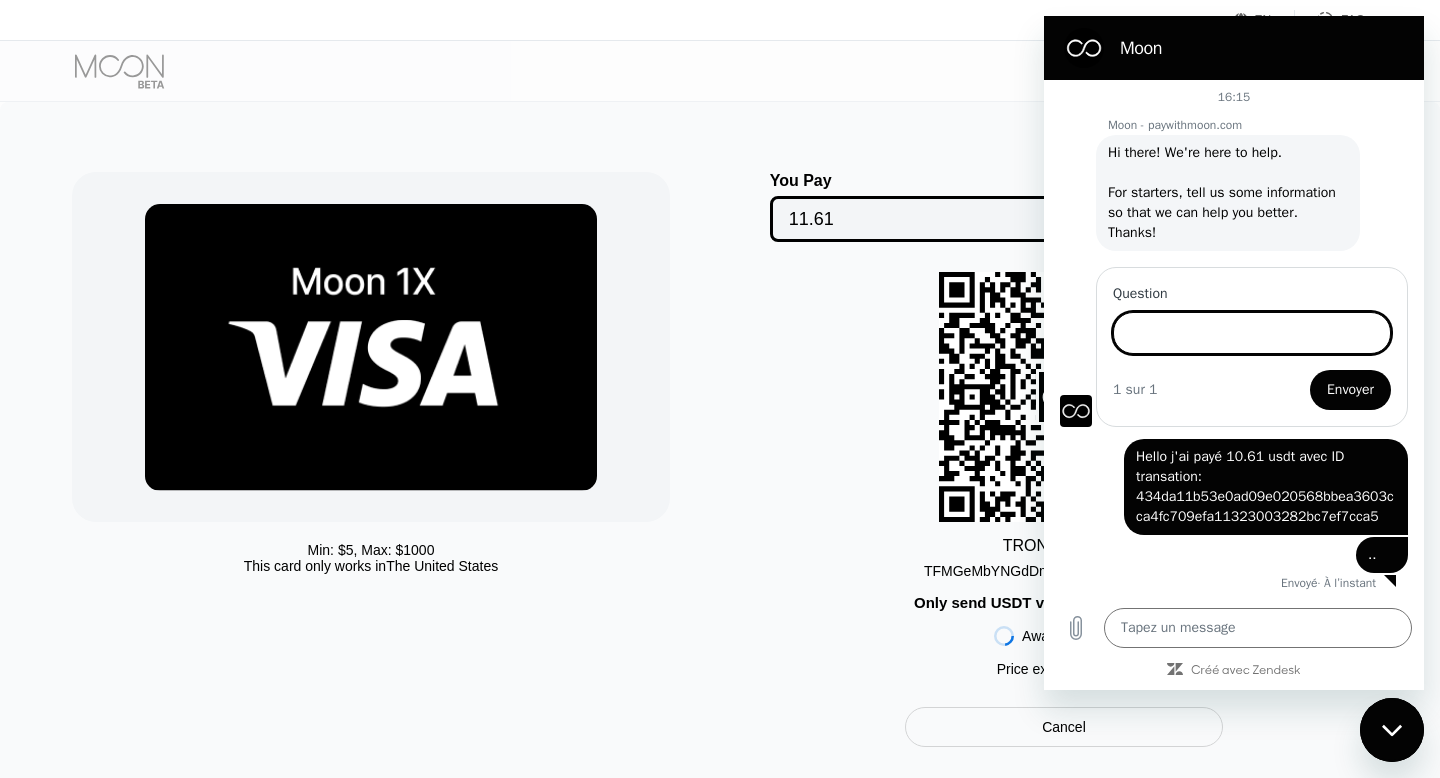 click on "Question" at bounding box center [1252, 333] 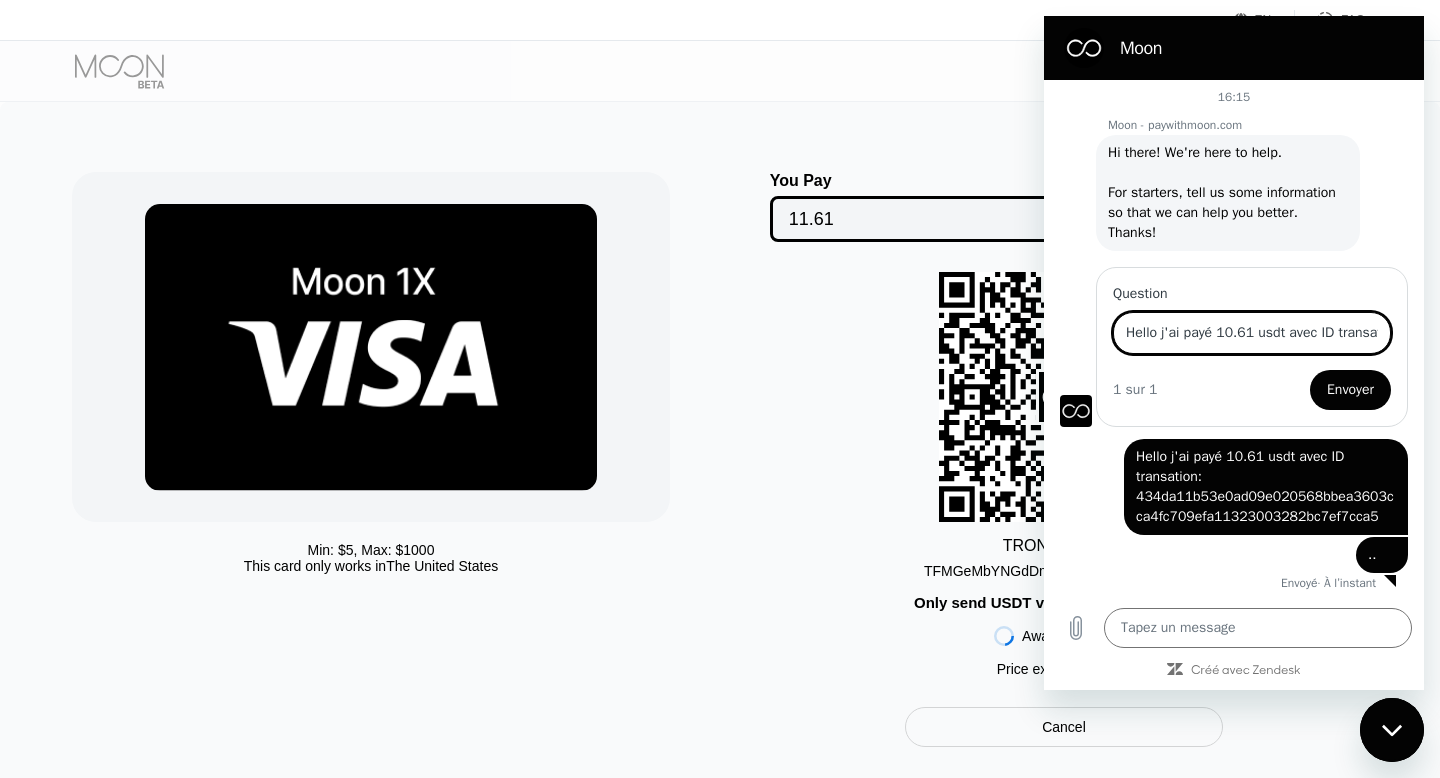 scroll, scrollTop: 0, scrollLeft: 575, axis: horizontal 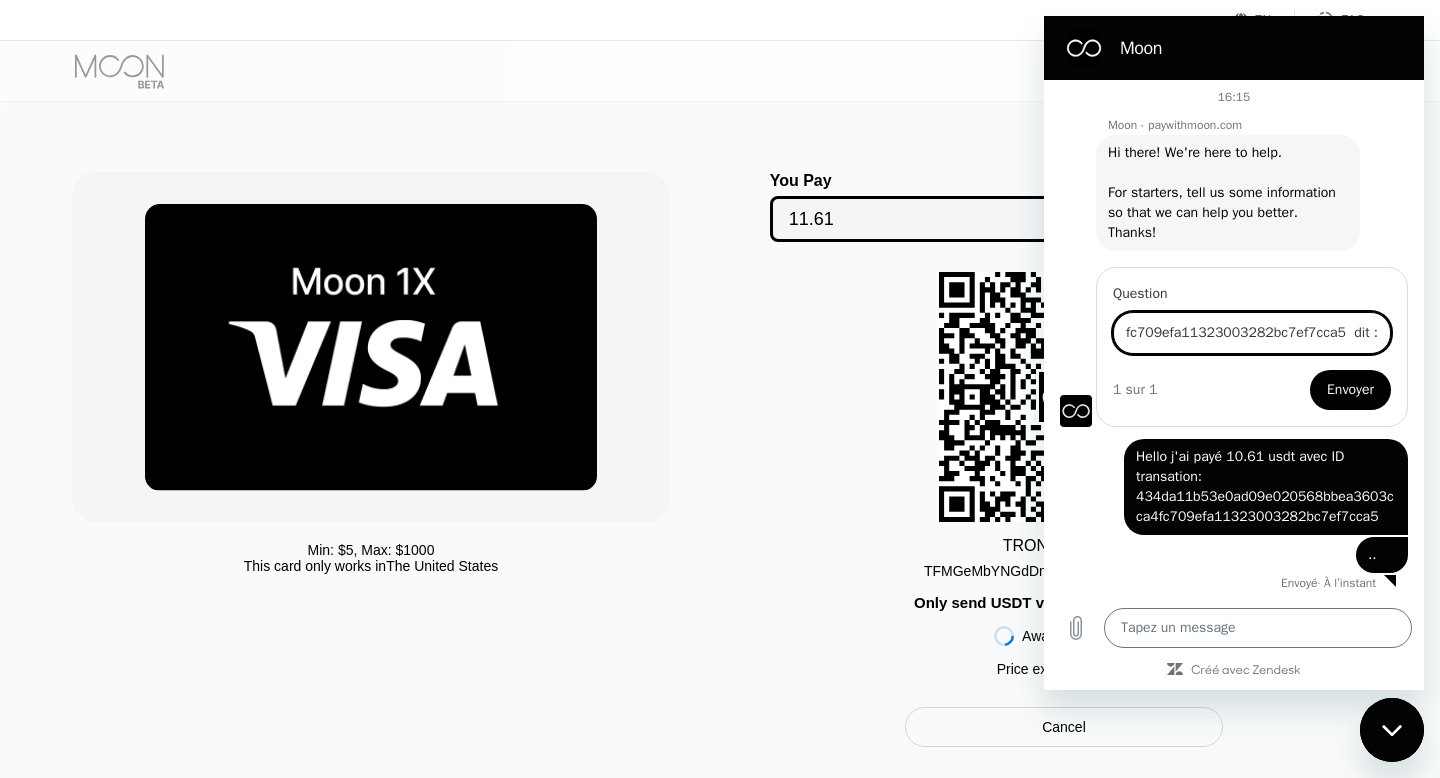 type on "Hello j'ai payé 10.61 usdt avec ID transation: 434da11b53e0ad09e020568bbea3603cca4fc709efa11323003282bc7ef7cca5  dit :" 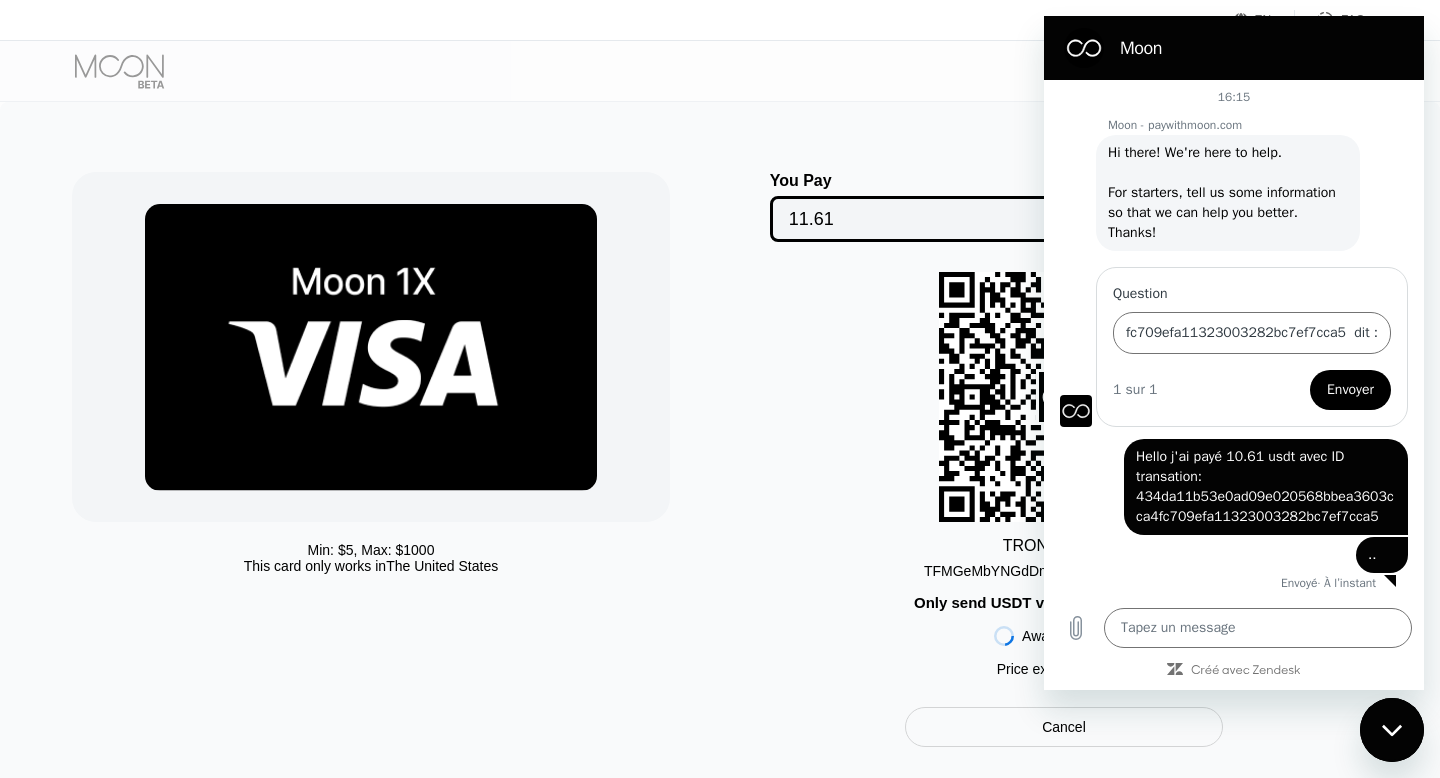 scroll, scrollTop: 0, scrollLeft: 0, axis: both 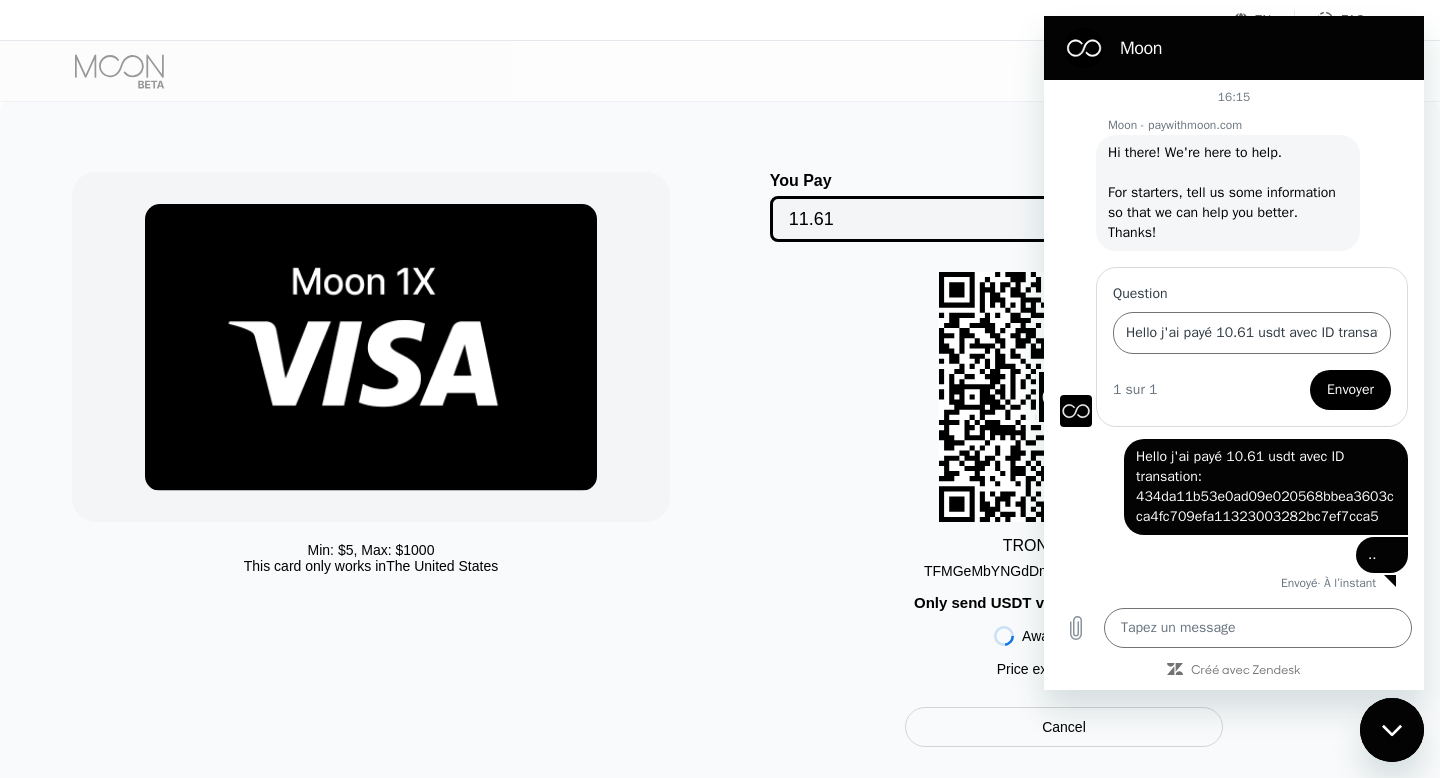 click on "Envoyer" at bounding box center (1350, 390) 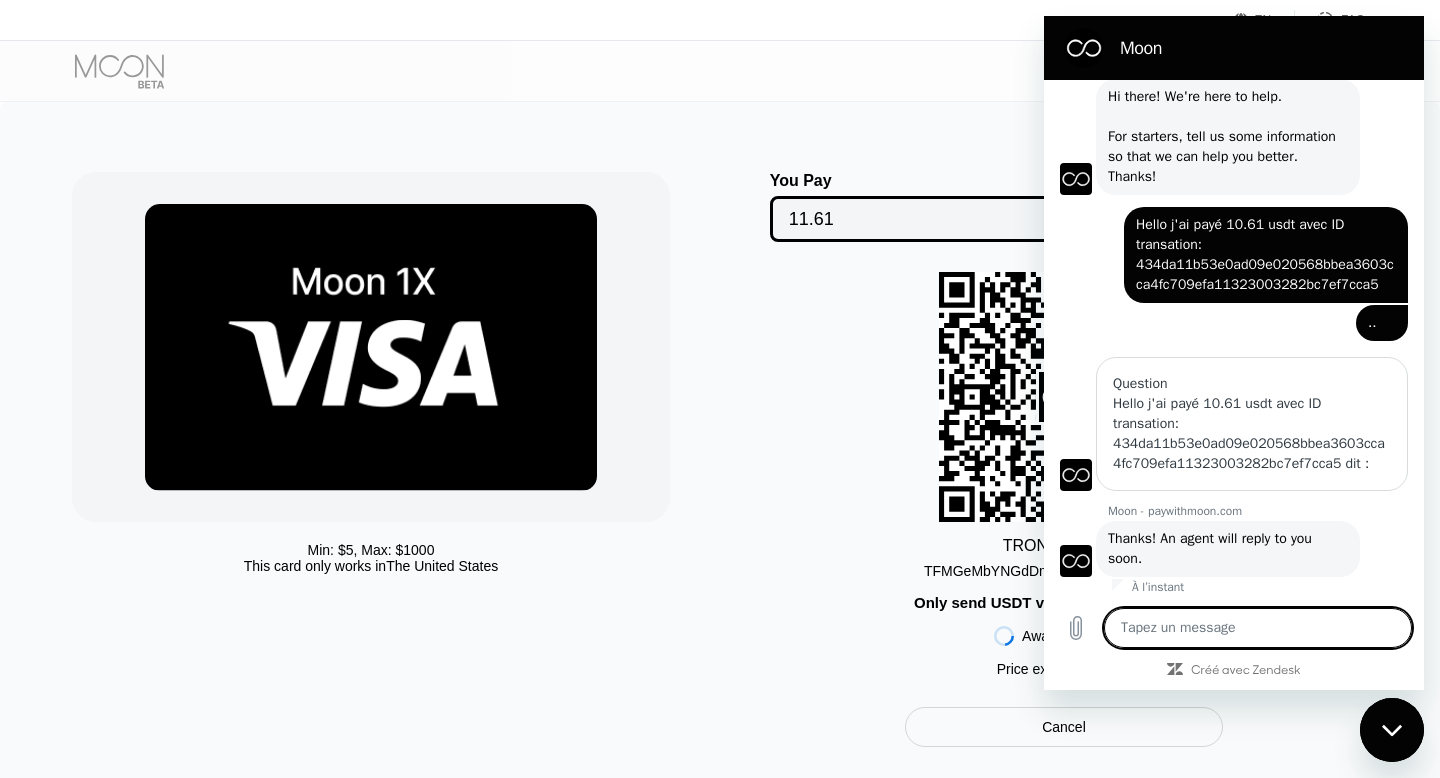 scroll, scrollTop: 63, scrollLeft: 0, axis: vertical 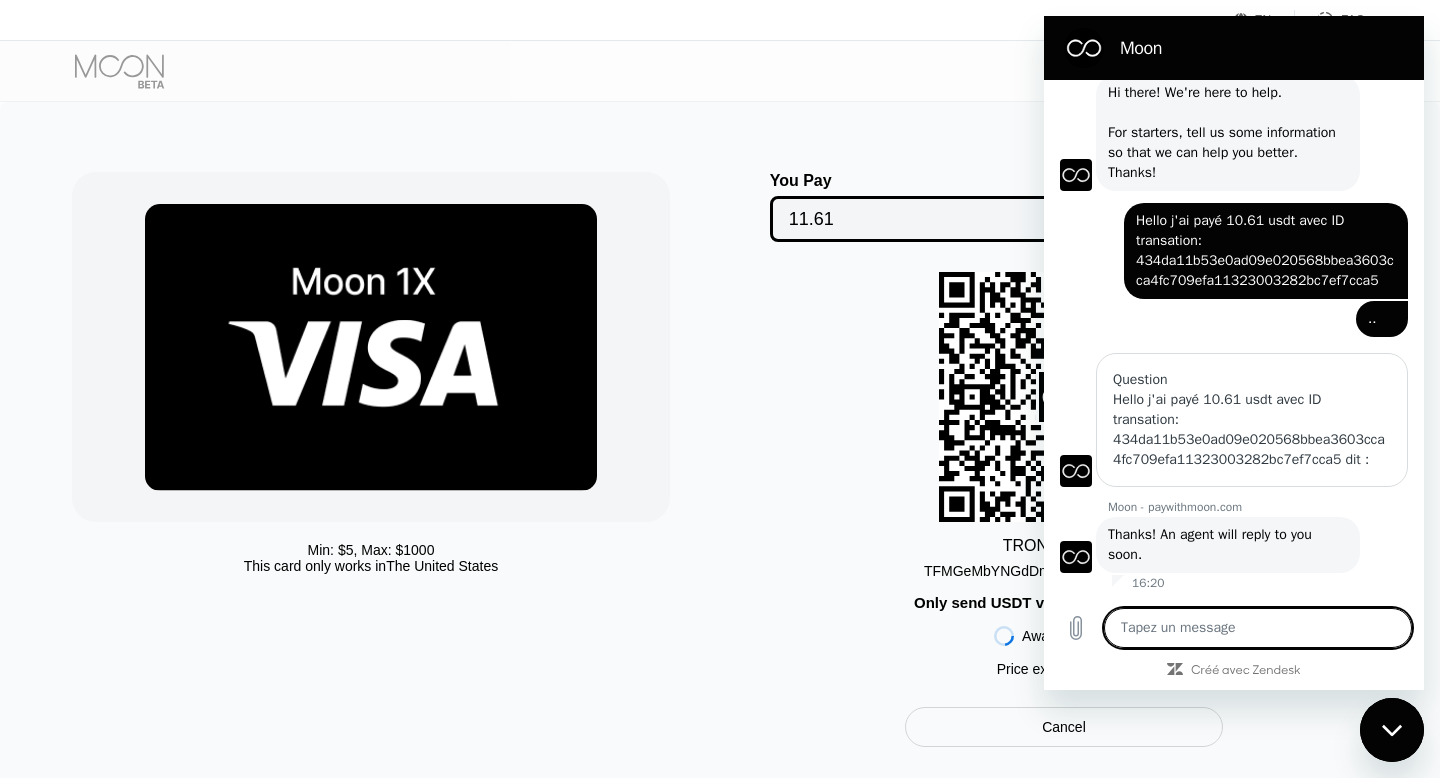click at bounding box center (1258, 628) 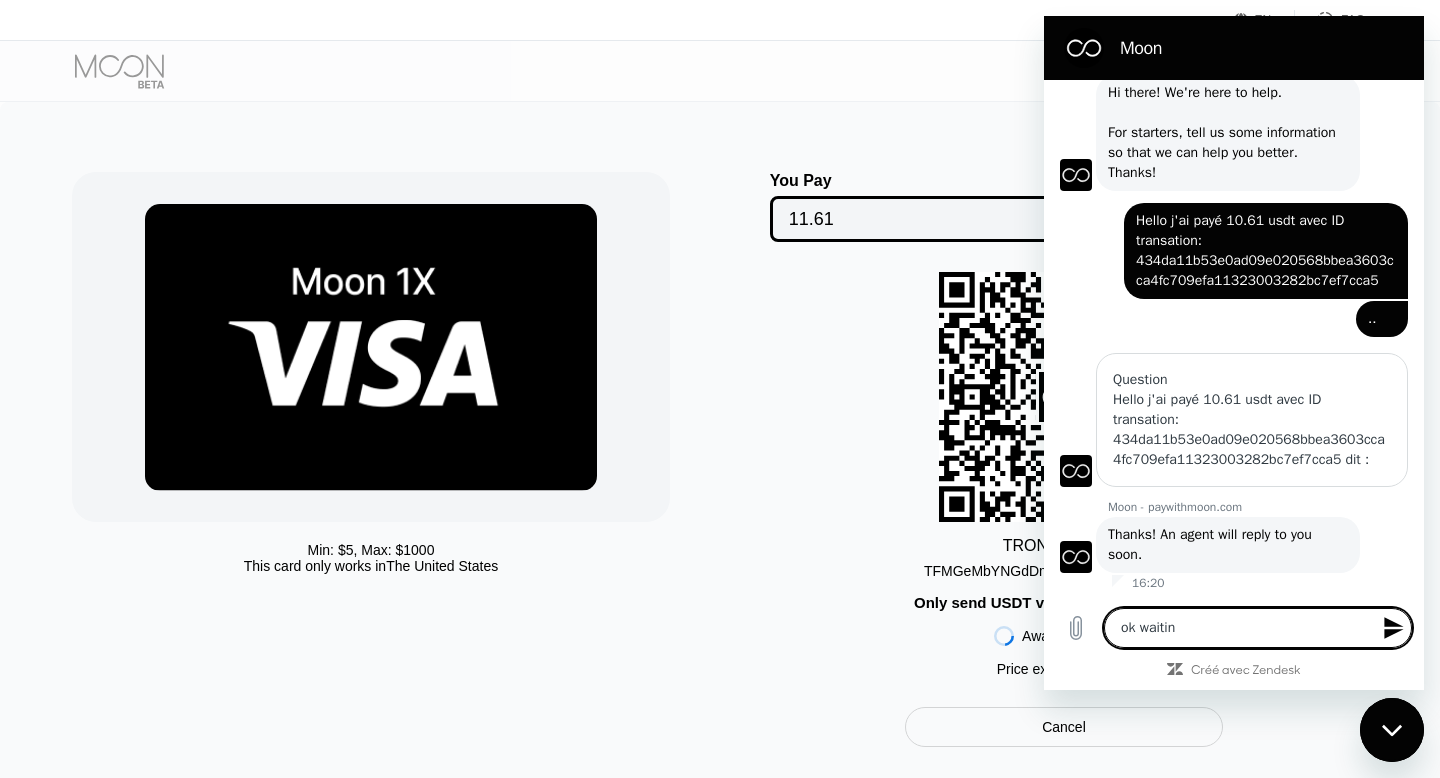 type on "ok waiting" 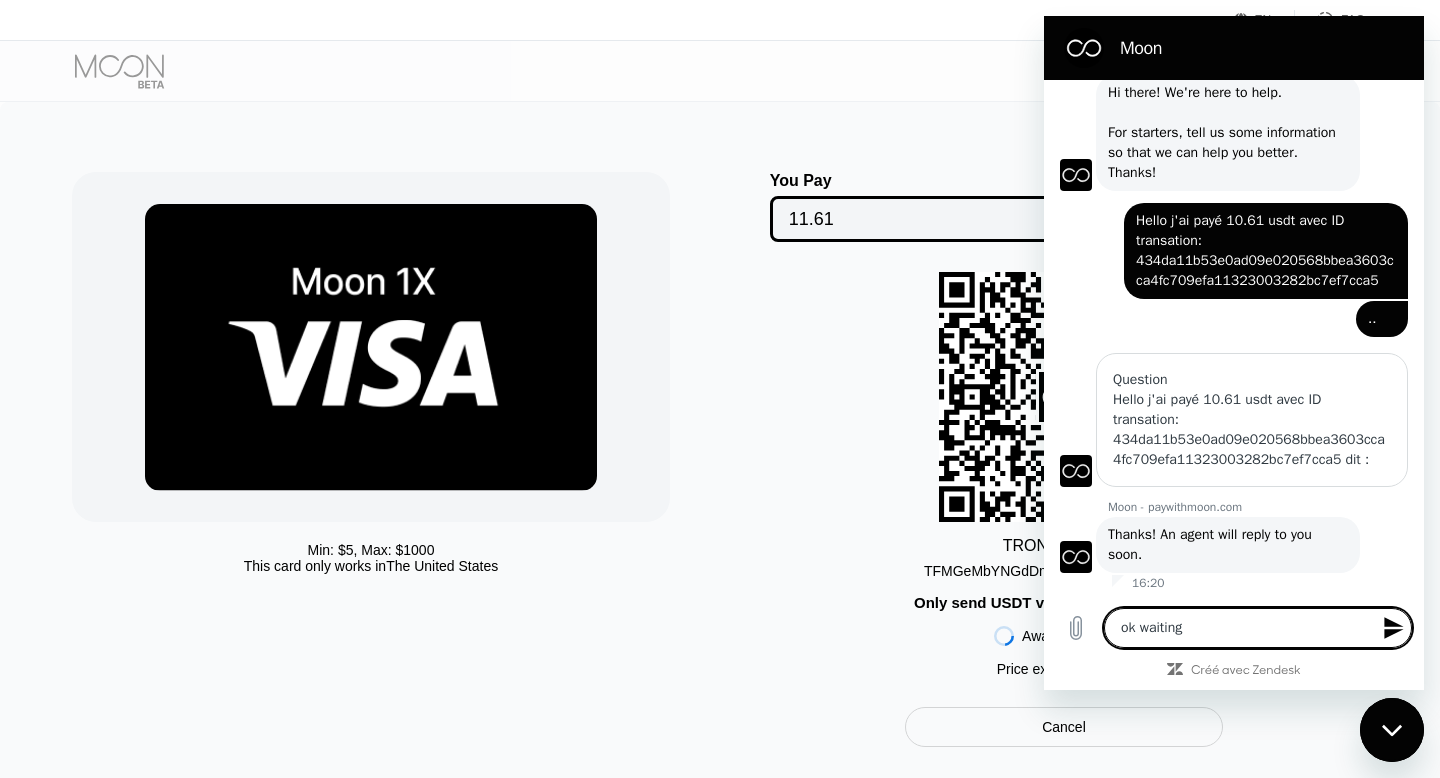type 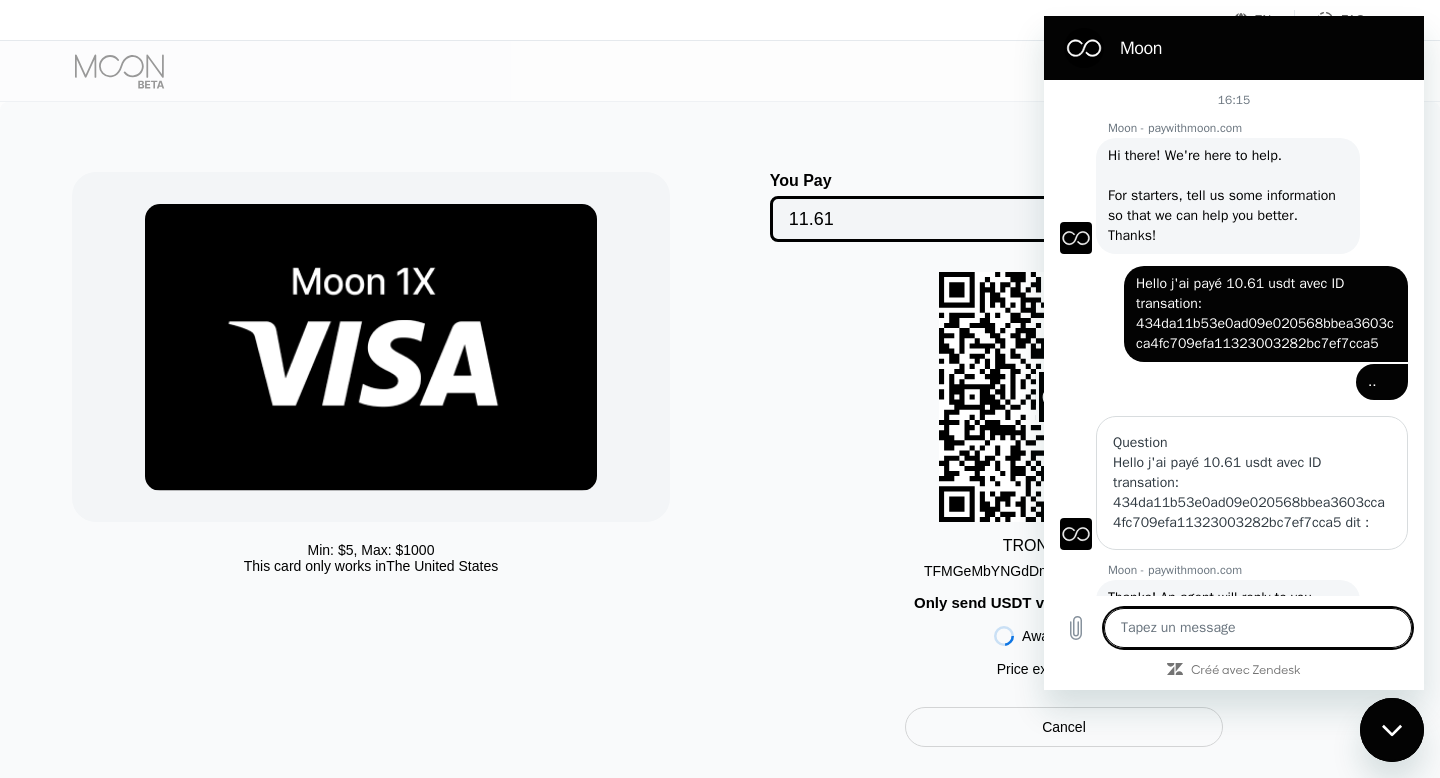 scroll, scrollTop: 111, scrollLeft: 0, axis: vertical 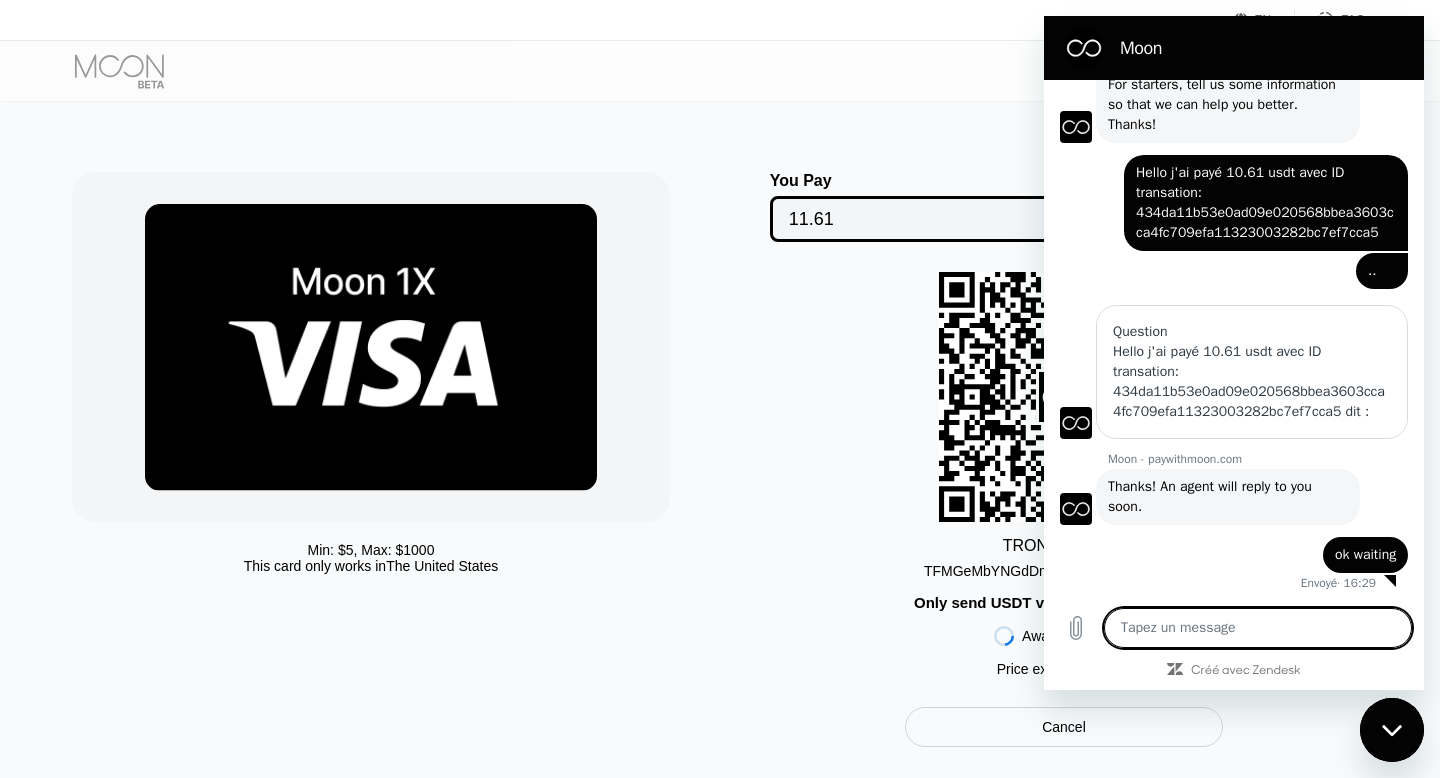 click at bounding box center (1258, 628) 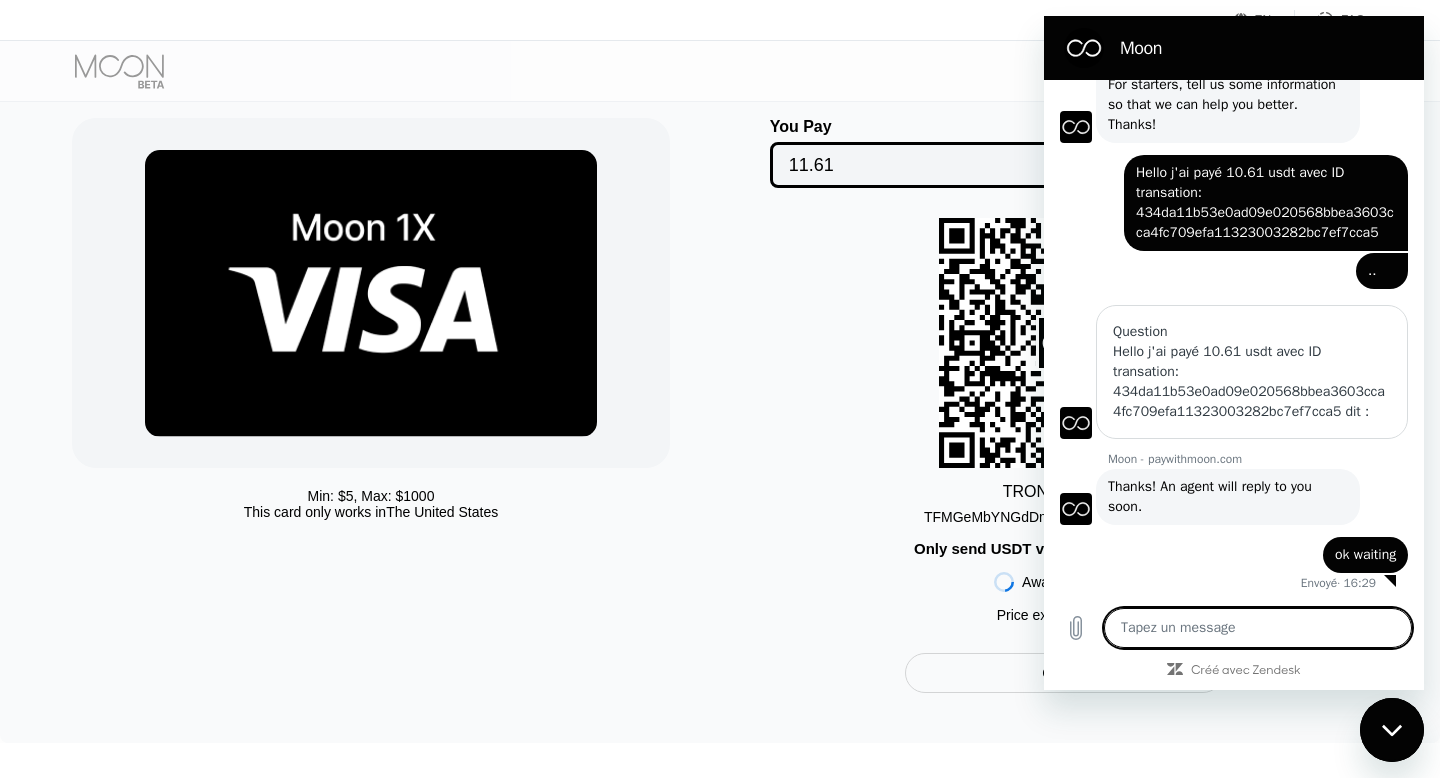 scroll, scrollTop: 62, scrollLeft: 0, axis: vertical 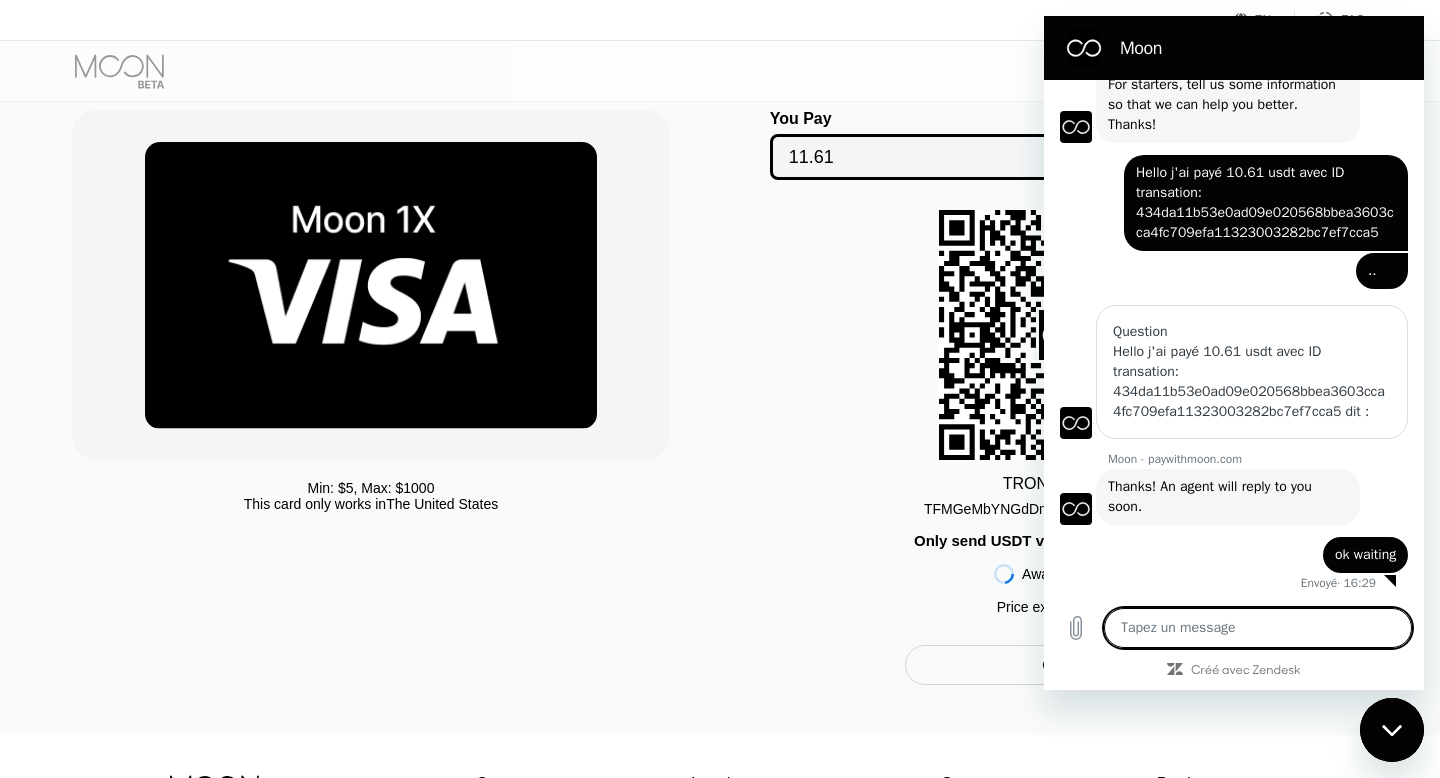 click at bounding box center (1258, 628) 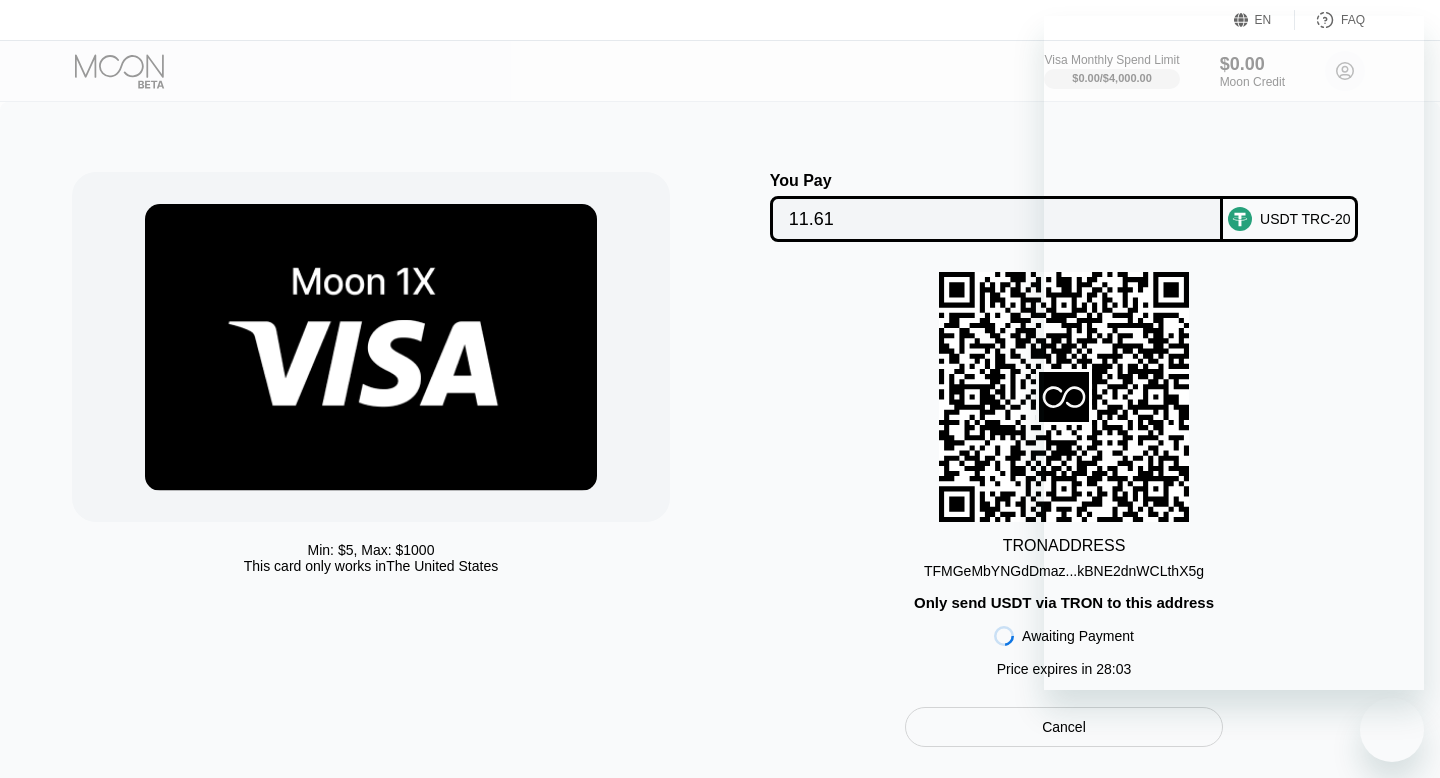 scroll, scrollTop: 62, scrollLeft: 0, axis: vertical 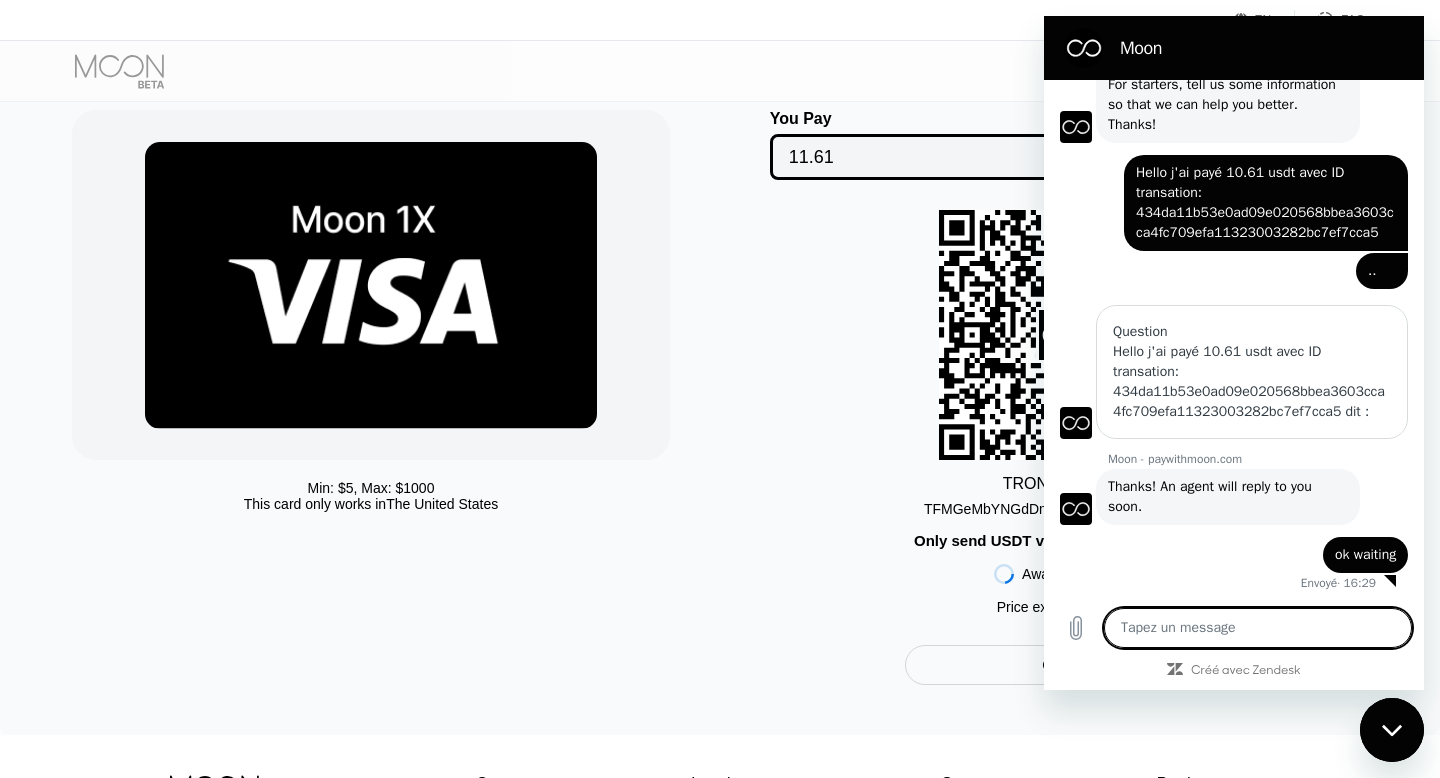 click at bounding box center [1392, 730] 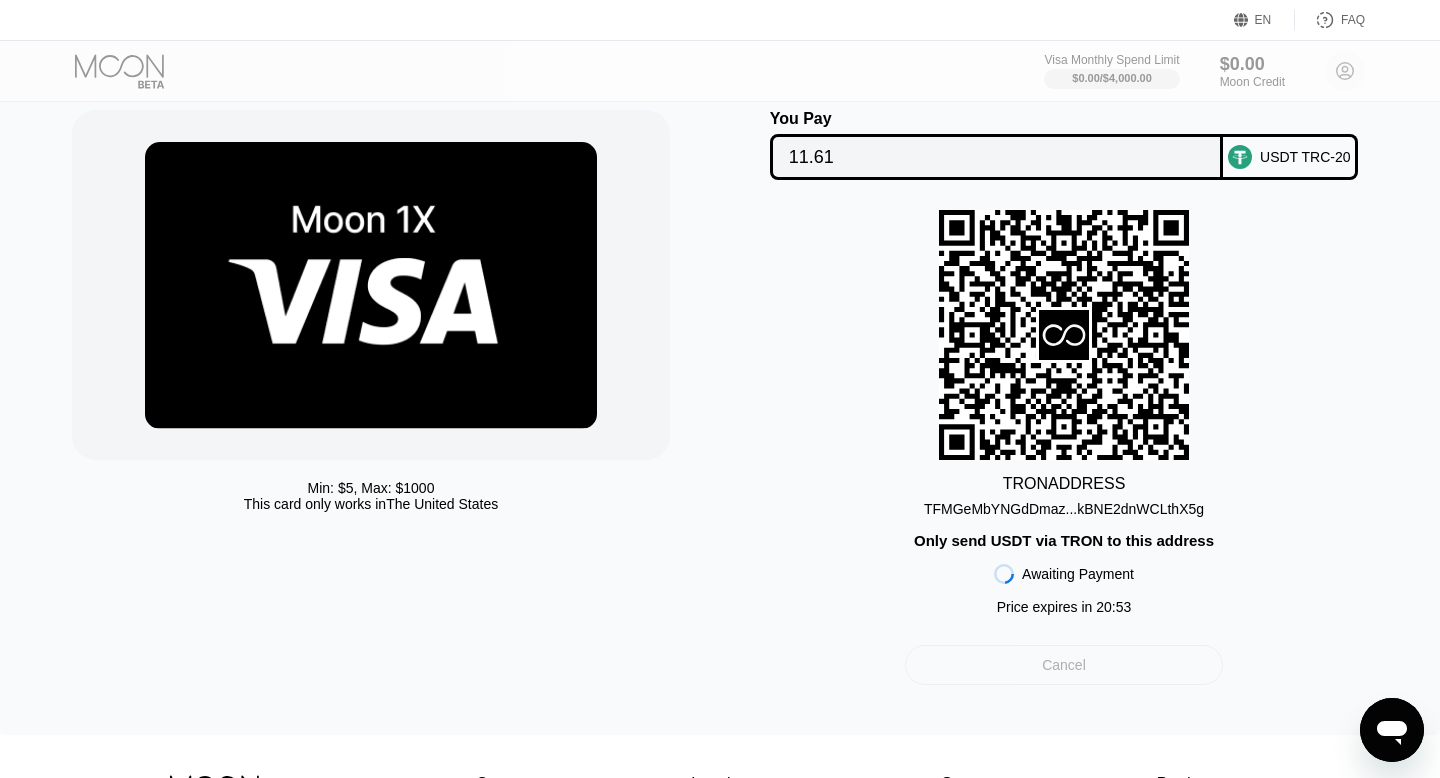 click on "Cancel" at bounding box center [1064, 665] 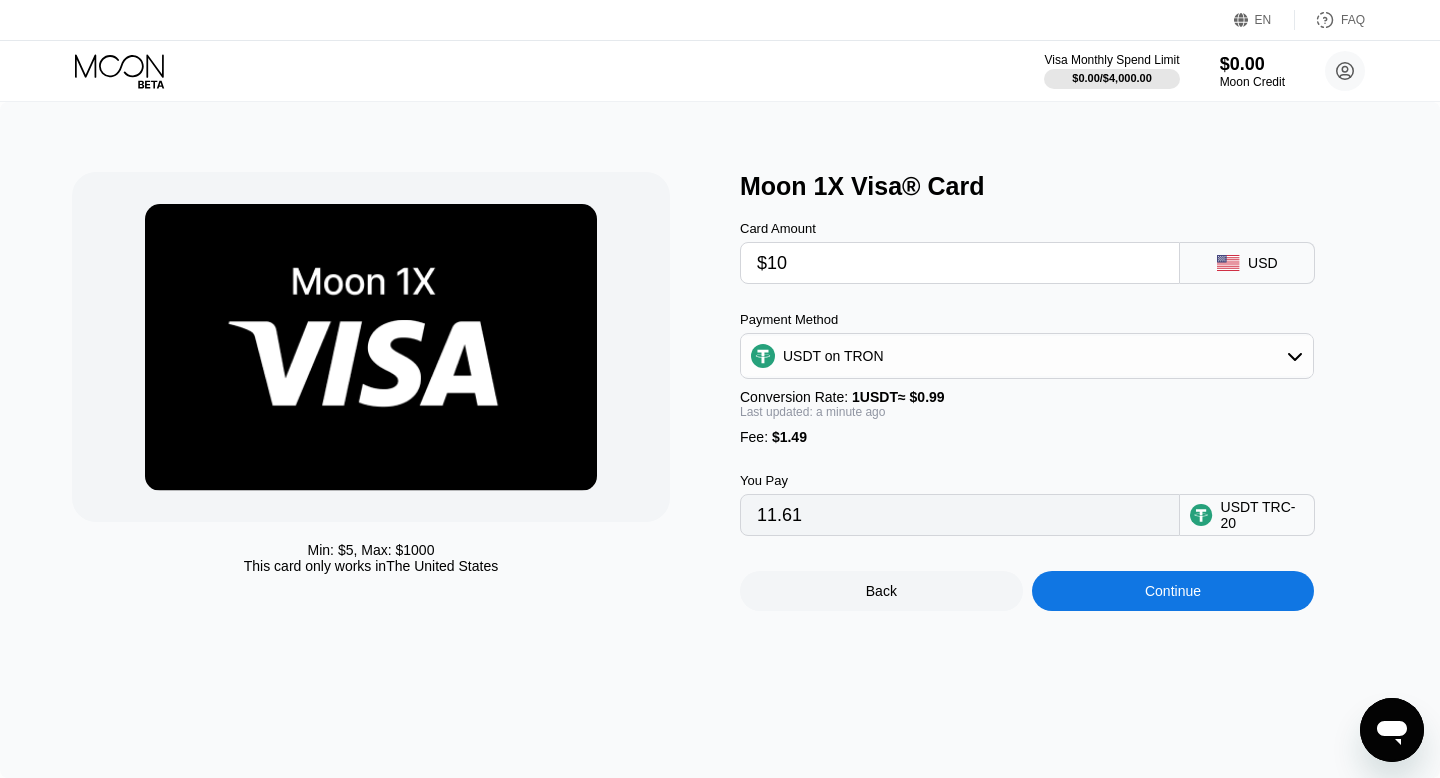 scroll, scrollTop: 0, scrollLeft: 0, axis: both 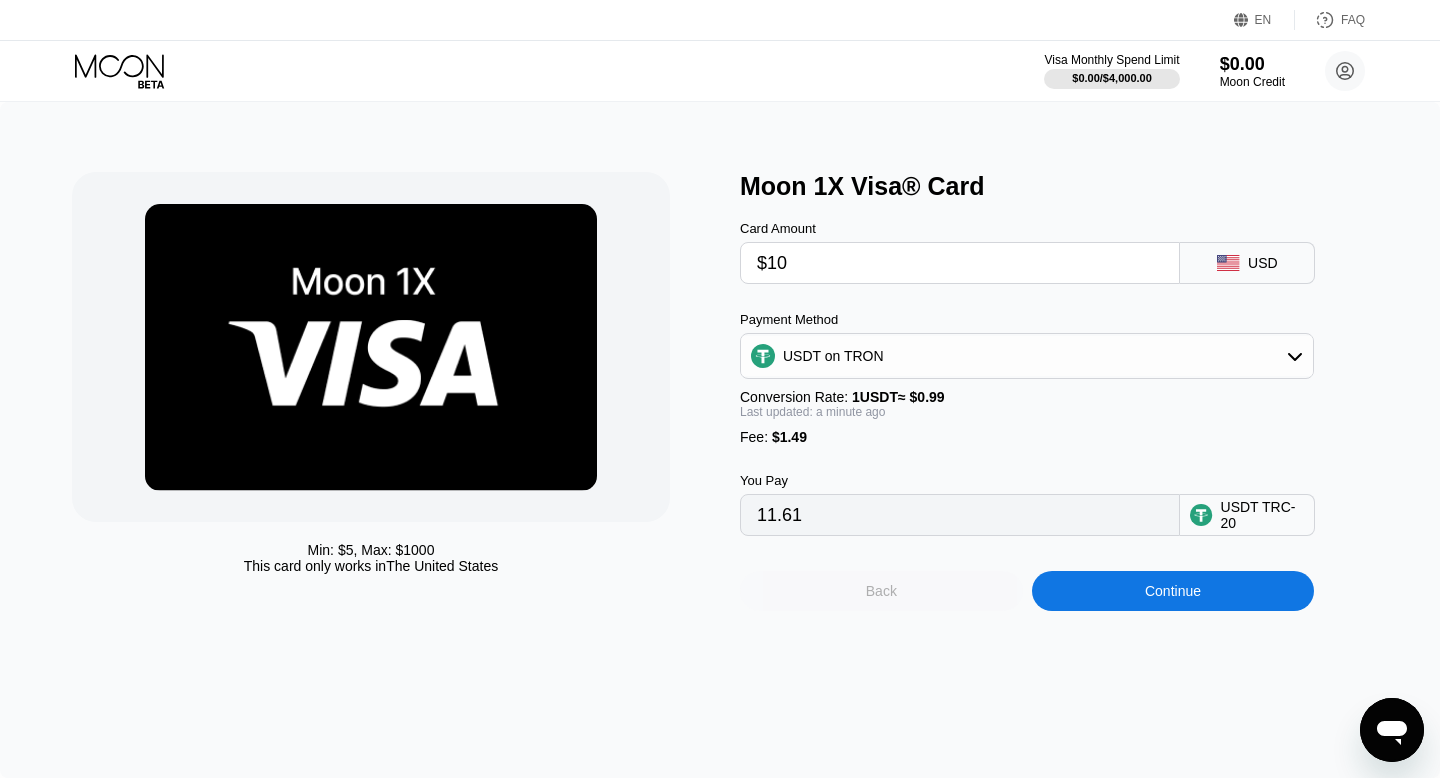 click on "Back" at bounding box center (881, 591) 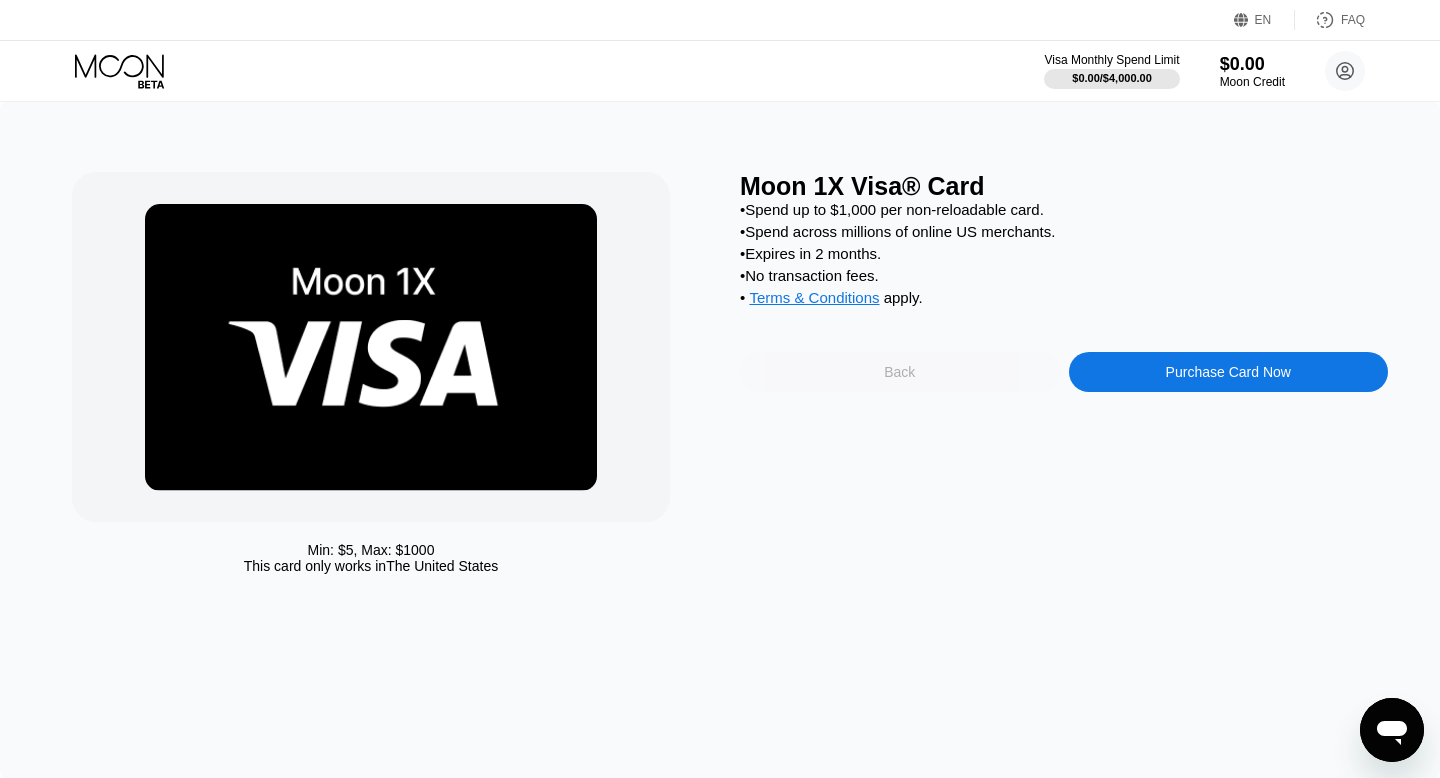 click on "Back" at bounding box center [900, 372] 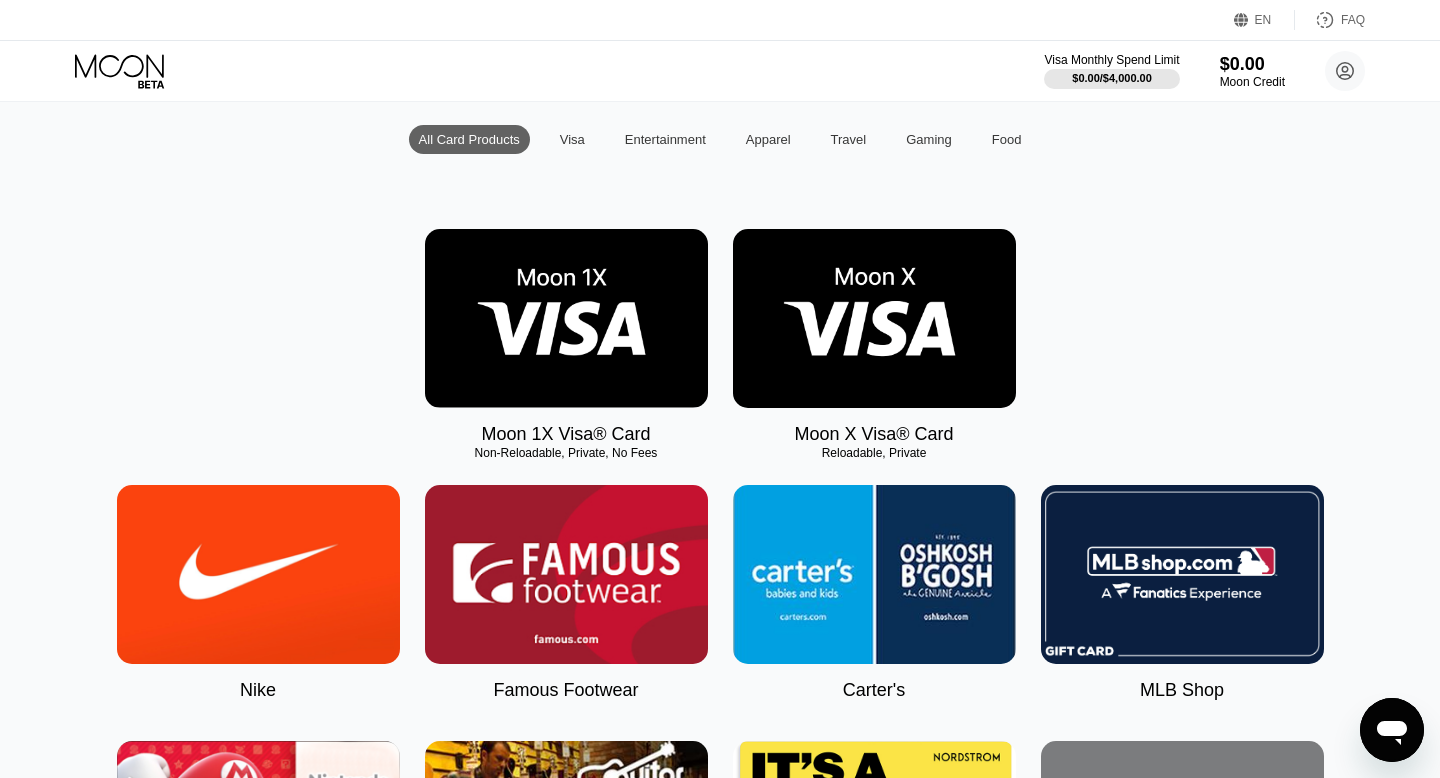 scroll, scrollTop: 0, scrollLeft: 0, axis: both 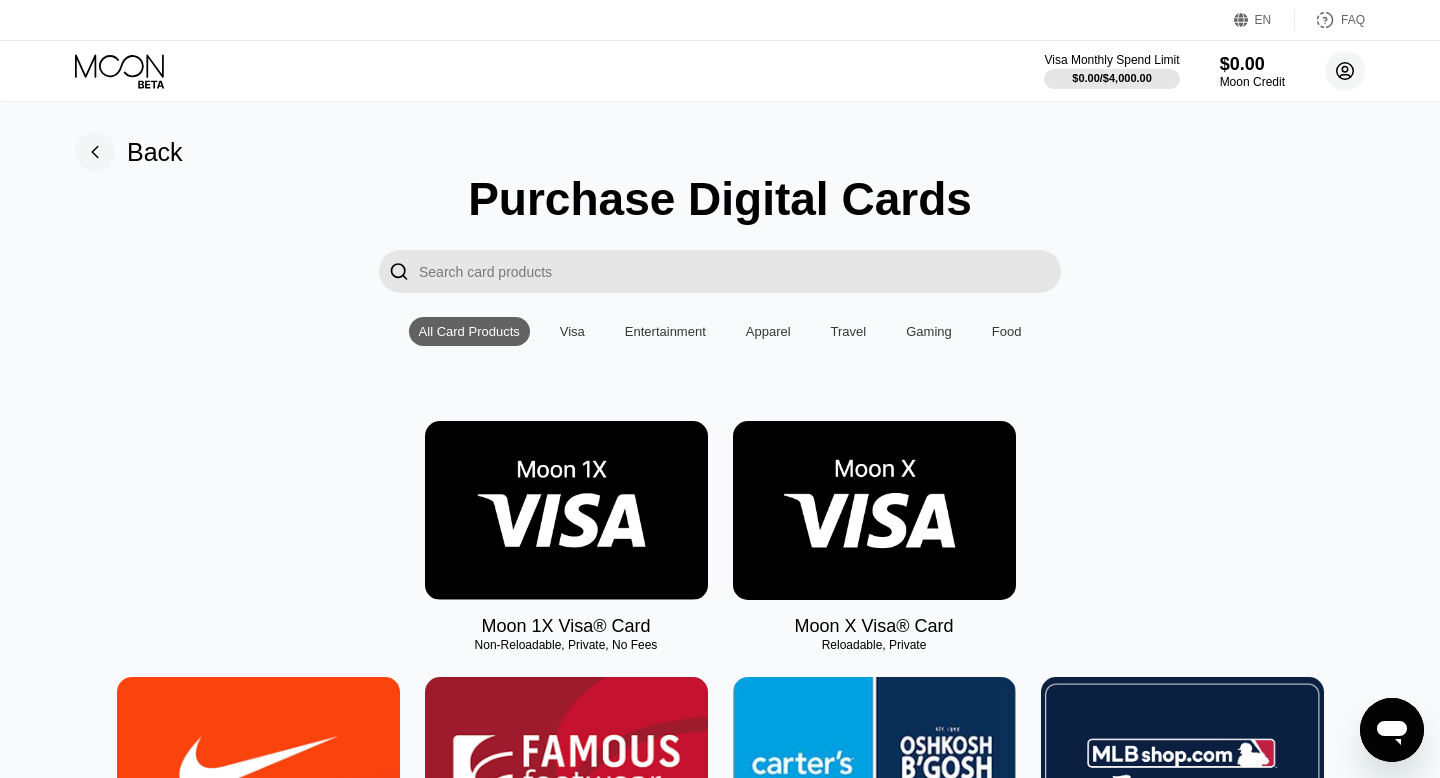click 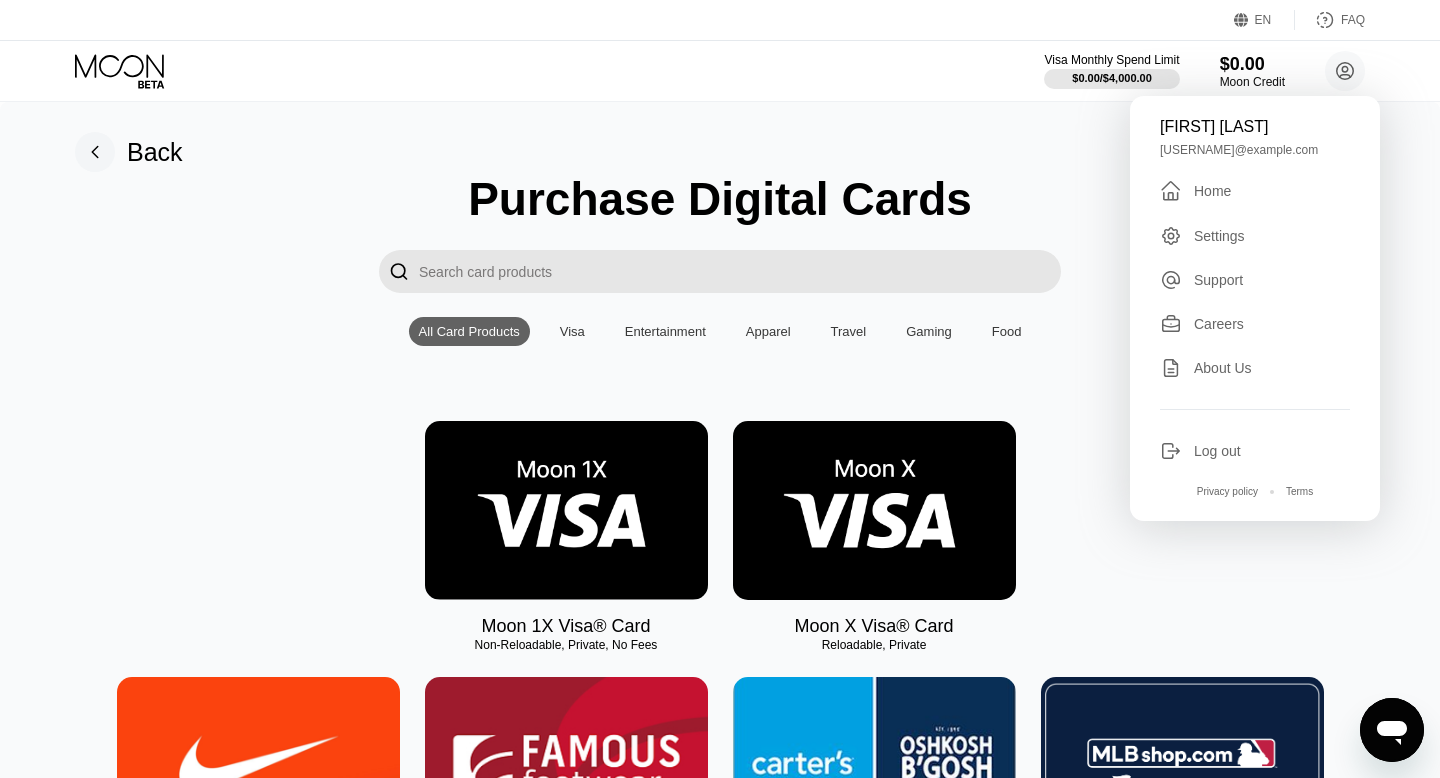 click on "Log out" at bounding box center (1255, 451) 